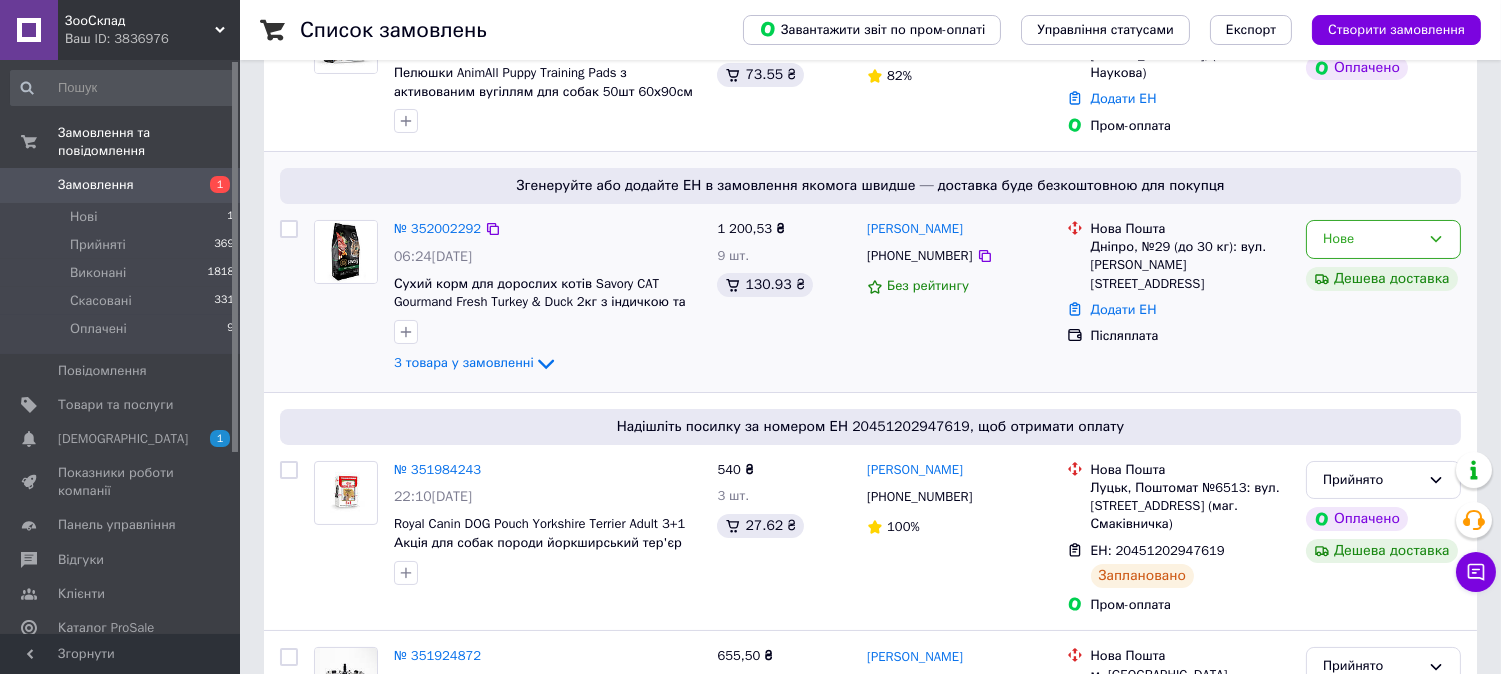 scroll, scrollTop: 0, scrollLeft: 0, axis: both 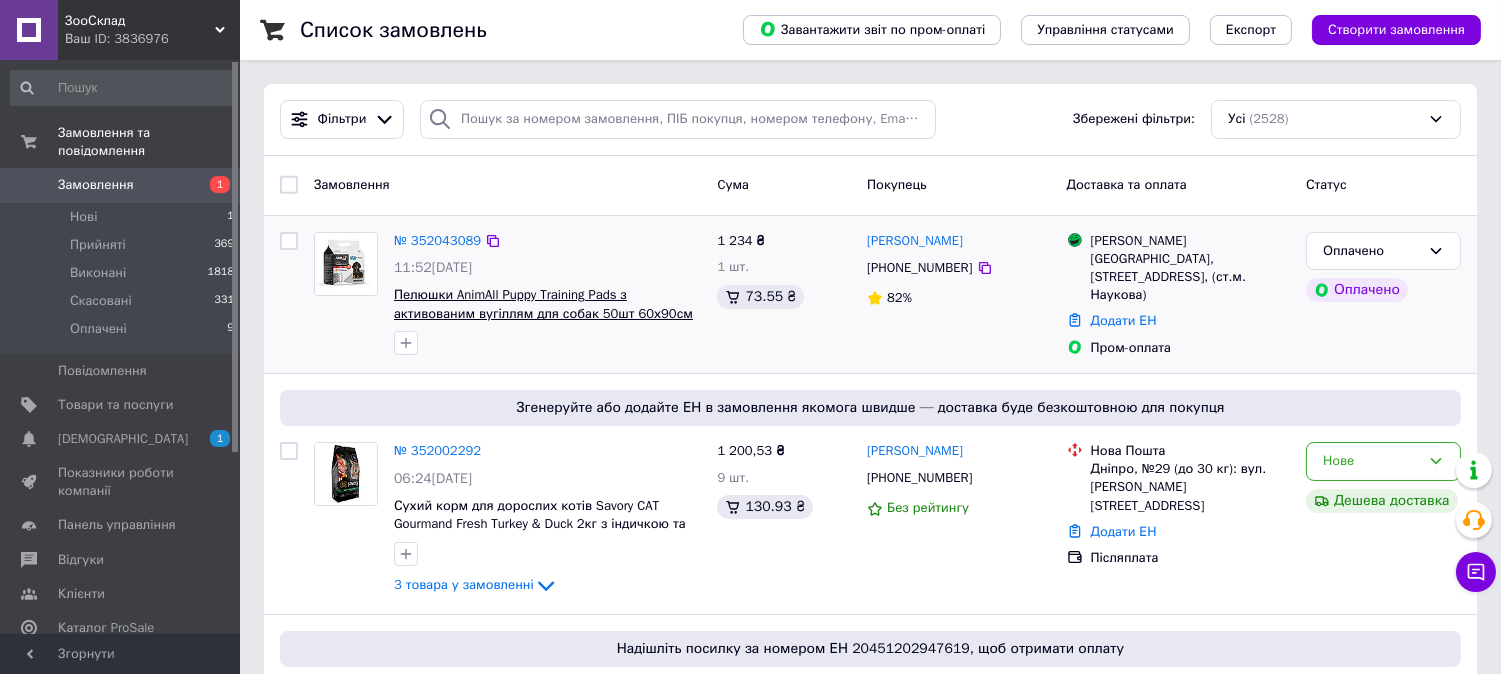 click on "Пелюшки AnimAll Puppy Training Pads з активованим вугіллям для собак 50шт 60х90см 170422" at bounding box center [543, 313] 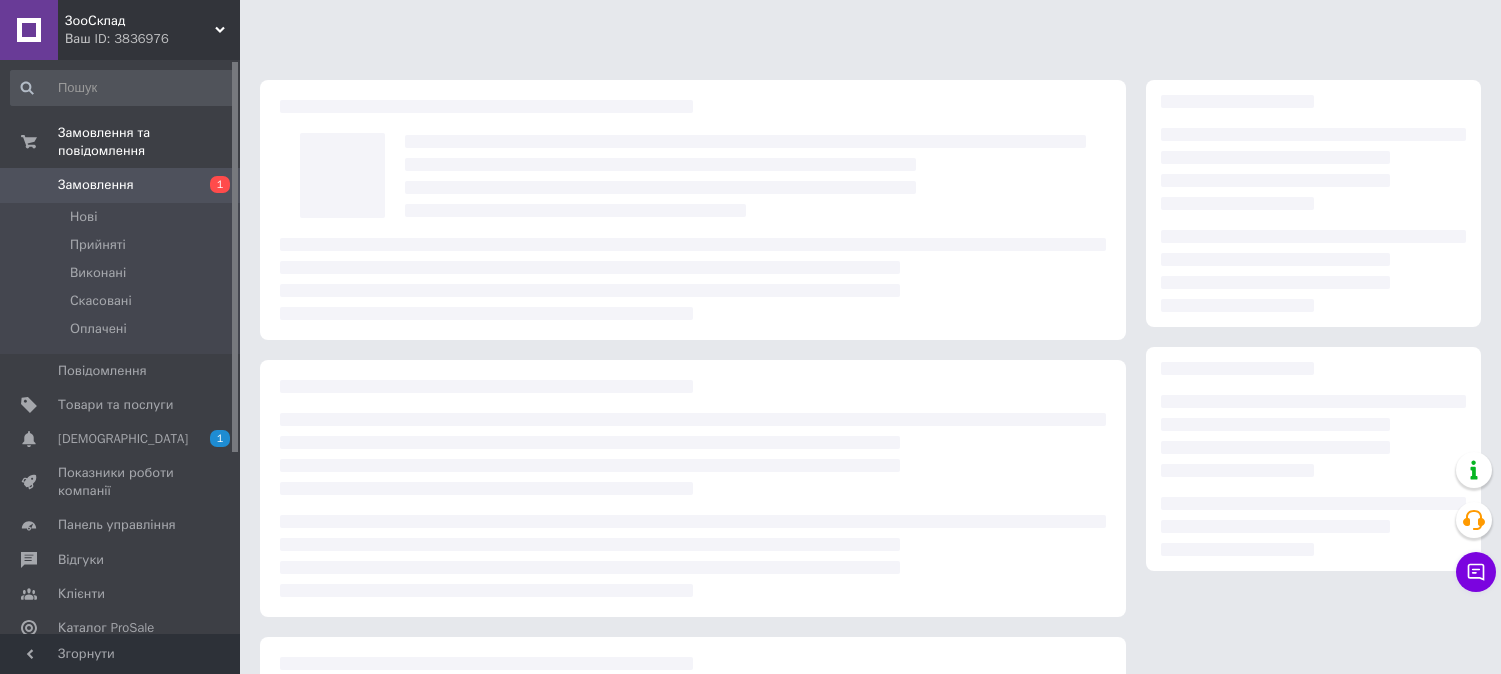 scroll, scrollTop: 0, scrollLeft: 0, axis: both 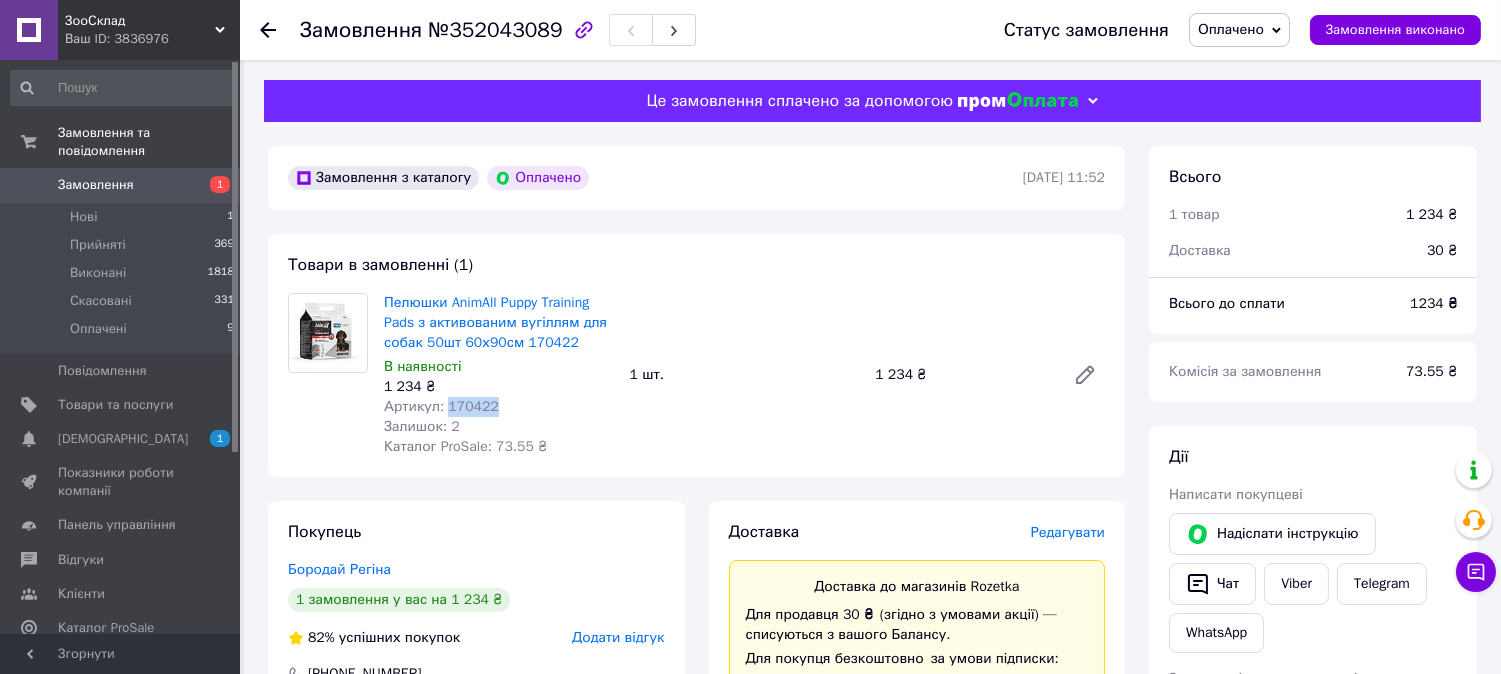 drag, startPoint x: 490, startPoint y: 410, endPoint x: 442, endPoint y: 411, distance: 48.010414 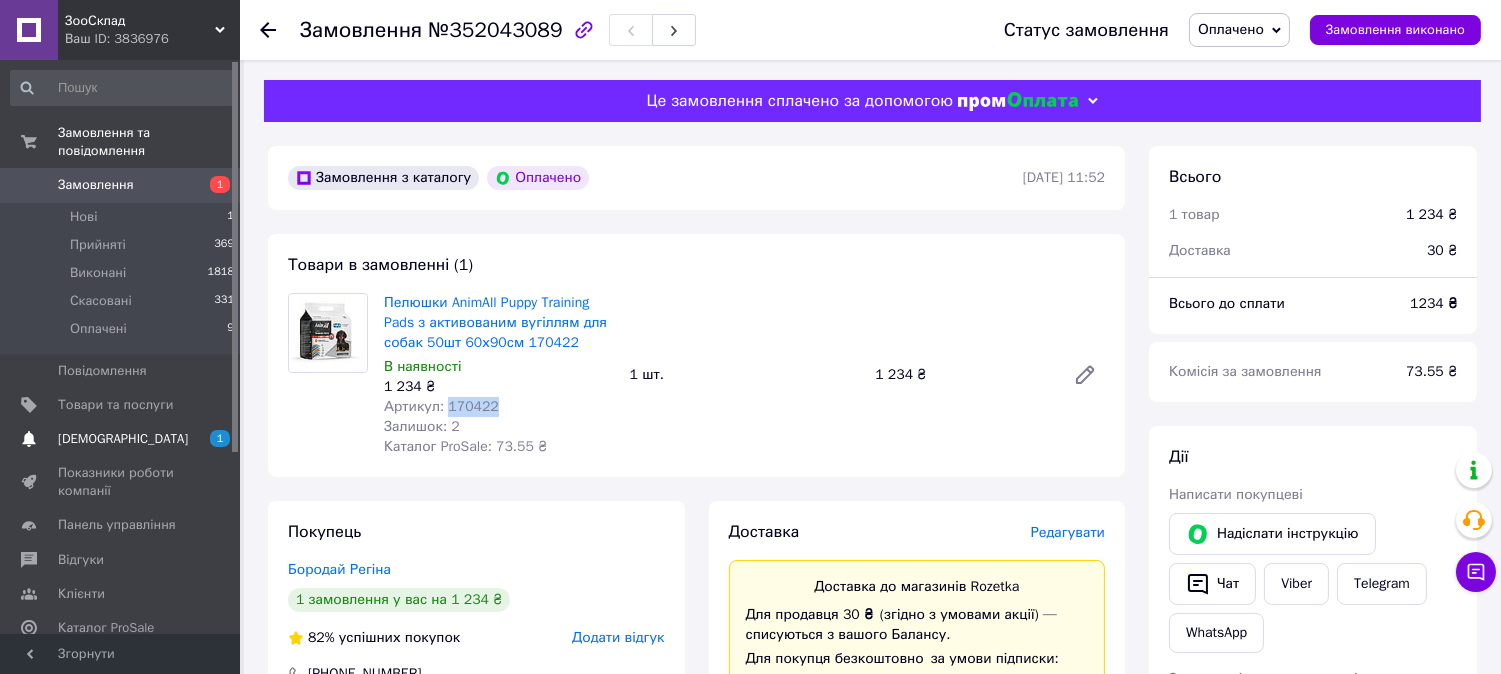click on "[DEMOGRAPHIC_DATA]" at bounding box center [123, 439] 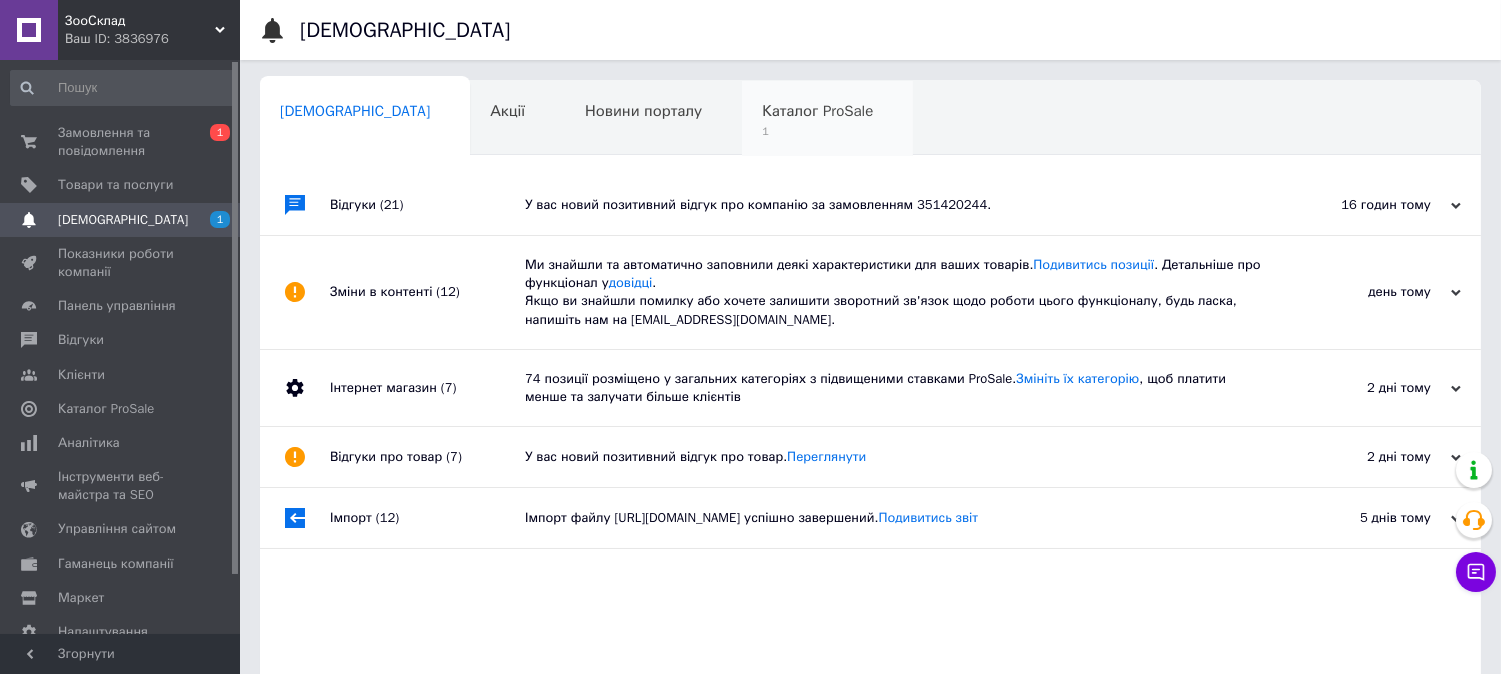 click on "Каталог ProSale 1" at bounding box center [827, 119] 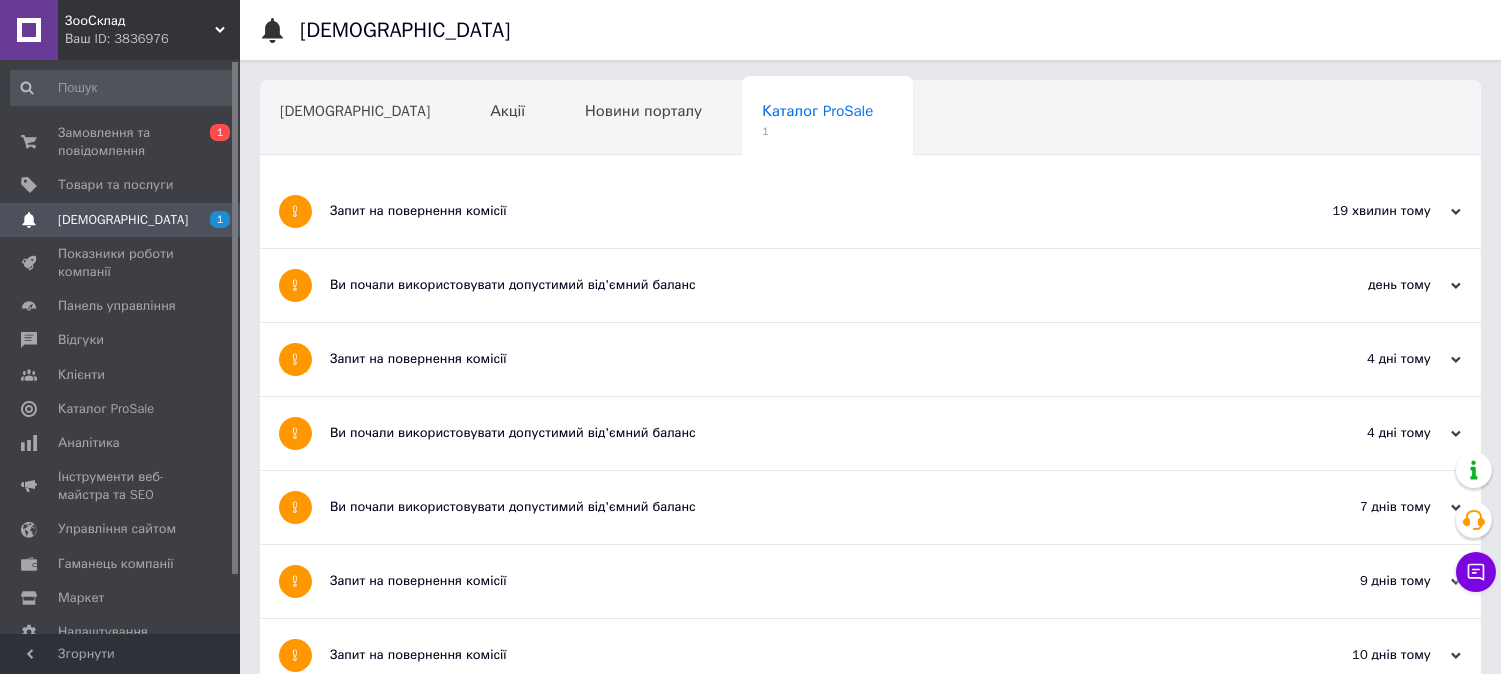 click on "19 хвилин тому" at bounding box center [1361, 211] 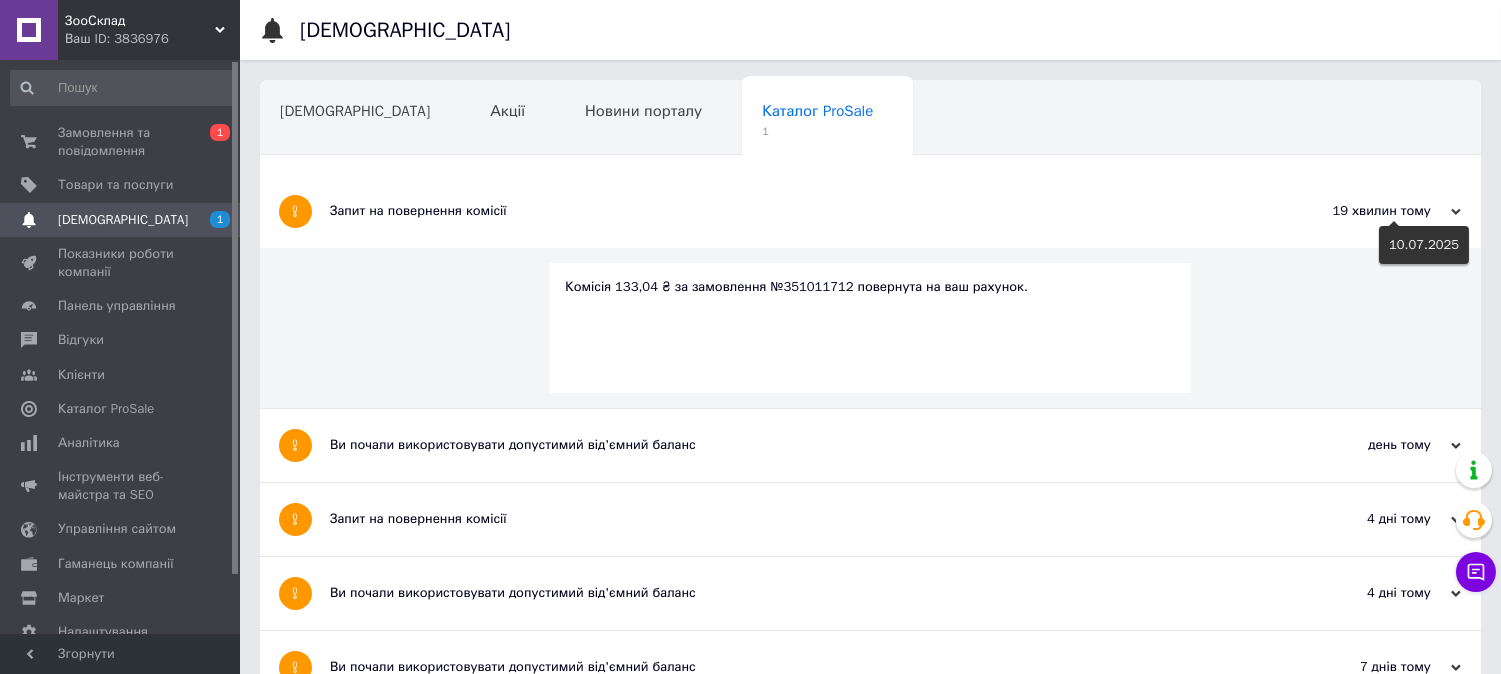 click on "19 хвилин тому" at bounding box center [1361, 211] 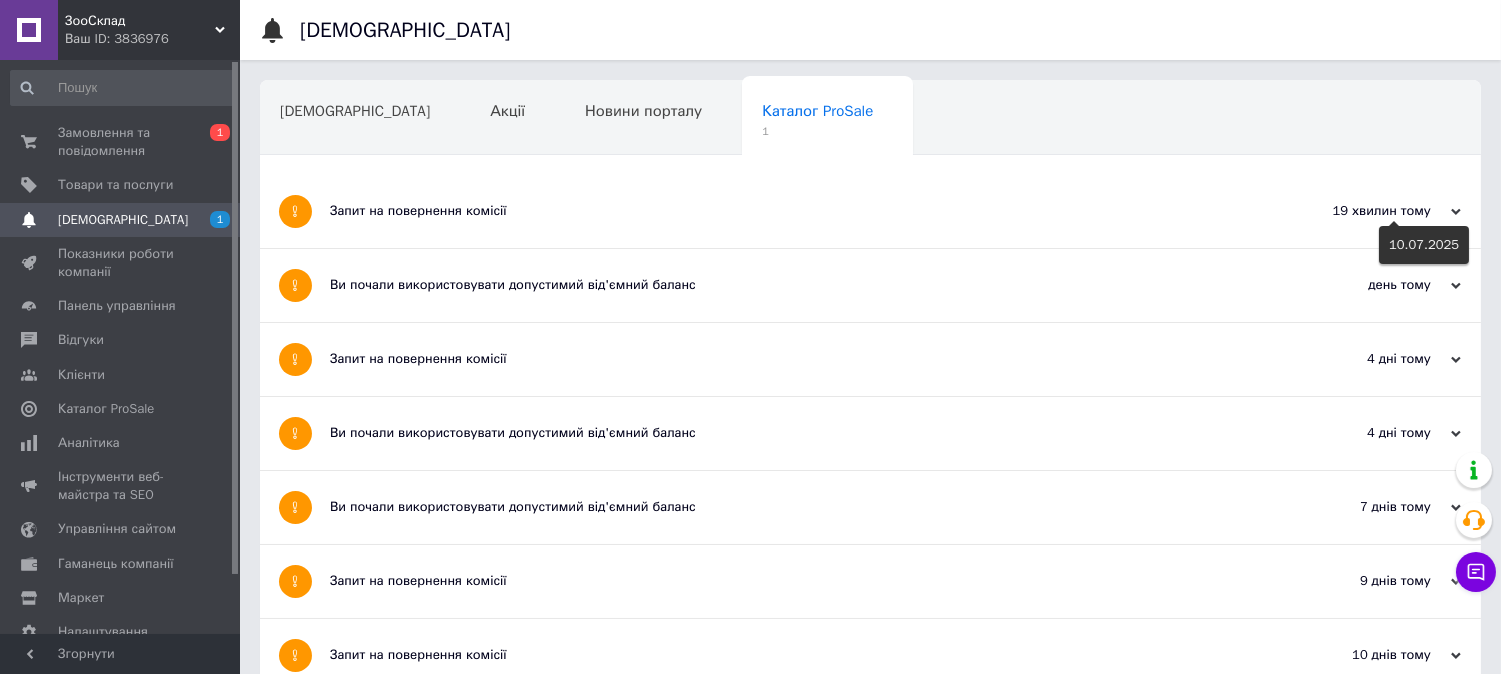 click on "19 хвилин тому" at bounding box center [1361, 211] 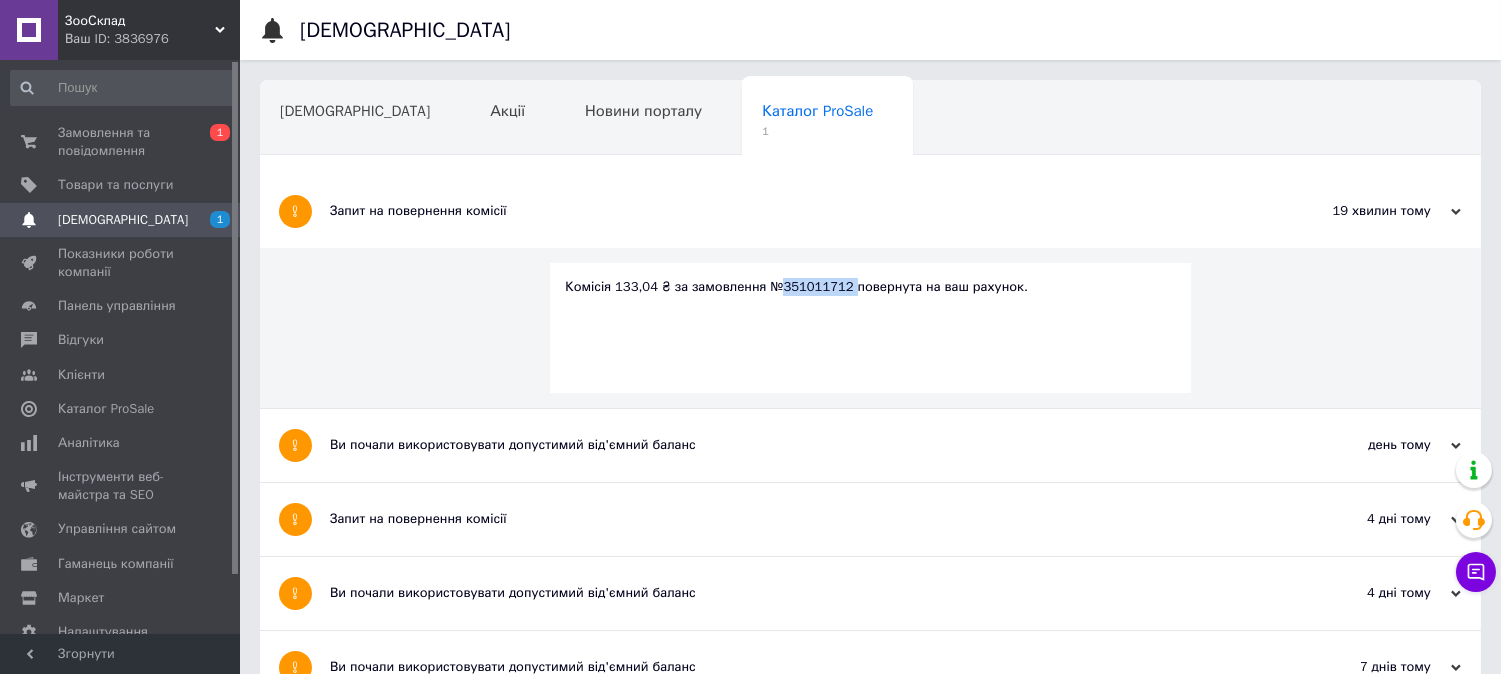 drag, startPoint x: 771, startPoint y: 284, endPoint x: 835, endPoint y: 283, distance: 64.00781 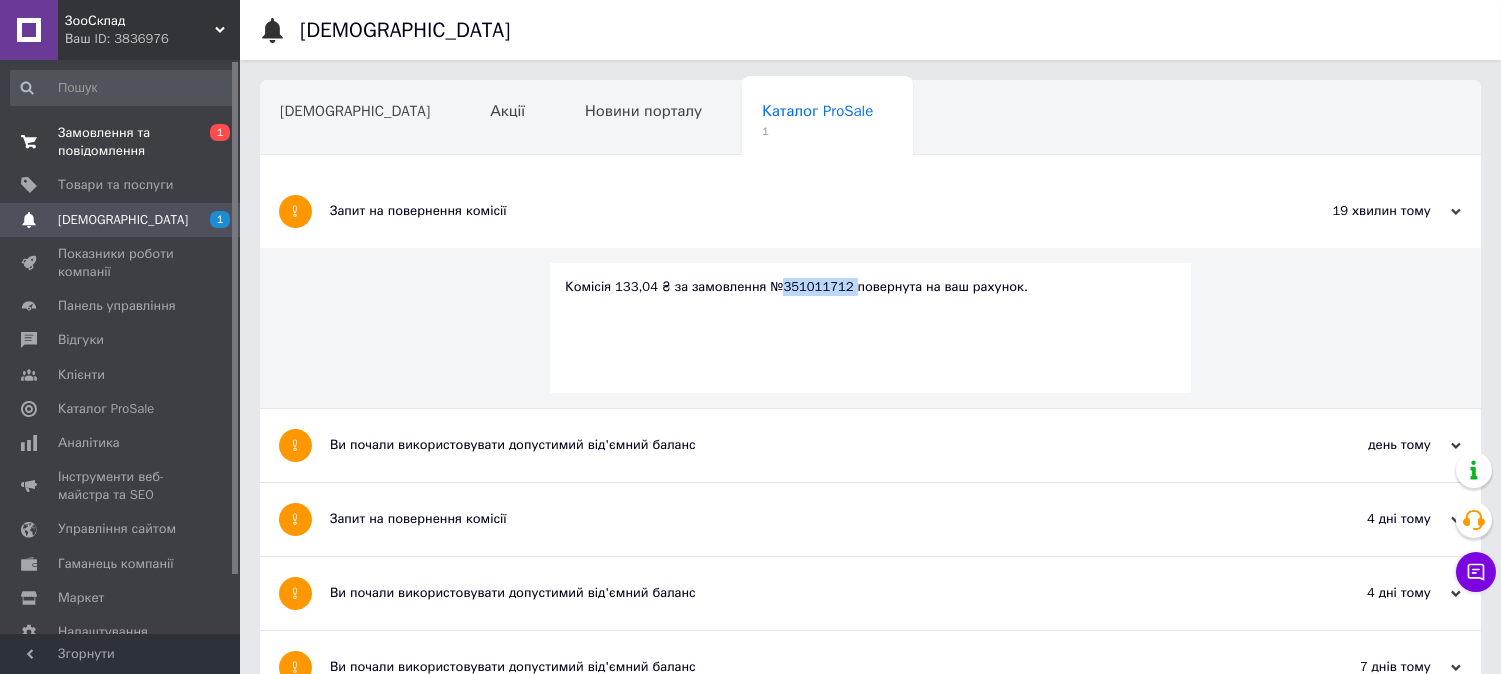click on "Замовлення та повідомлення" at bounding box center [121, 142] 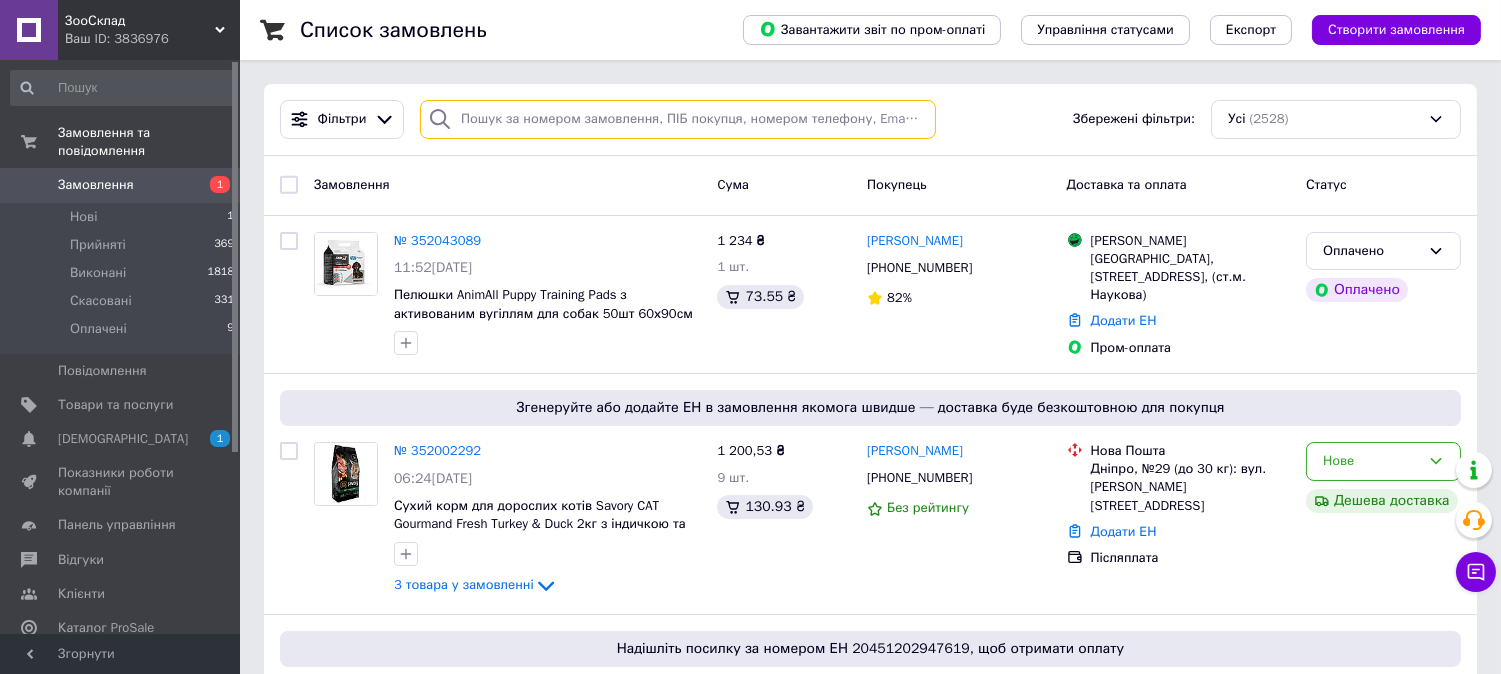 click at bounding box center [678, 119] 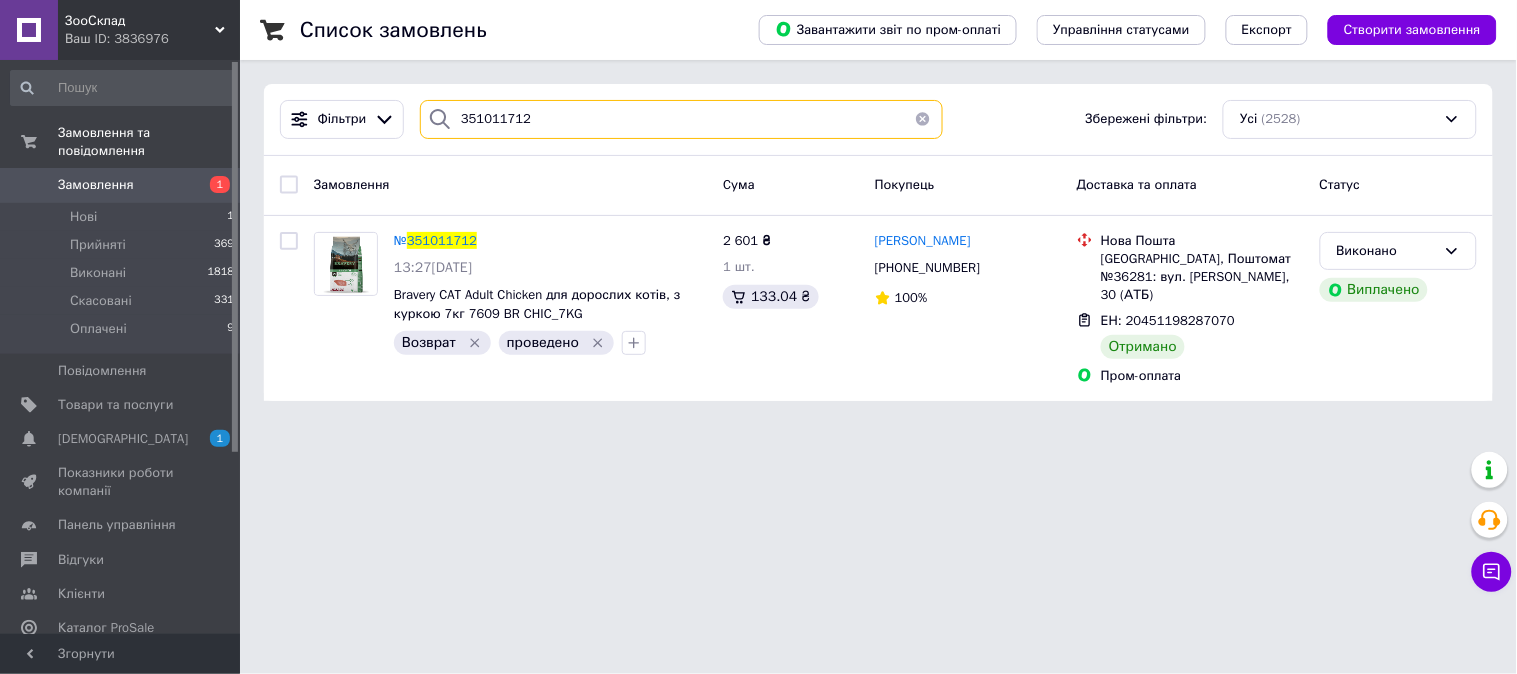 type on "351011712" 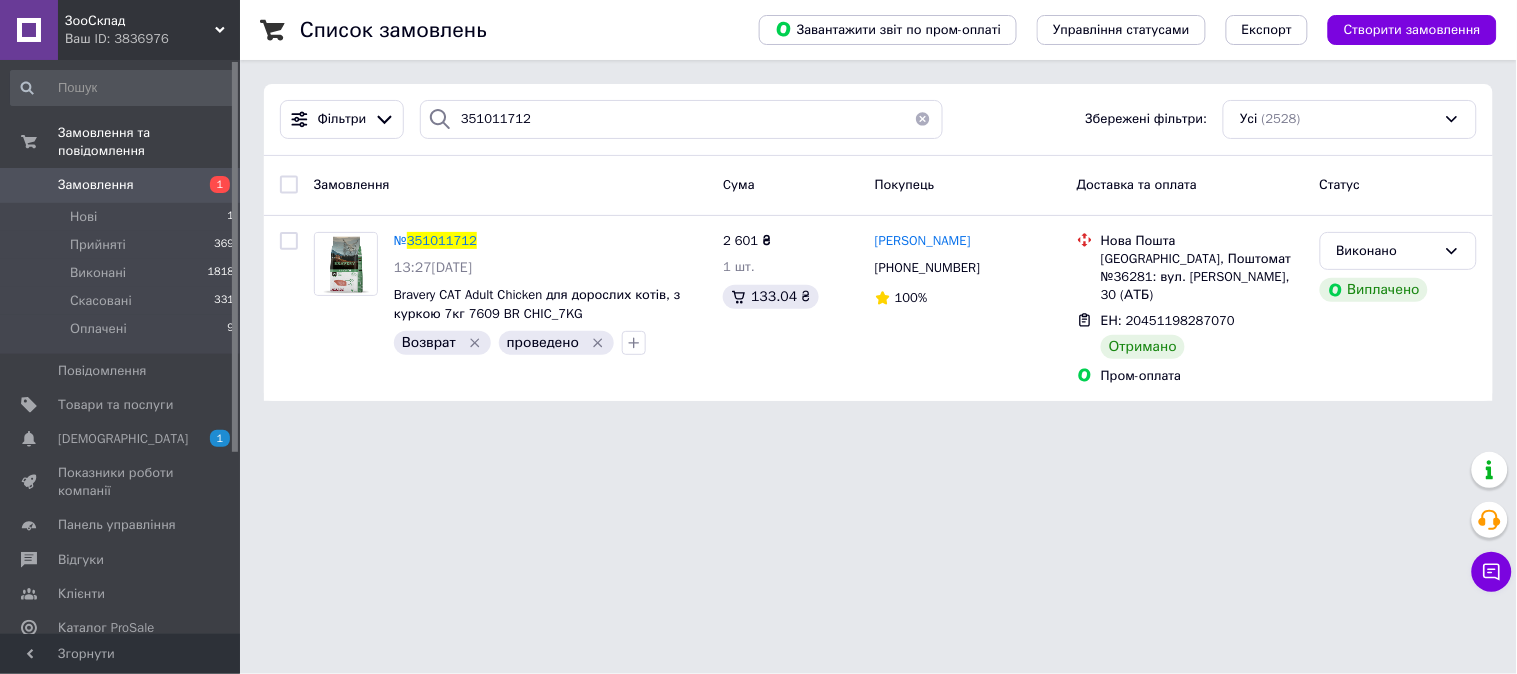click on "Замовлення" at bounding box center (96, 185) 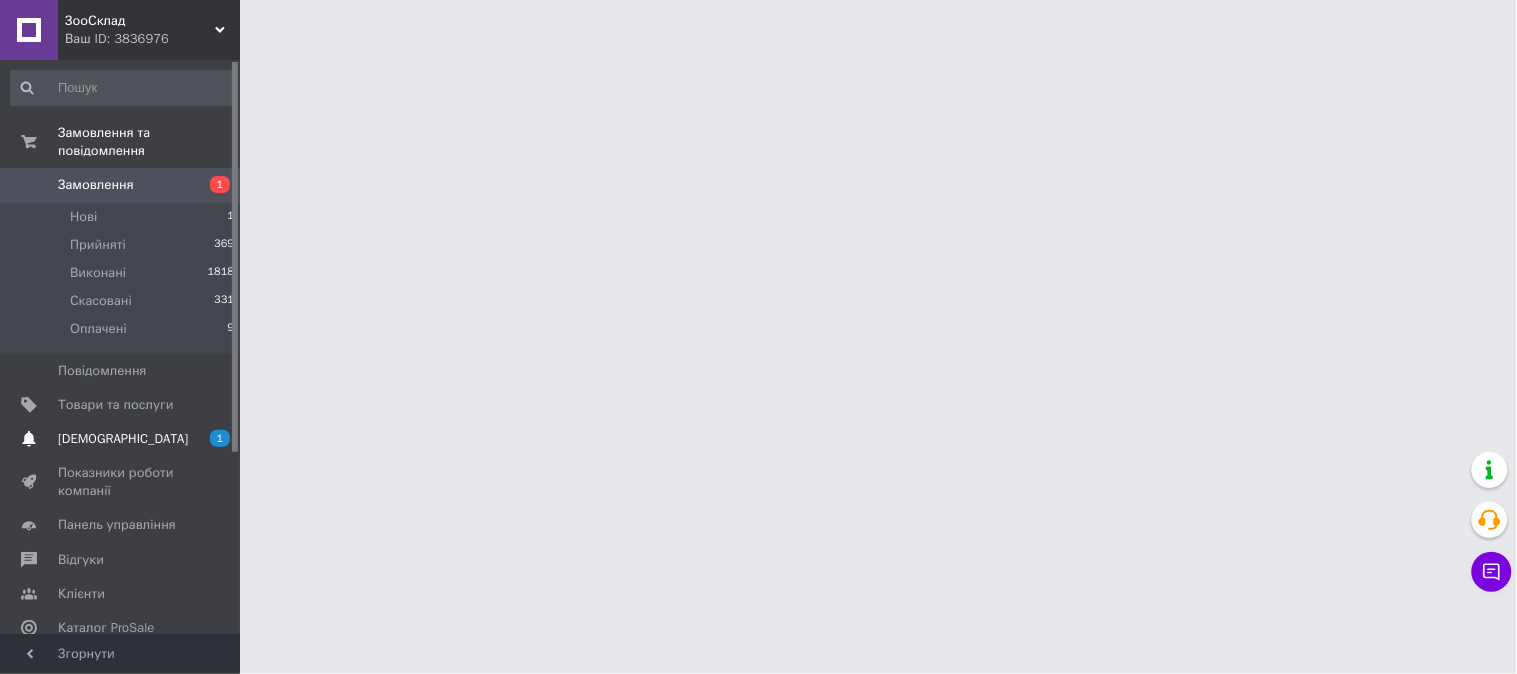 click on "[DEMOGRAPHIC_DATA]" at bounding box center (123, 439) 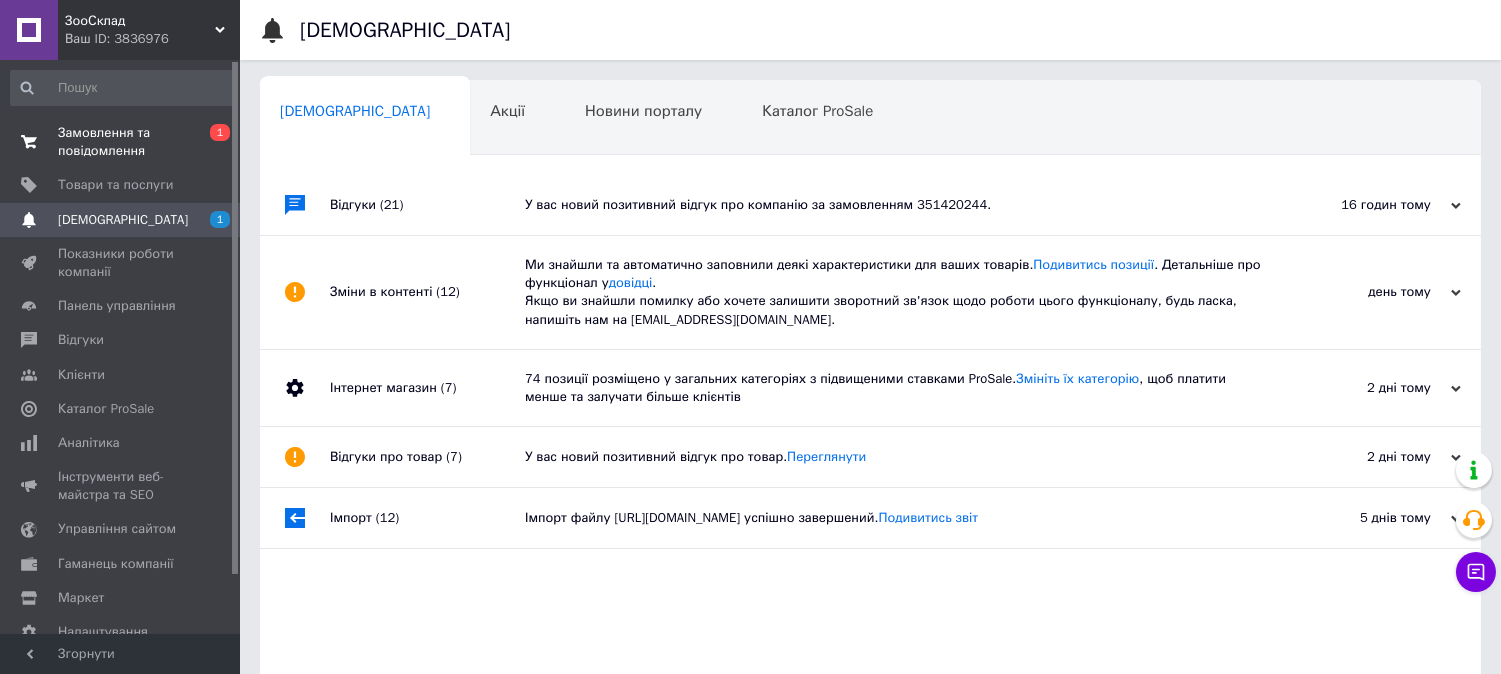 click on "Замовлення та повідомлення" at bounding box center [121, 142] 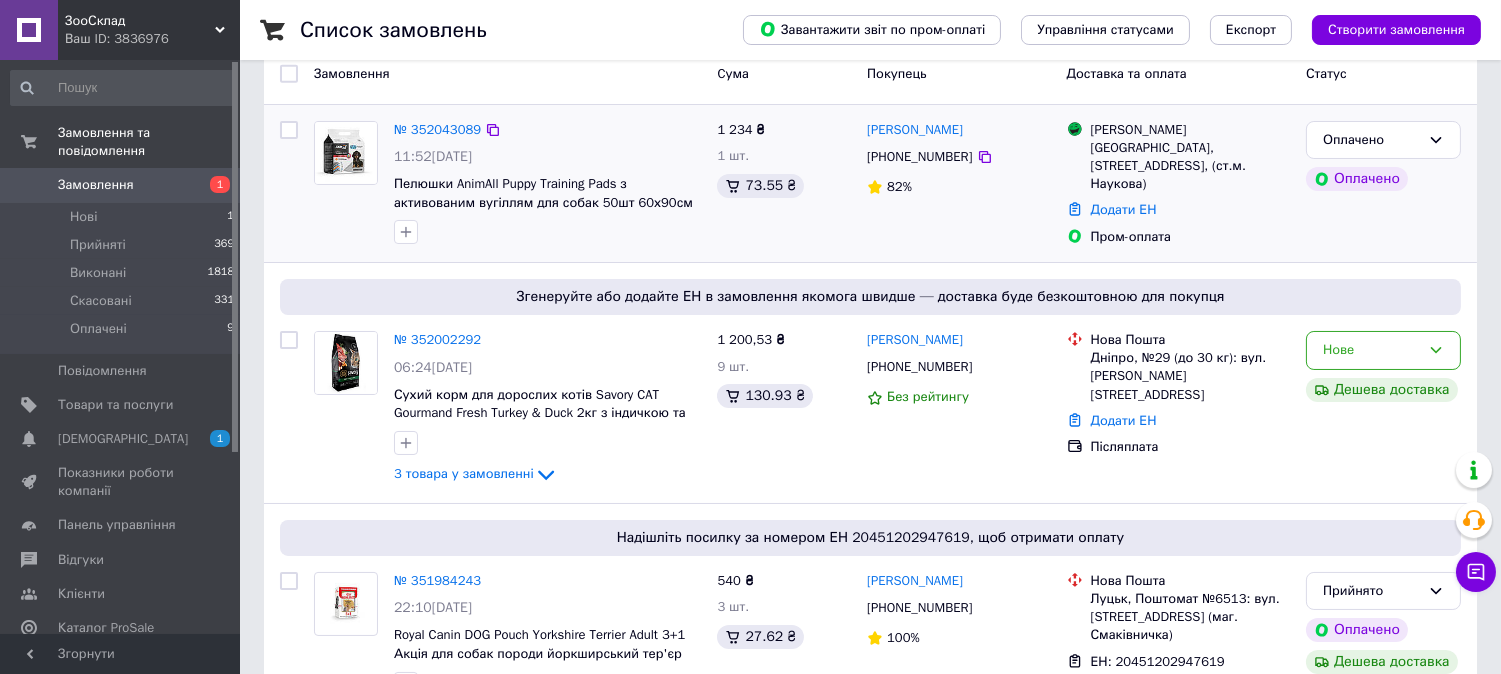 scroll, scrollTop: 222, scrollLeft: 0, axis: vertical 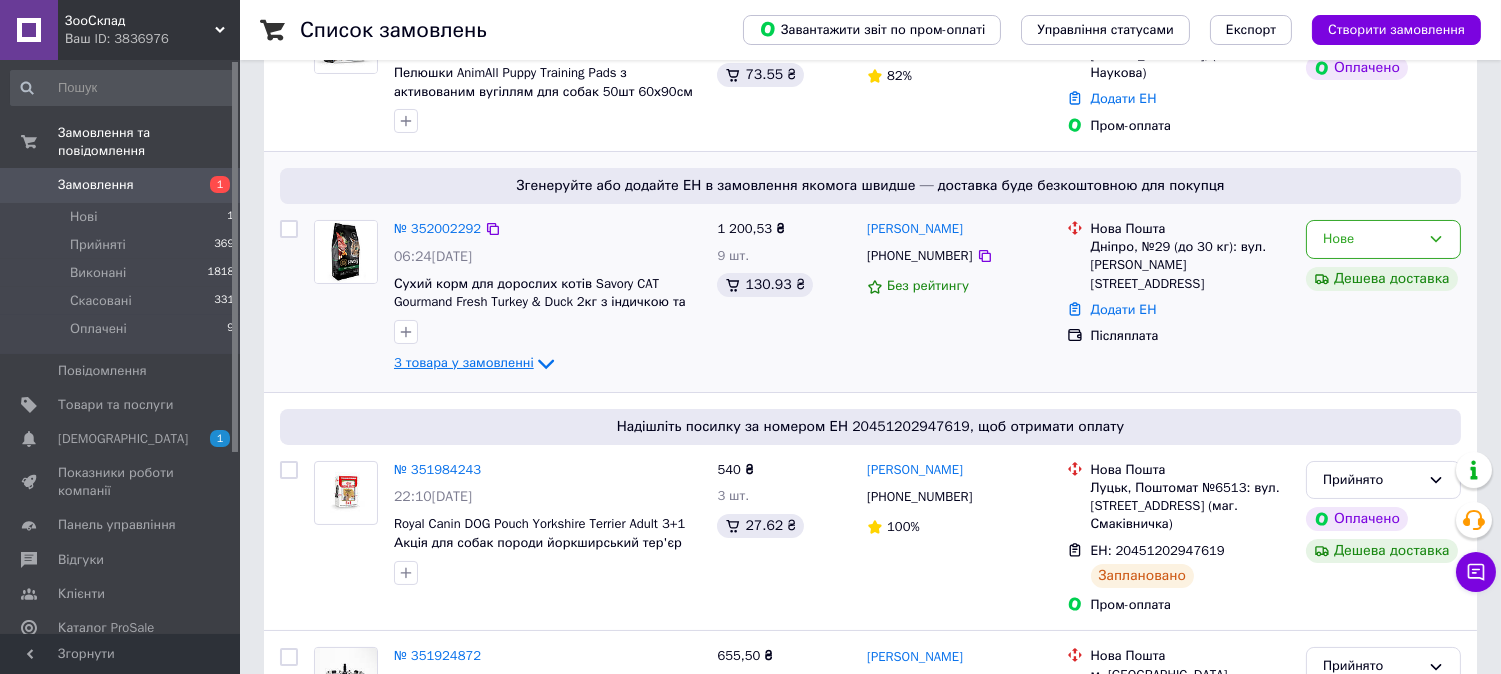 click 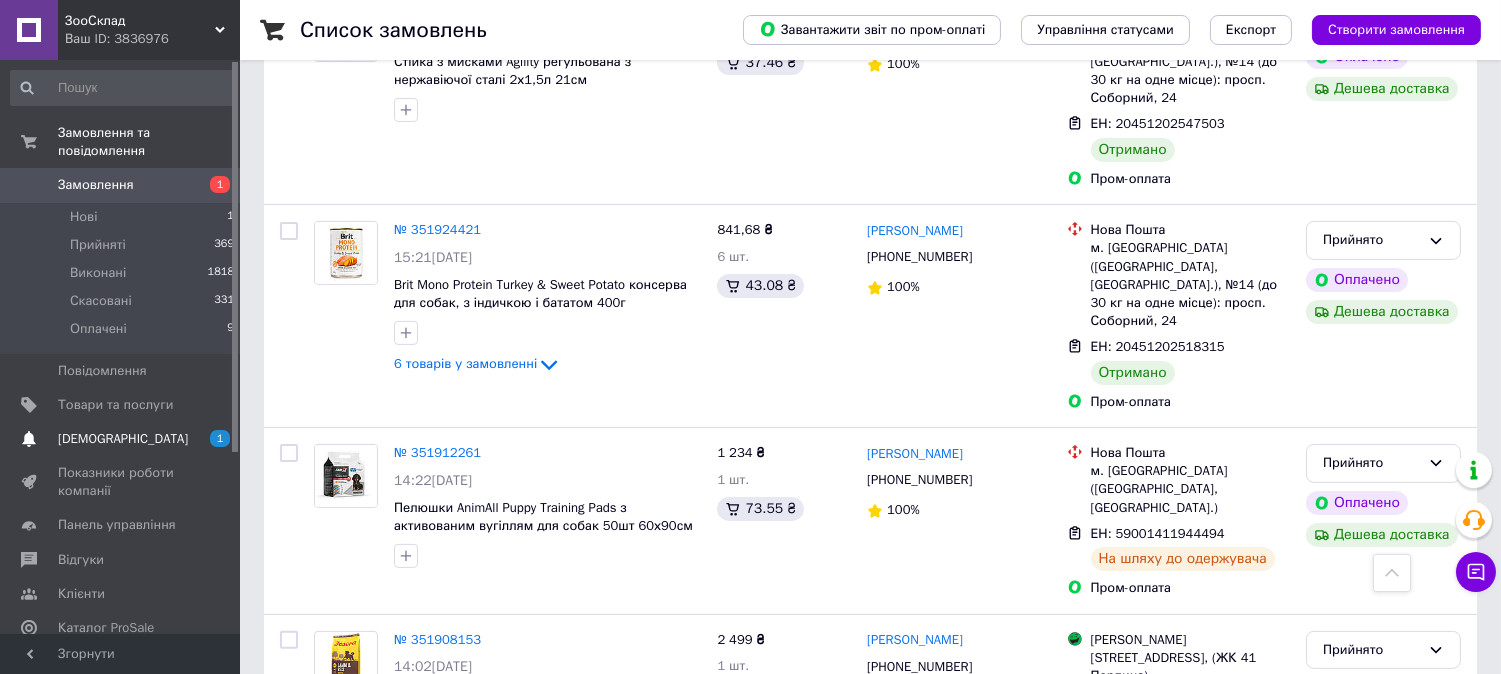 scroll, scrollTop: 1555, scrollLeft: 0, axis: vertical 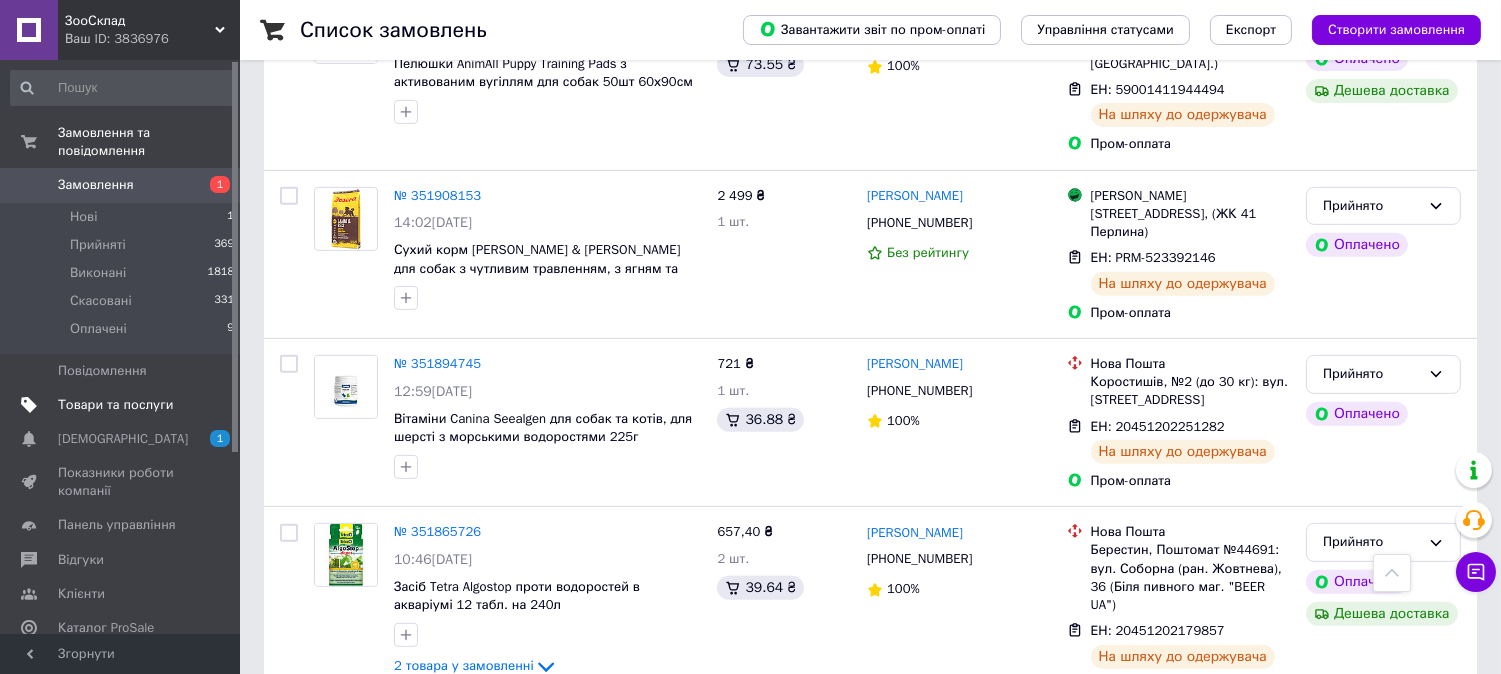 click on "Товари та послуги" at bounding box center [115, 405] 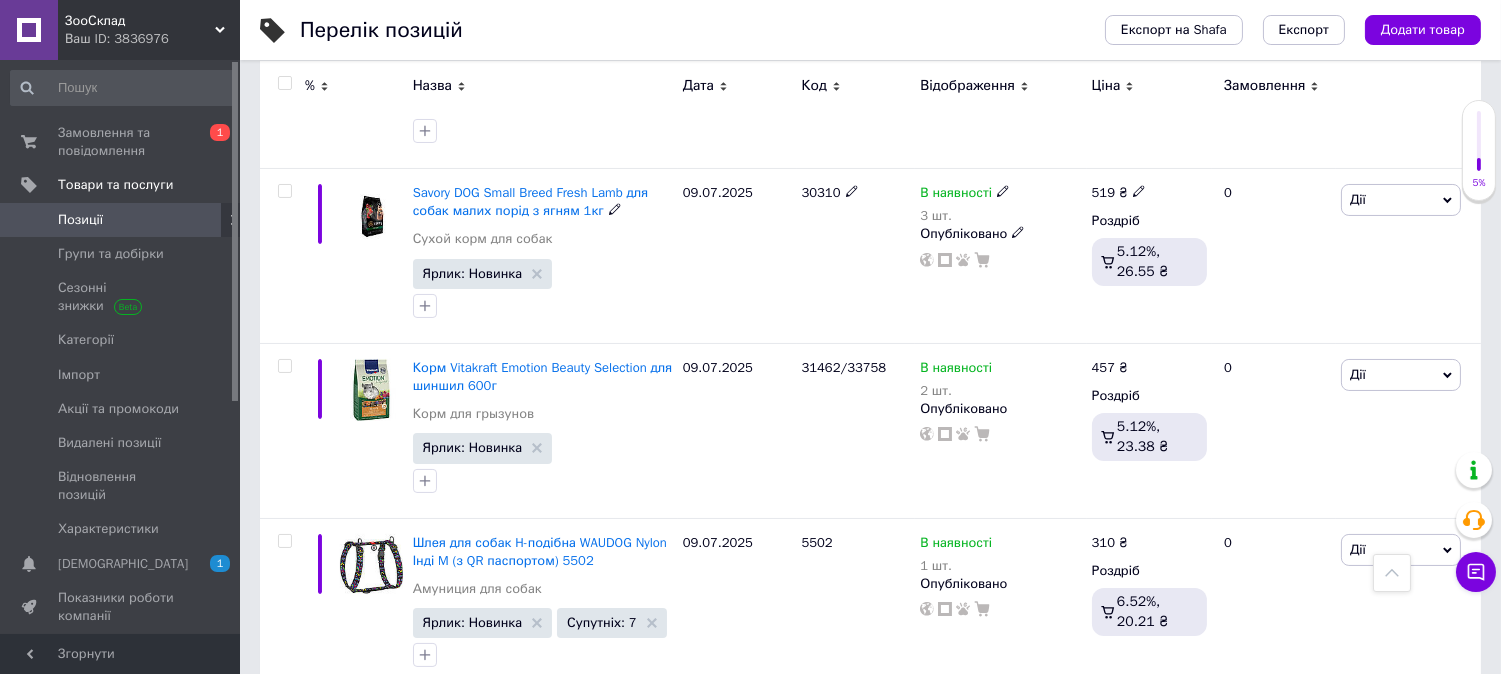 scroll, scrollTop: 333, scrollLeft: 0, axis: vertical 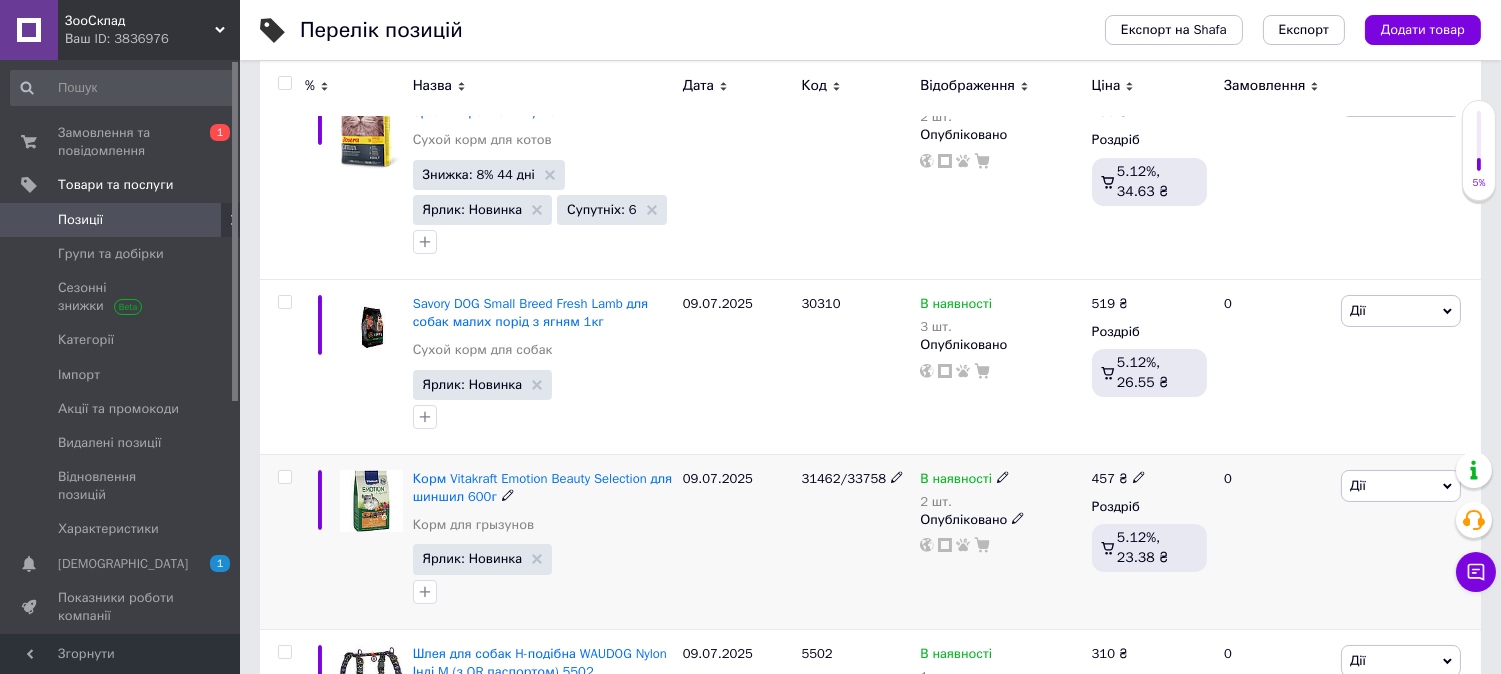 click on "Дії" at bounding box center [1401, 486] 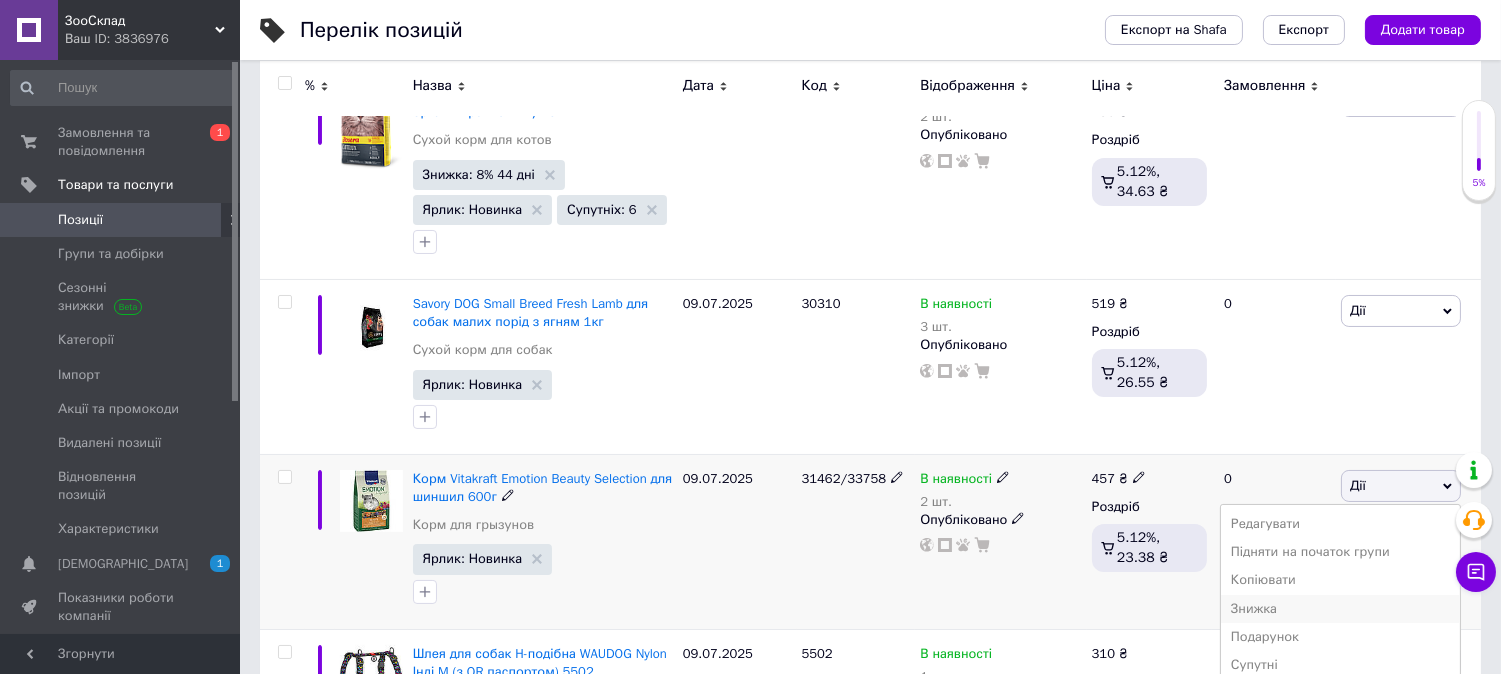 click on "Знижка" at bounding box center (1340, 609) 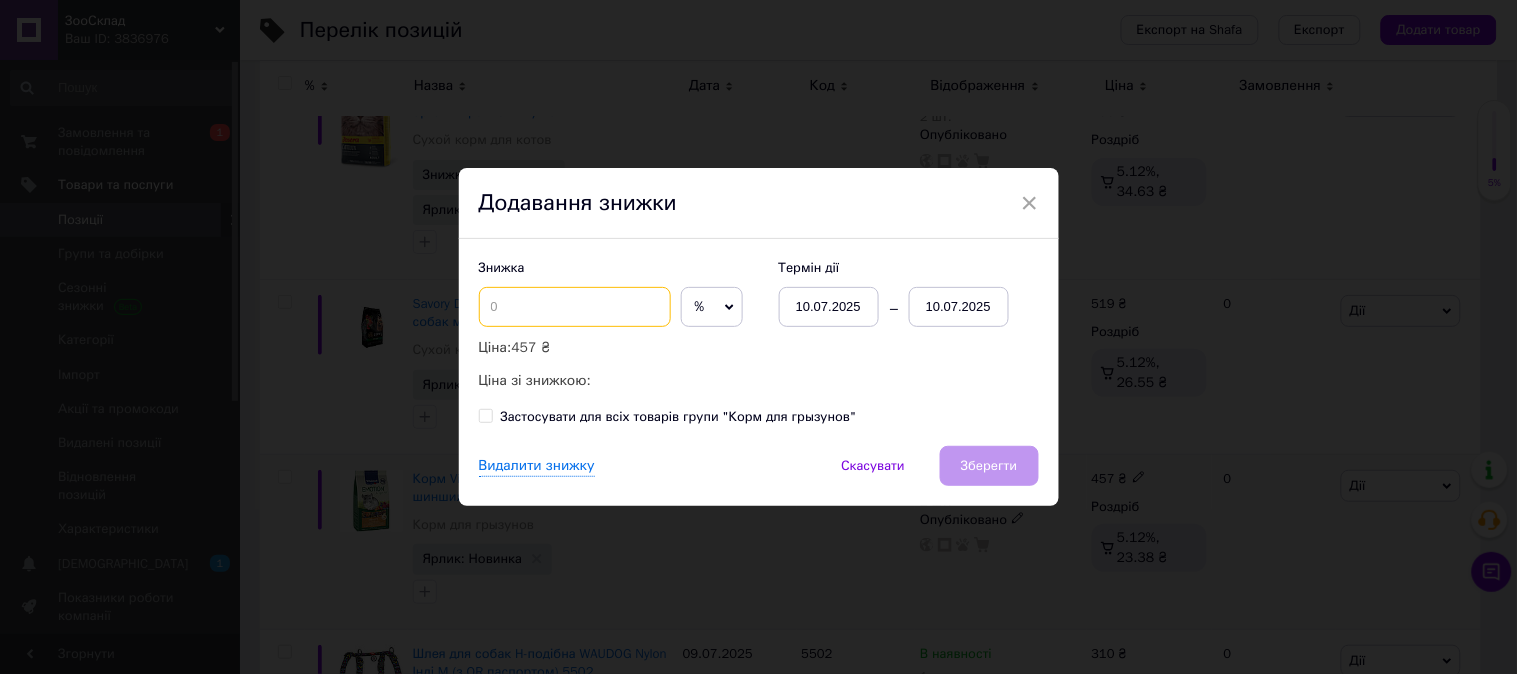 click at bounding box center (575, 307) 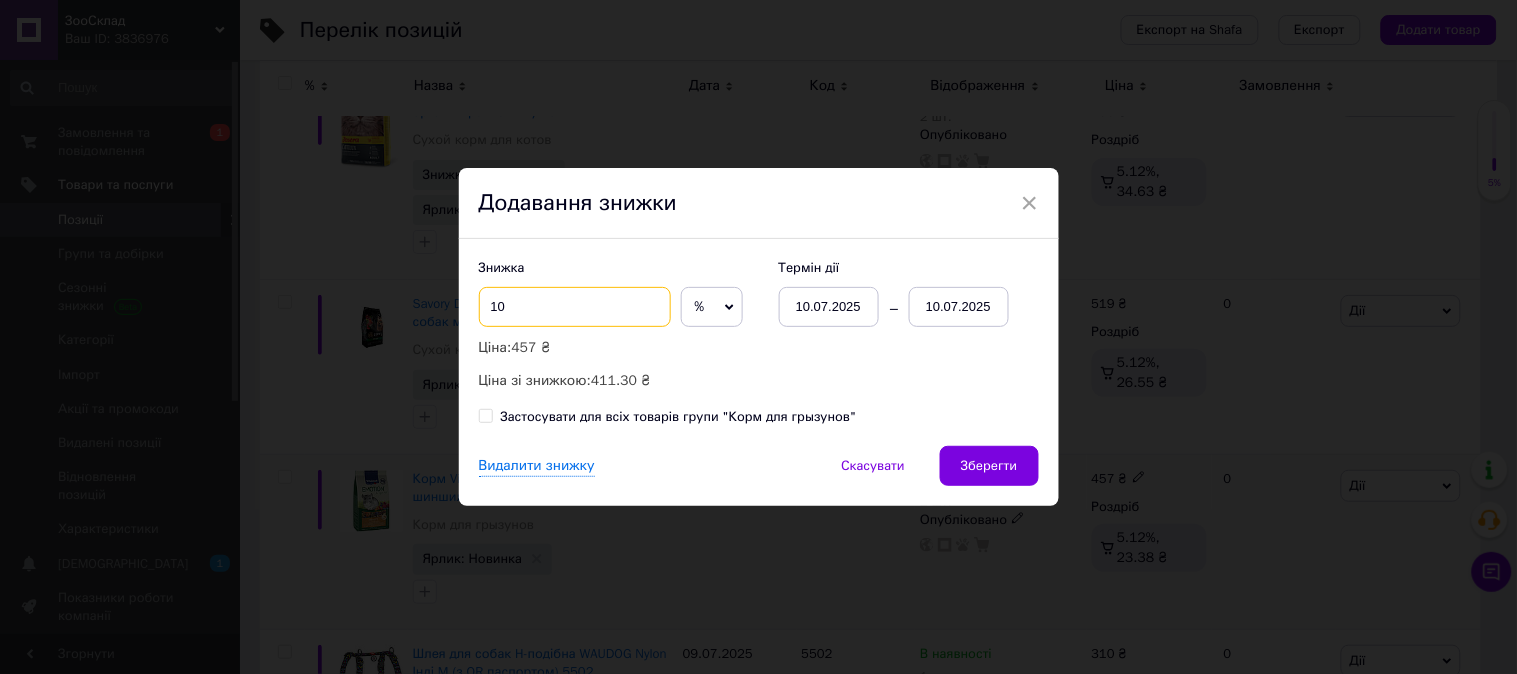 type on "10" 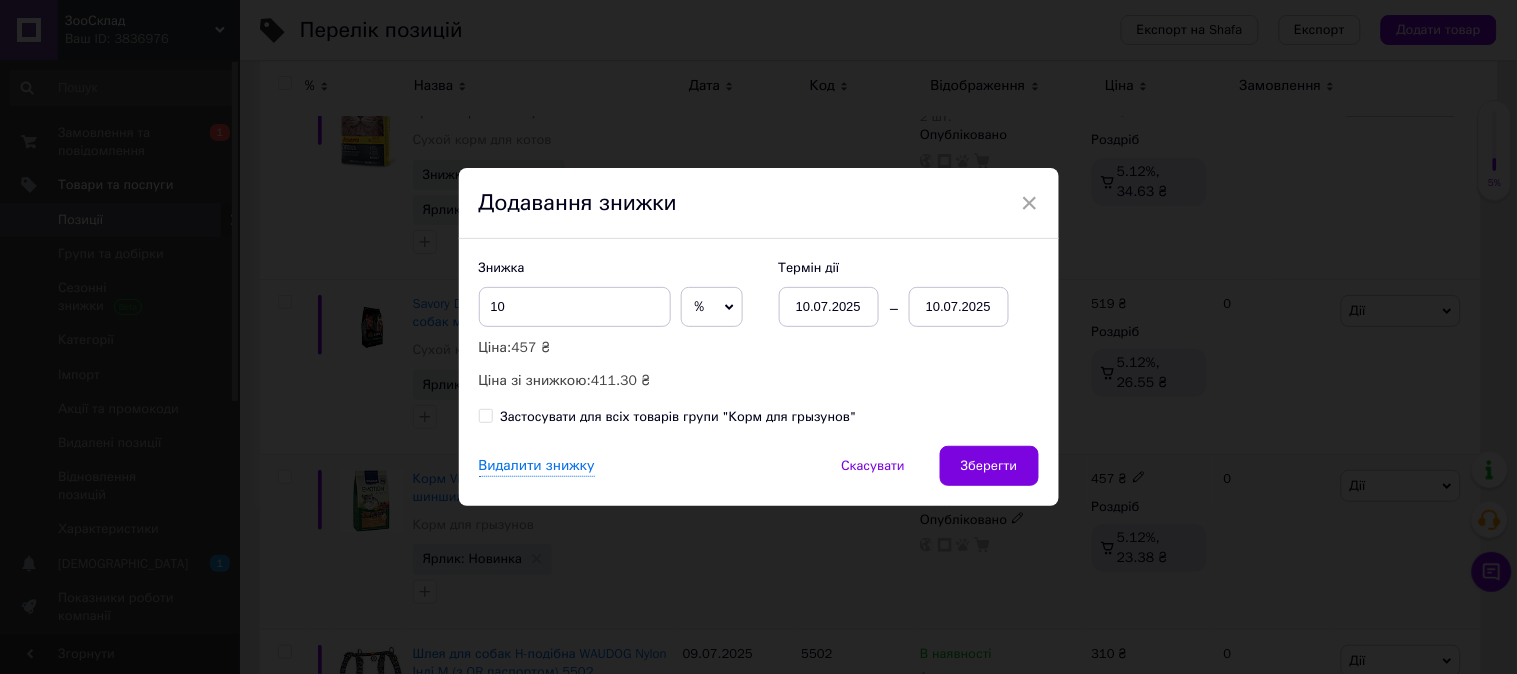 click on "10.07.2025" at bounding box center (959, 307) 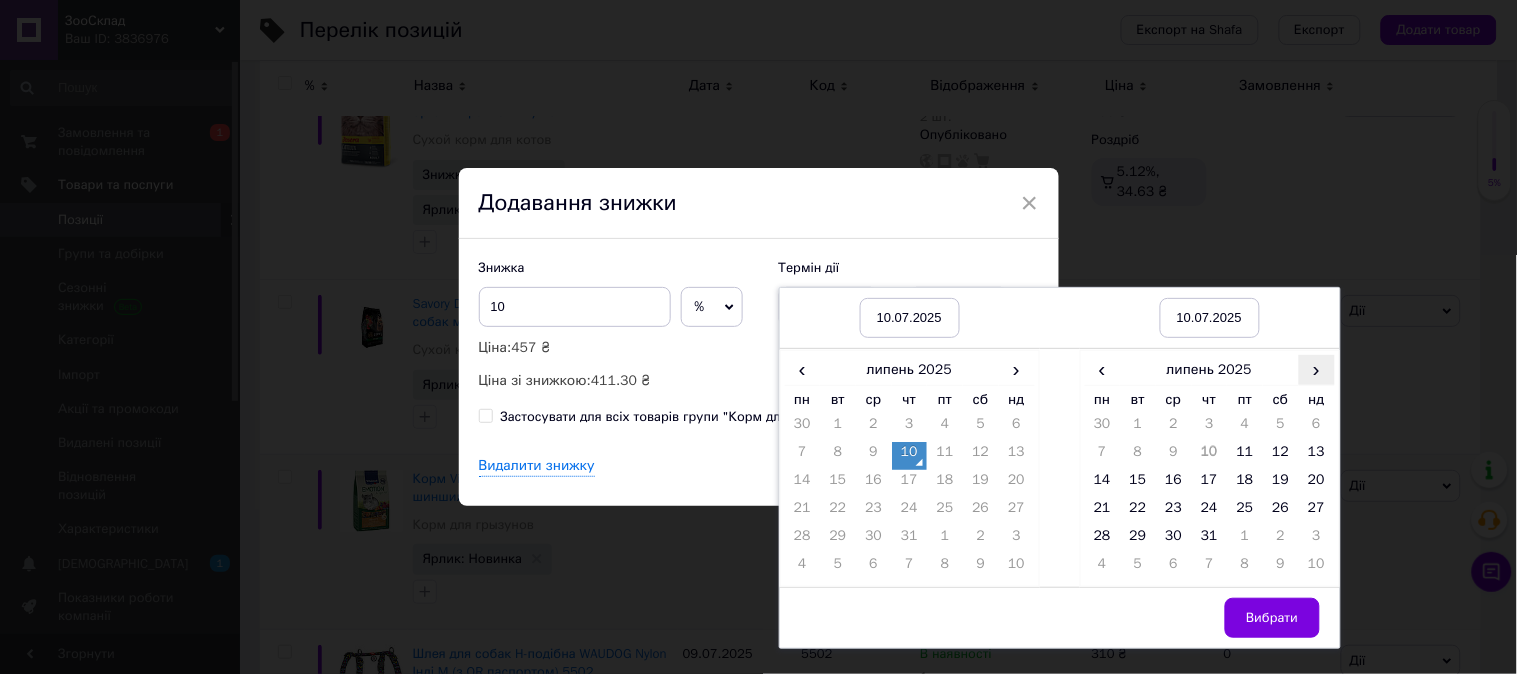 click on "›" at bounding box center (1317, 369) 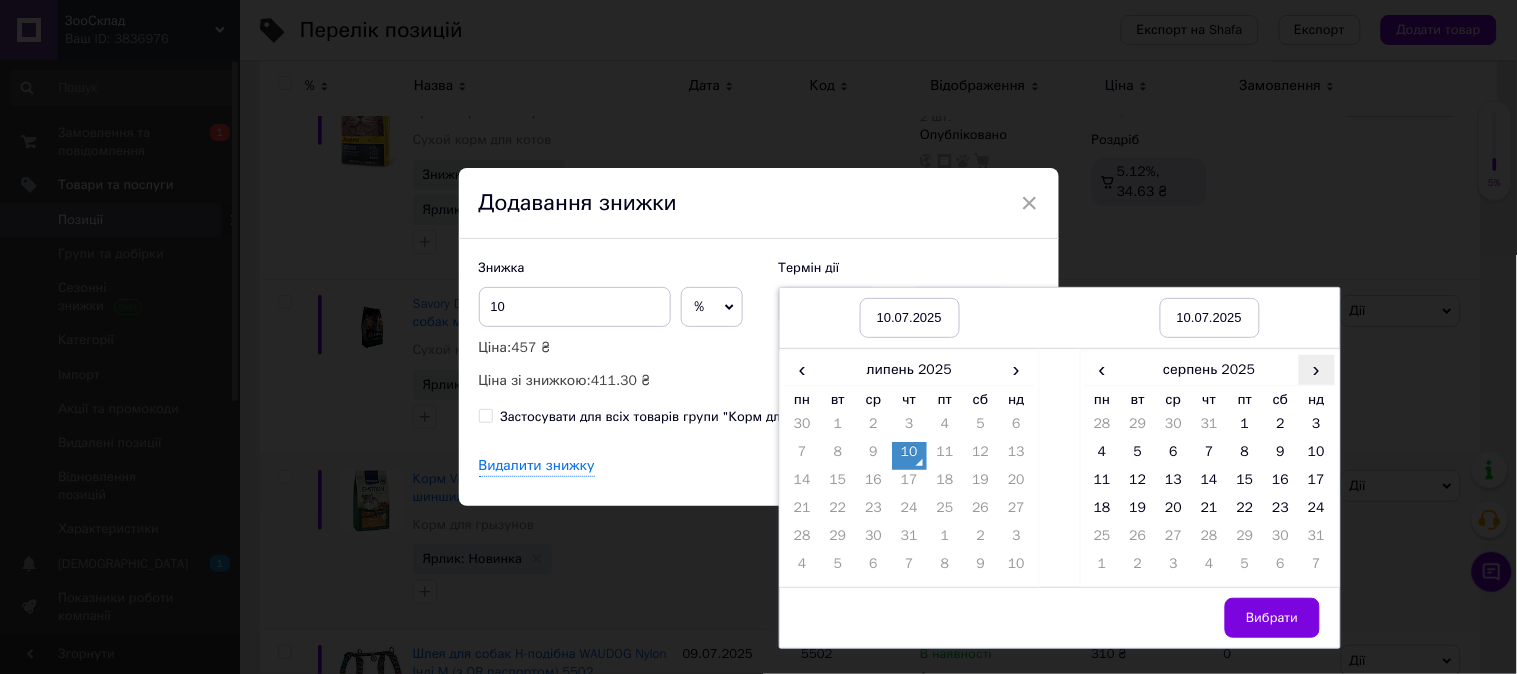 click on "›" at bounding box center [1317, 369] 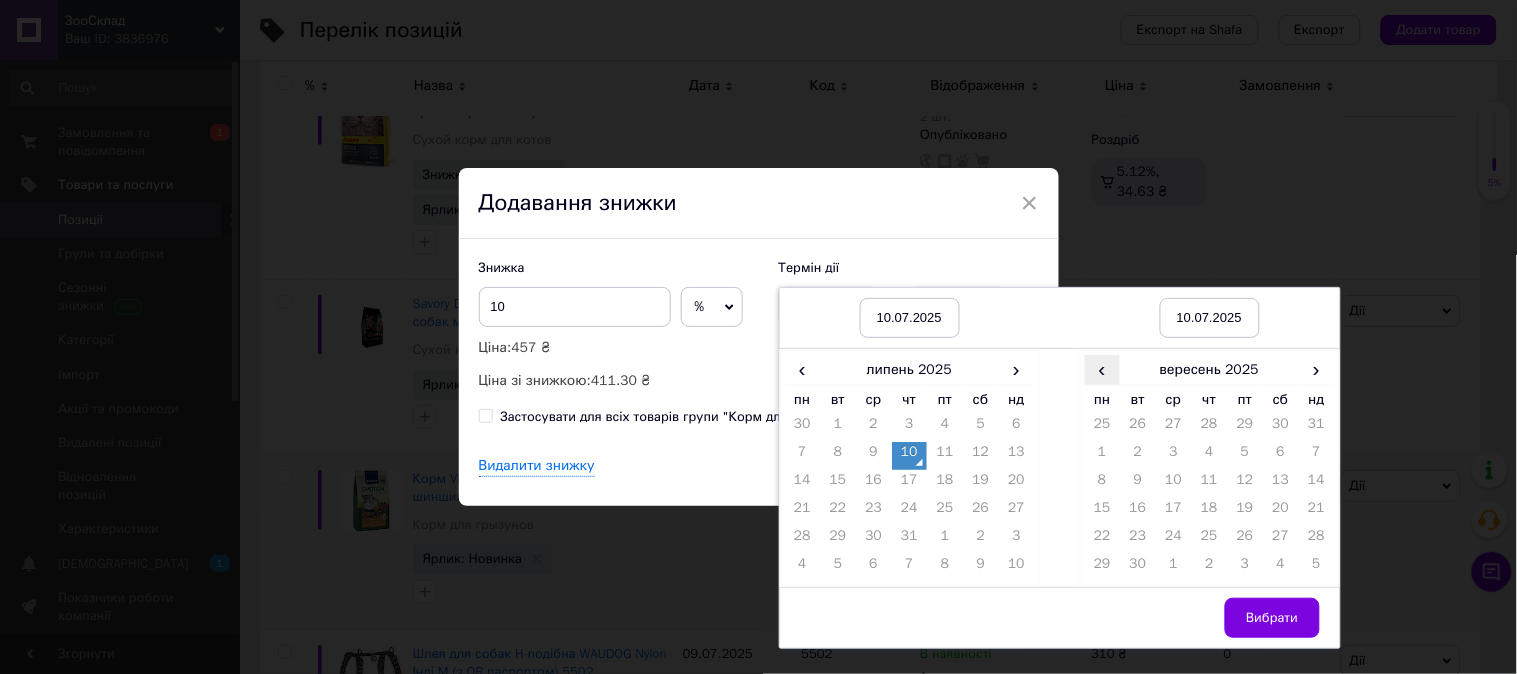 click on "‹" at bounding box center [1103, 369] 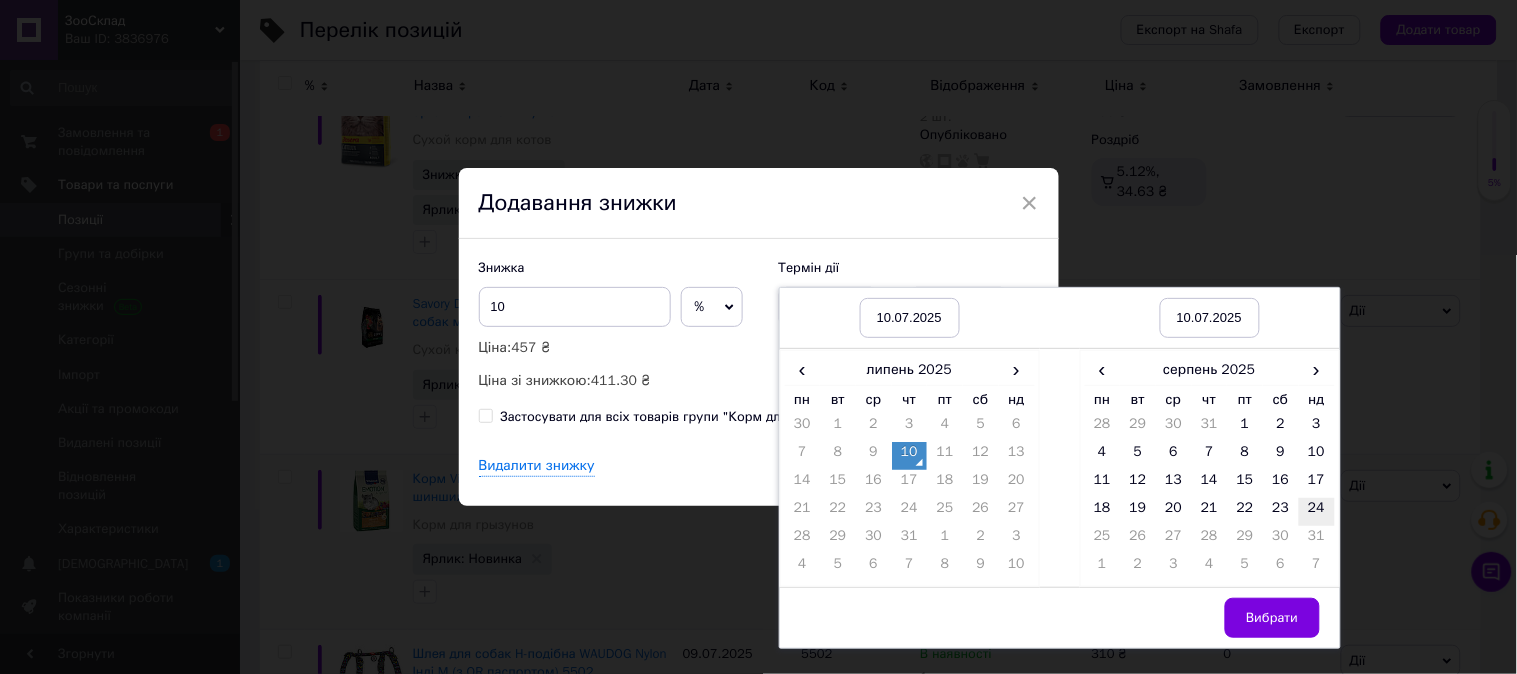 click on "24" at bounding box center (1317, 512) 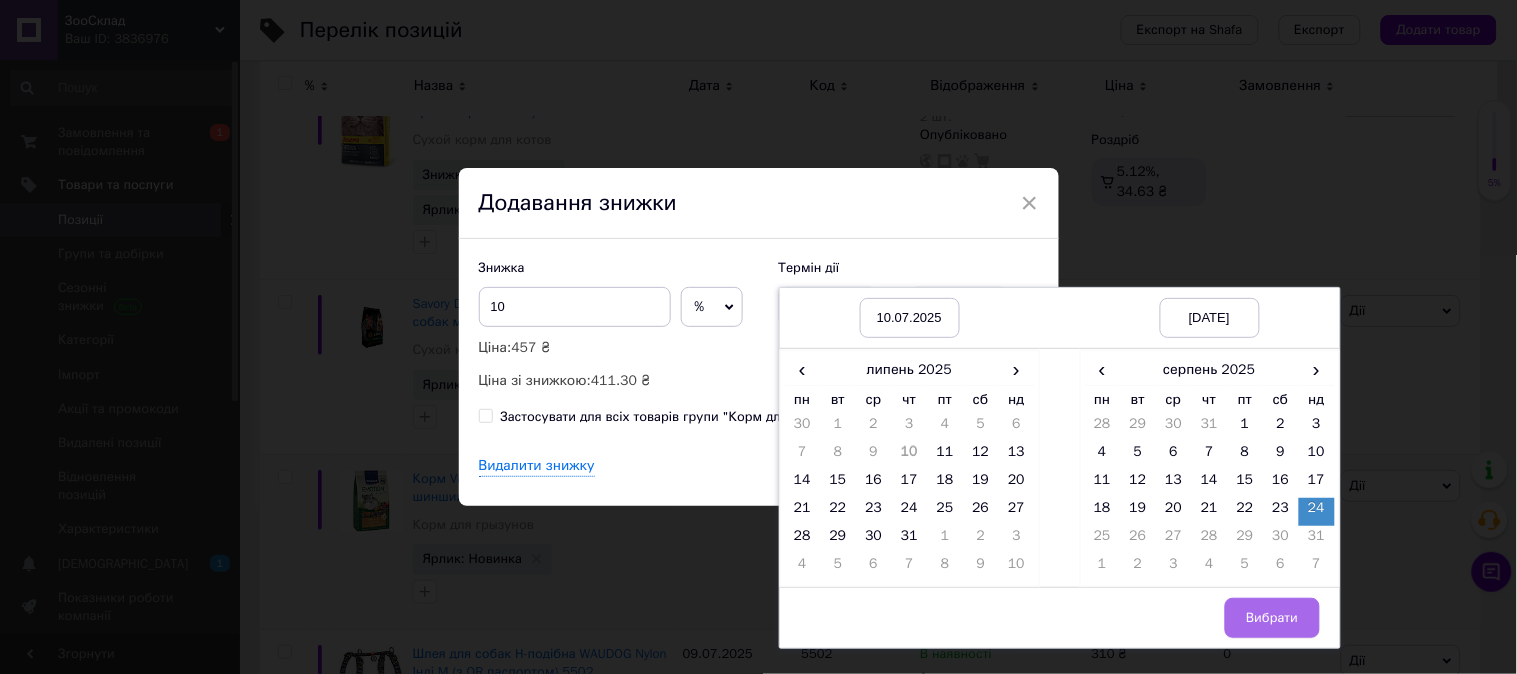 click on "Вибрати" at bounding box center (1272, 618) 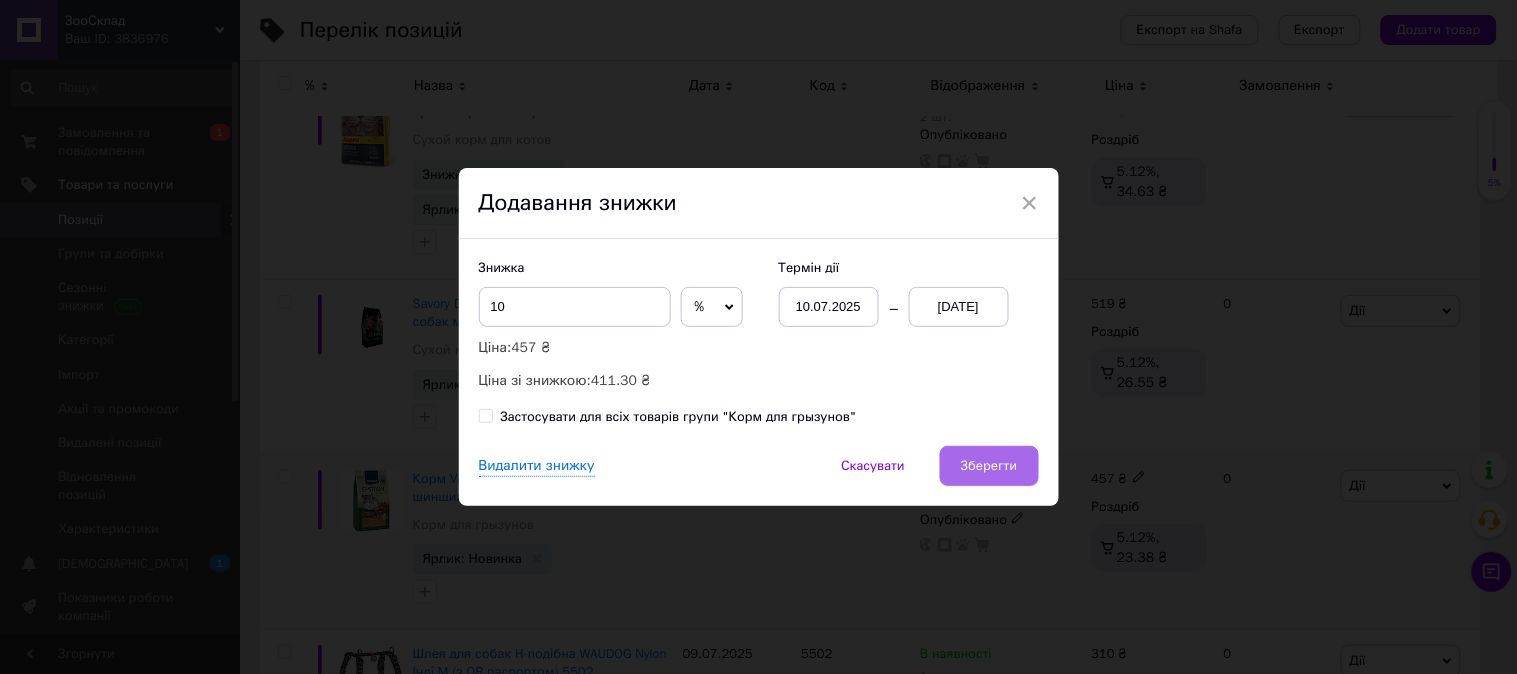 click on "Зберегти" at bounding box center [989, 466] 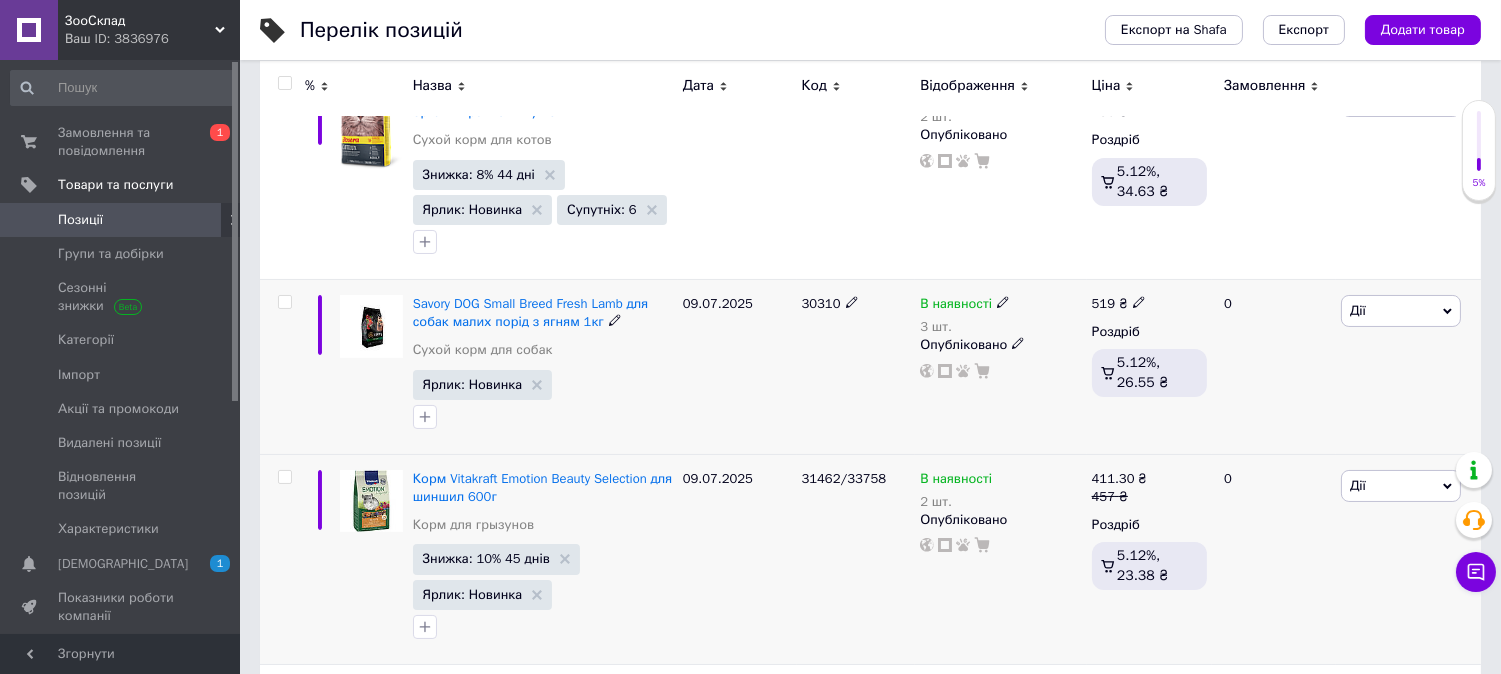 scroll, scrollTop: 0, scrollLeft: 0, axis: both 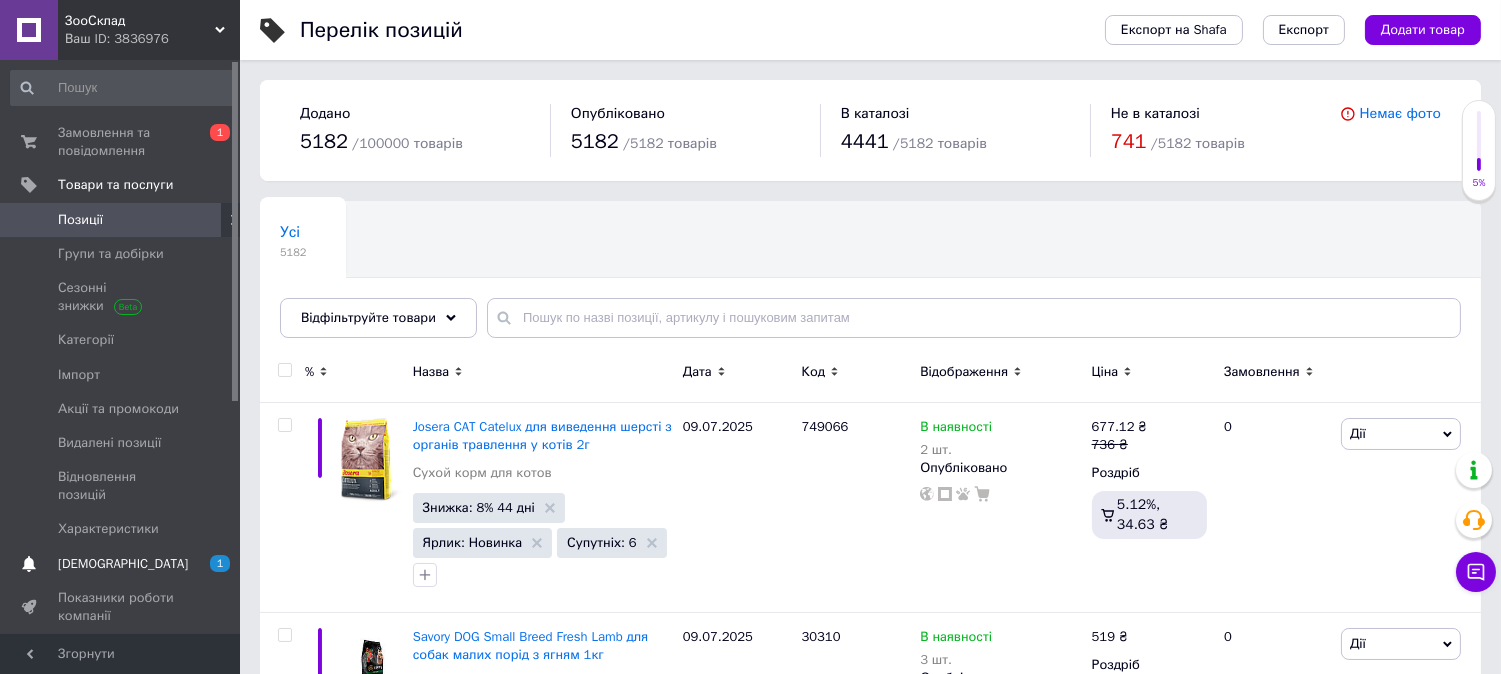 click on "[DEMOGRAPHIC_DATA] 1" at bounding box center (123, 564) 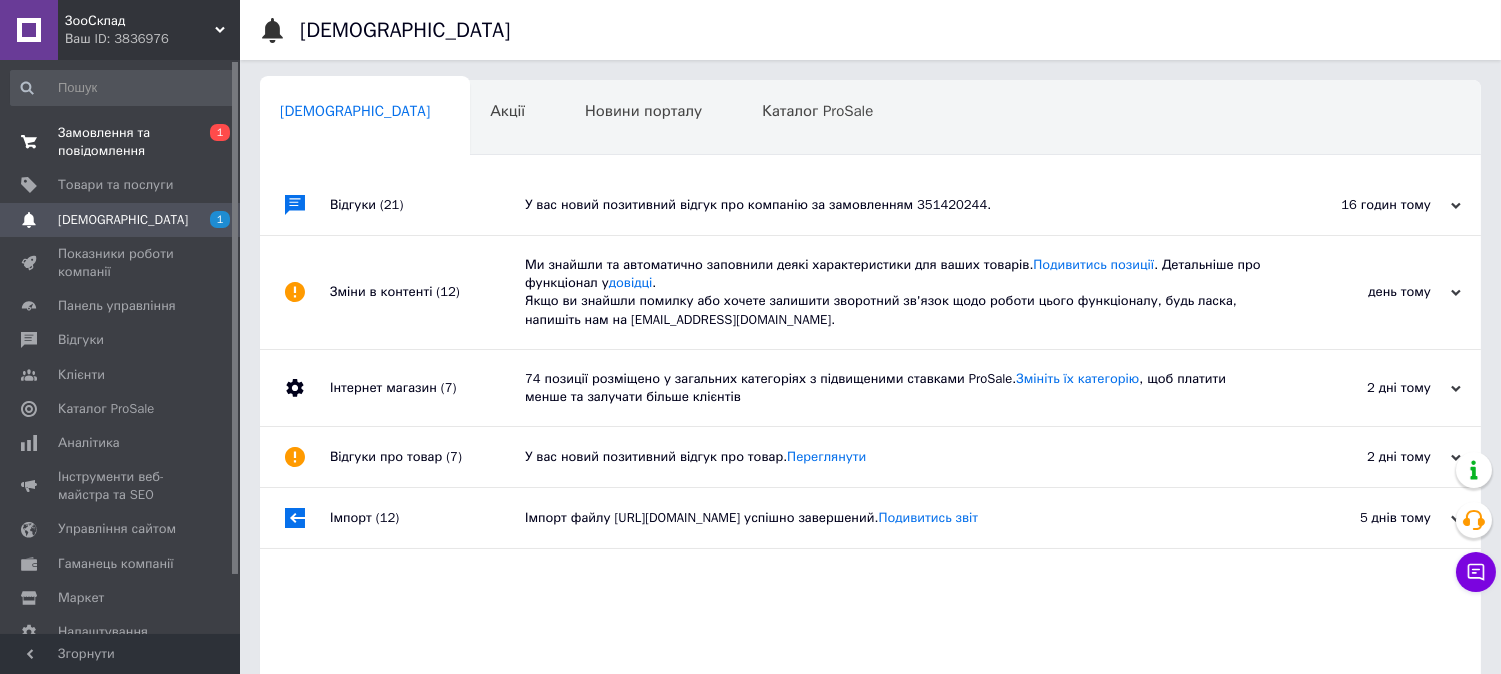 click on "Замовлення та повідомлення" at bounding box center (121, 142) 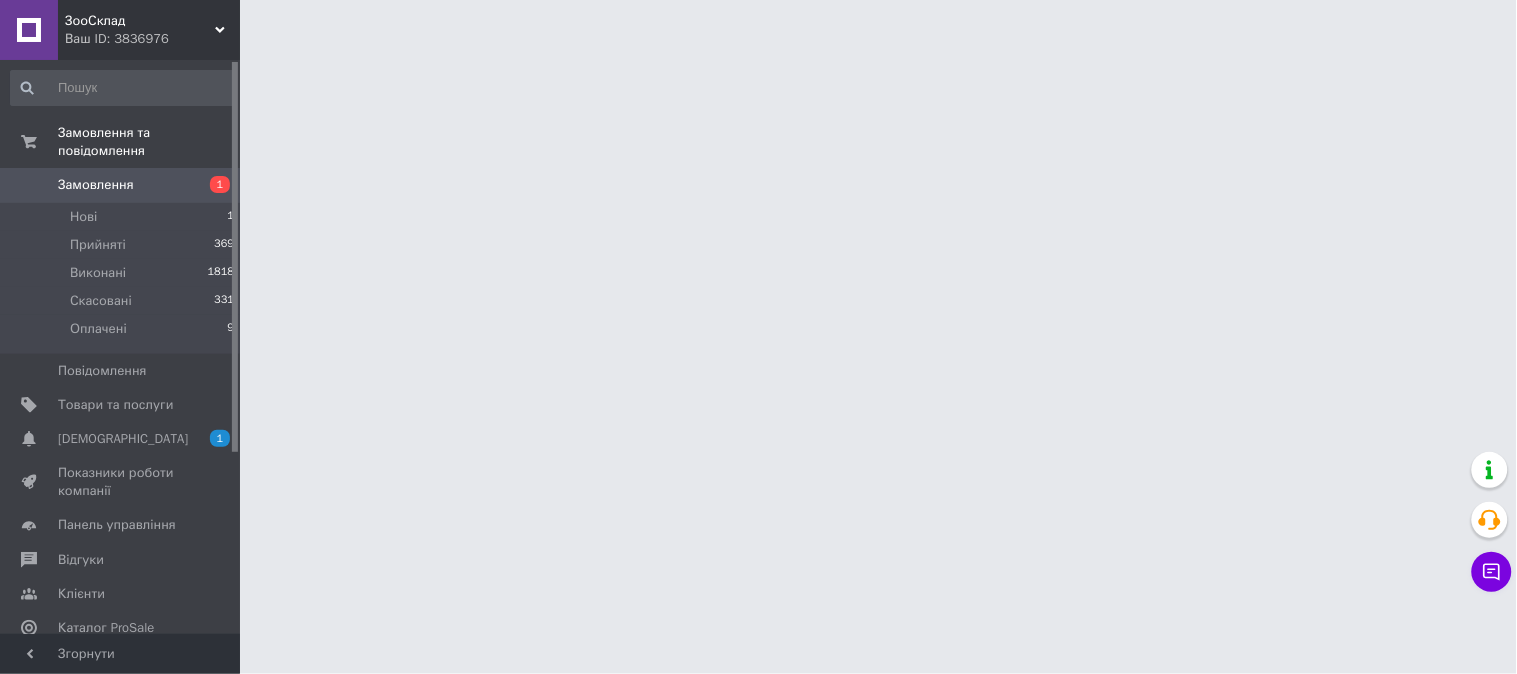 click on "Замовлення" at bounding box center [96, 185] 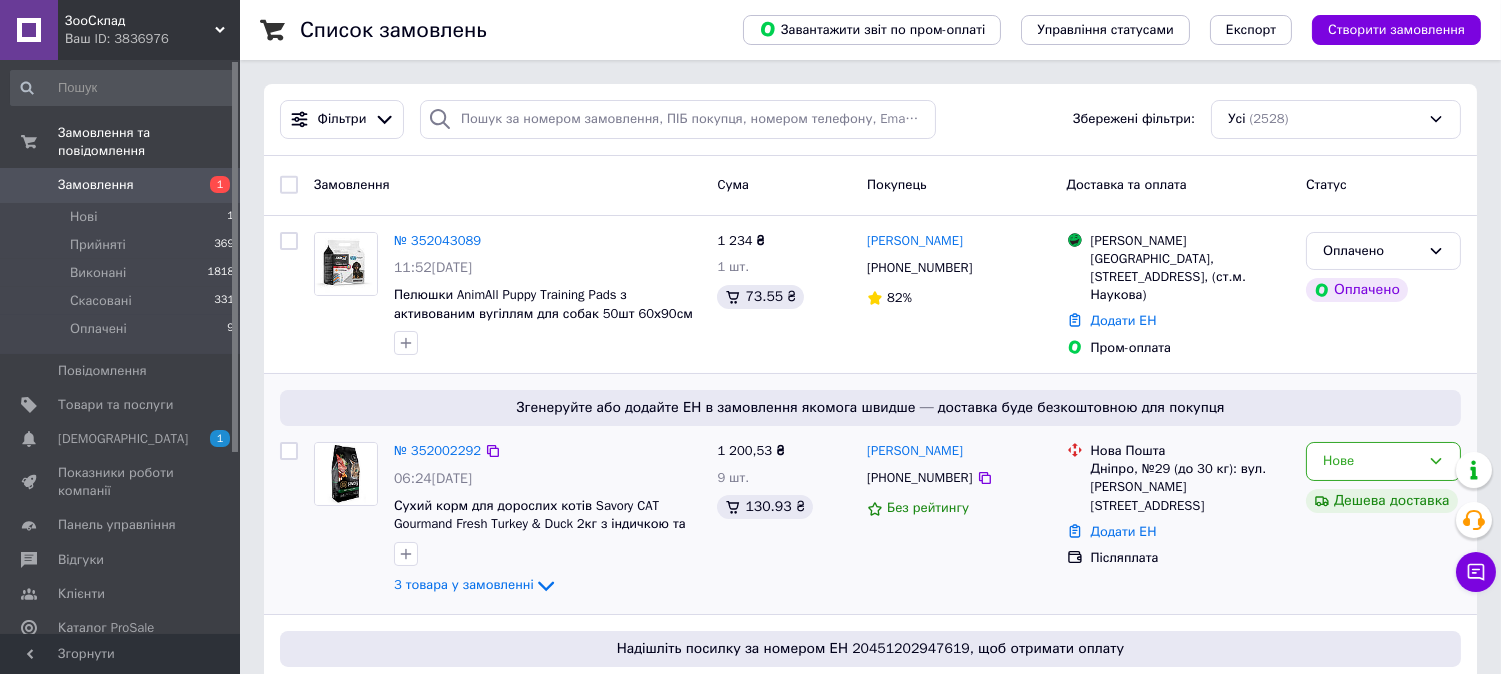 scroll, scrollTop: 333, scrollLeft: 0, axis: vertical 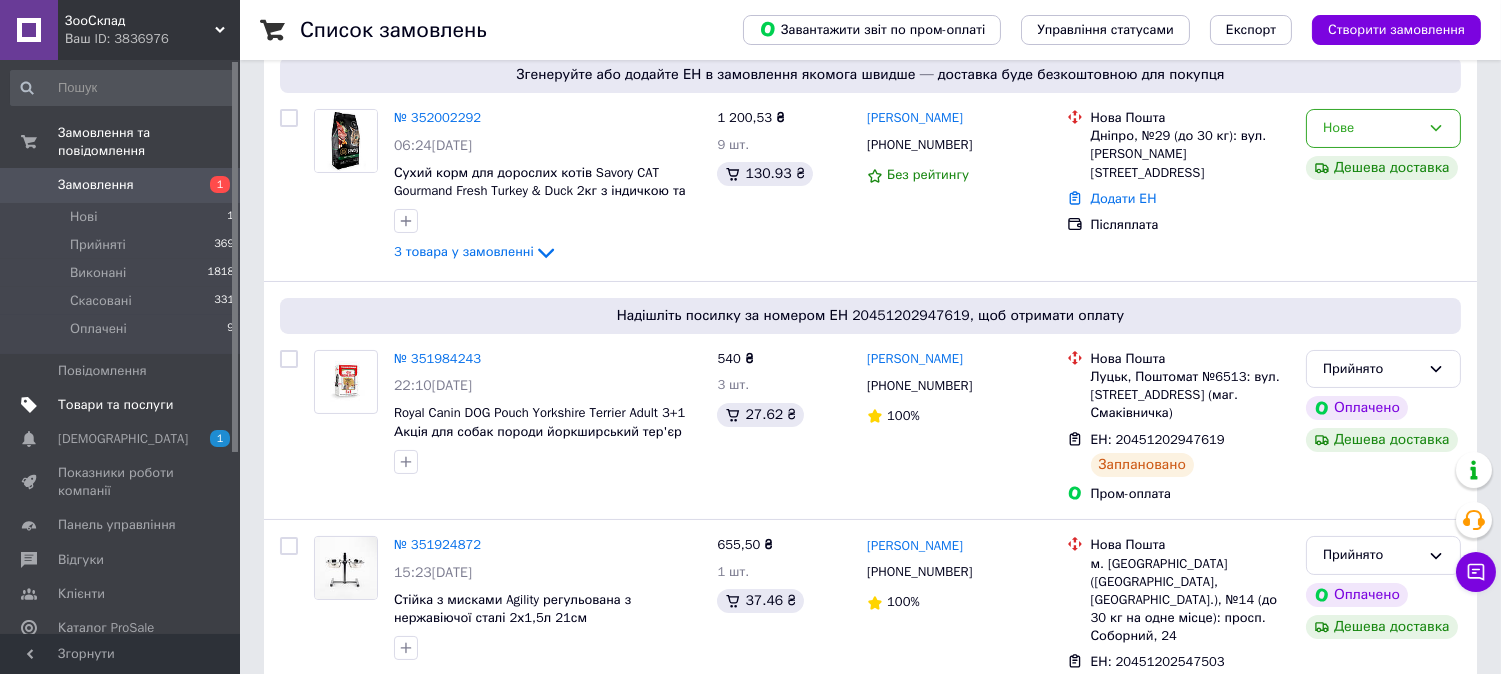 click on "Товари та послуги" at bounding box center [115, 405] 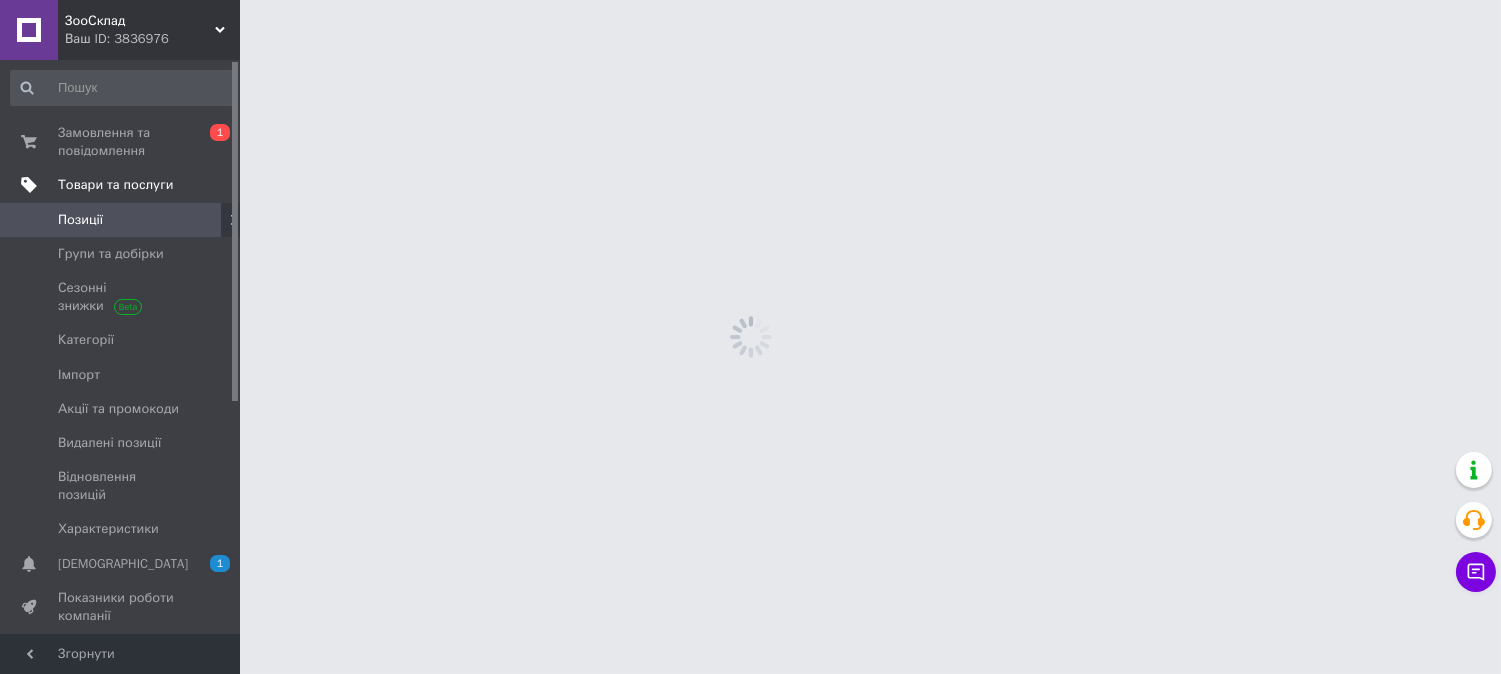 scroll, scrollTop: 0, scrollLeft: 0, axis: both 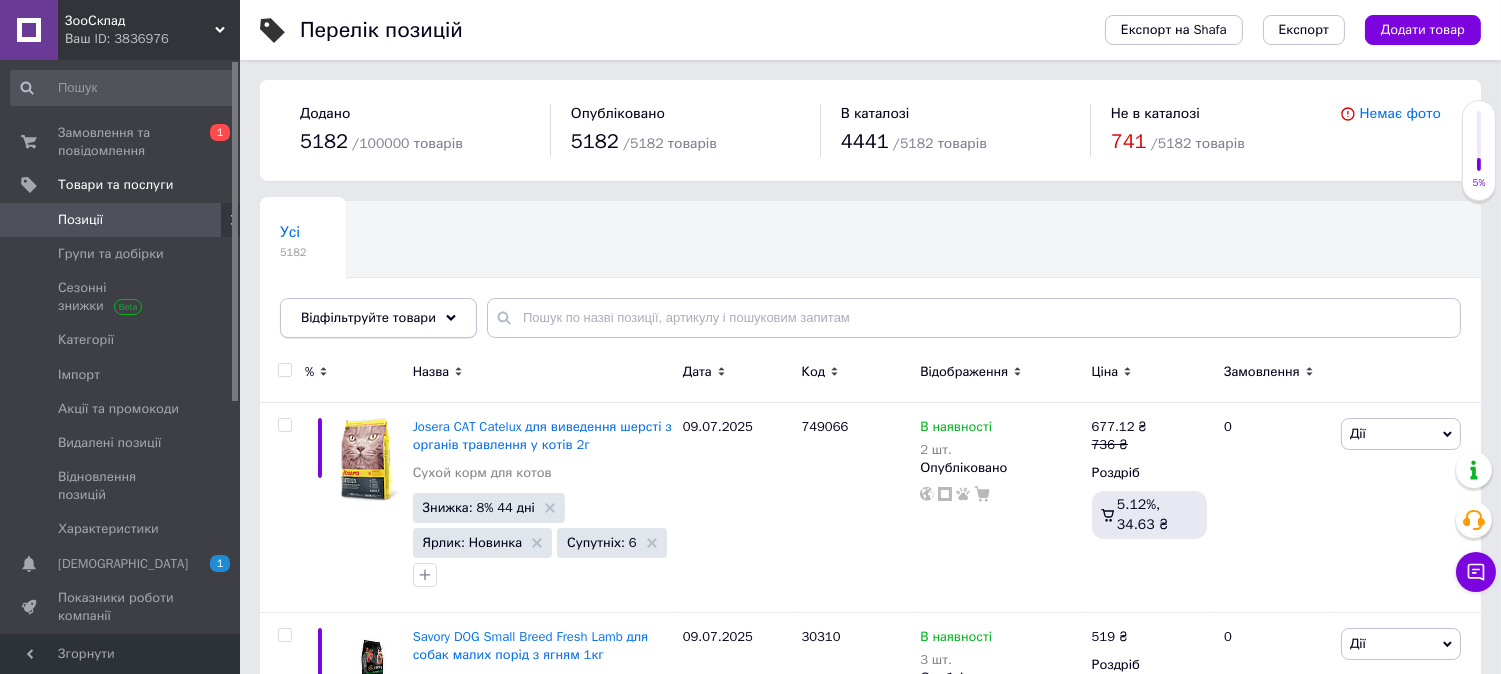 click on "Відфільтруйте товари" at bounding box center (368, 317) 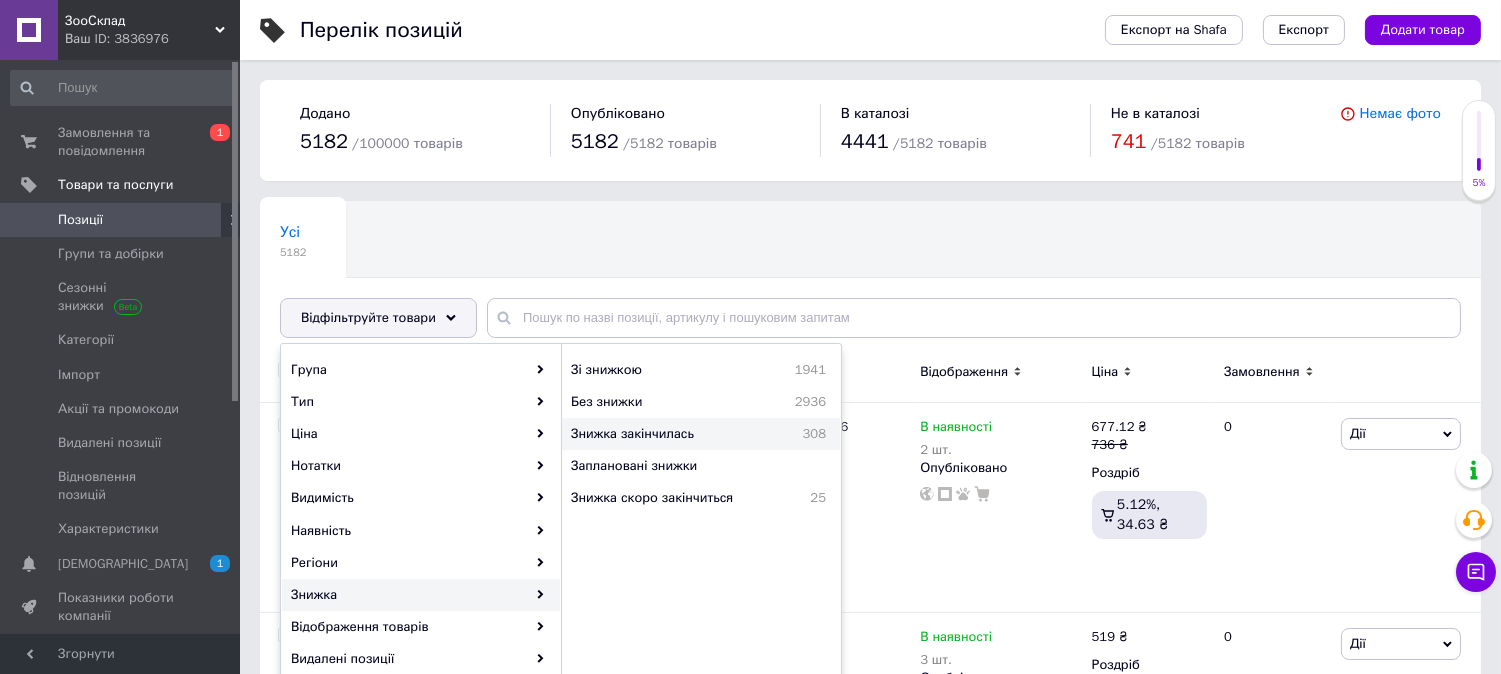 click on "Знижка закінчилась" at bounding box center [671, 434] 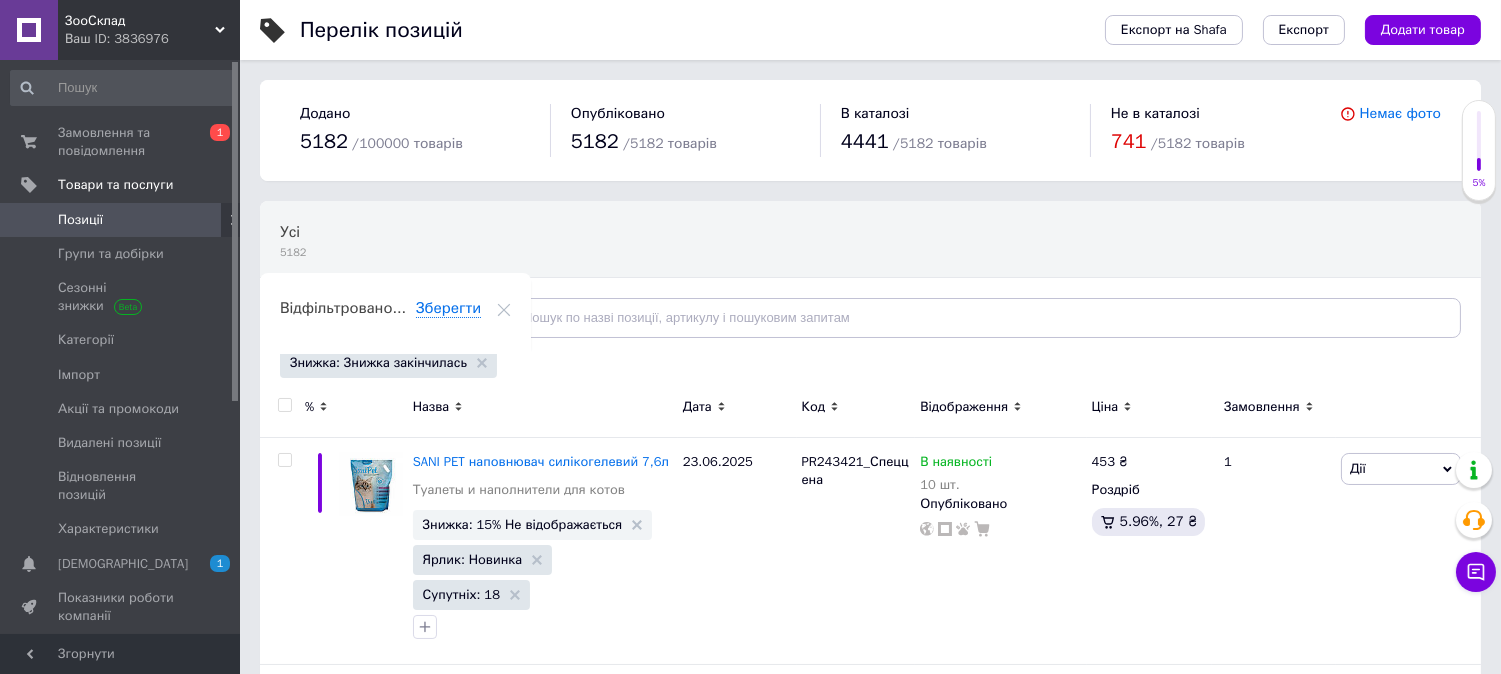 click 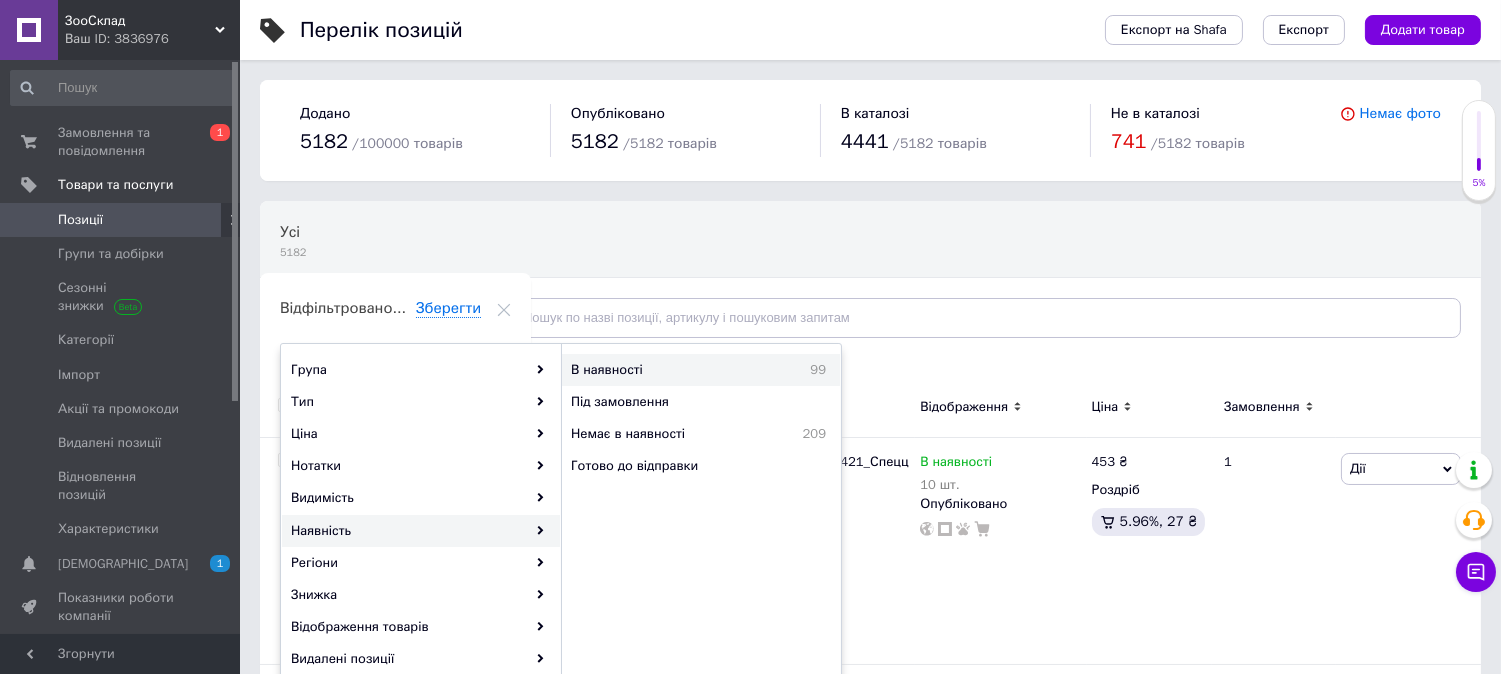 click on "В наявності" at bounding box center (665, 370) 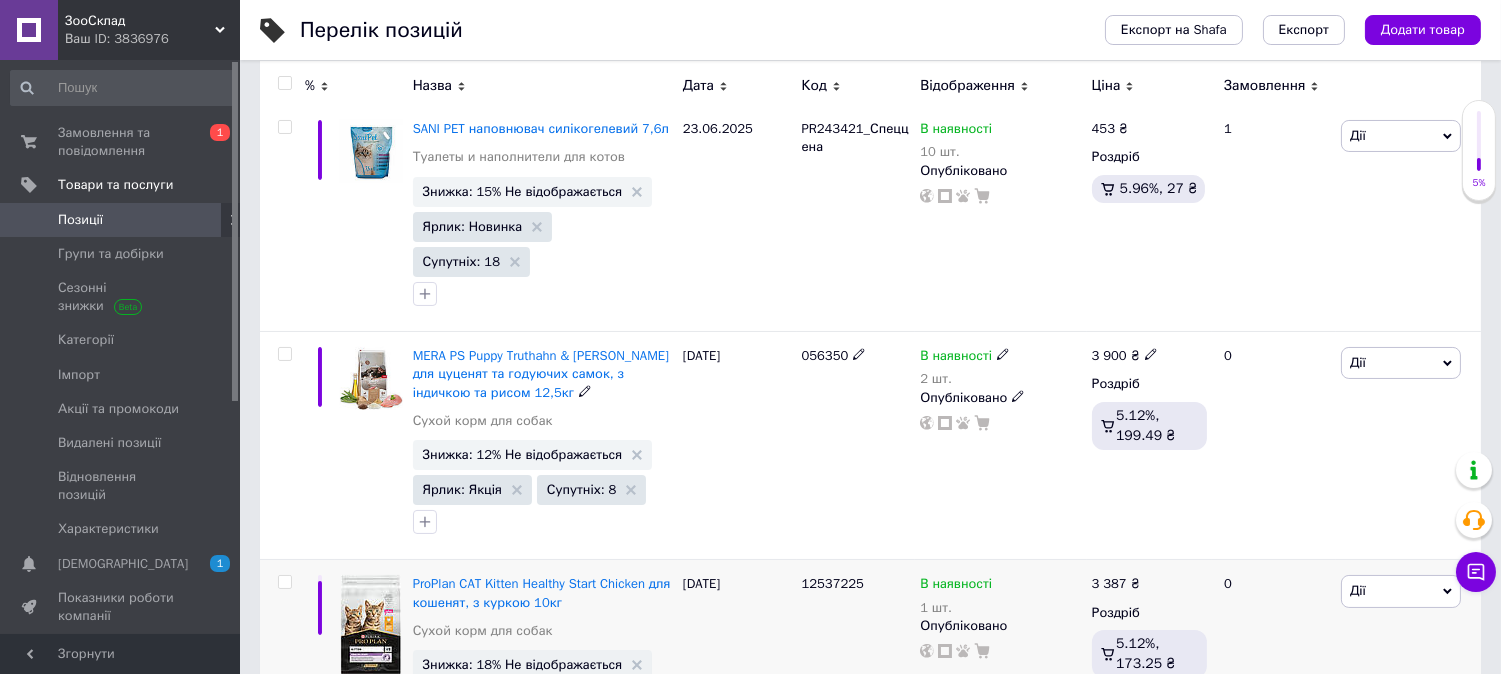 scroll, scrollTop: 444, scrollLeft: 0, axis: vertical 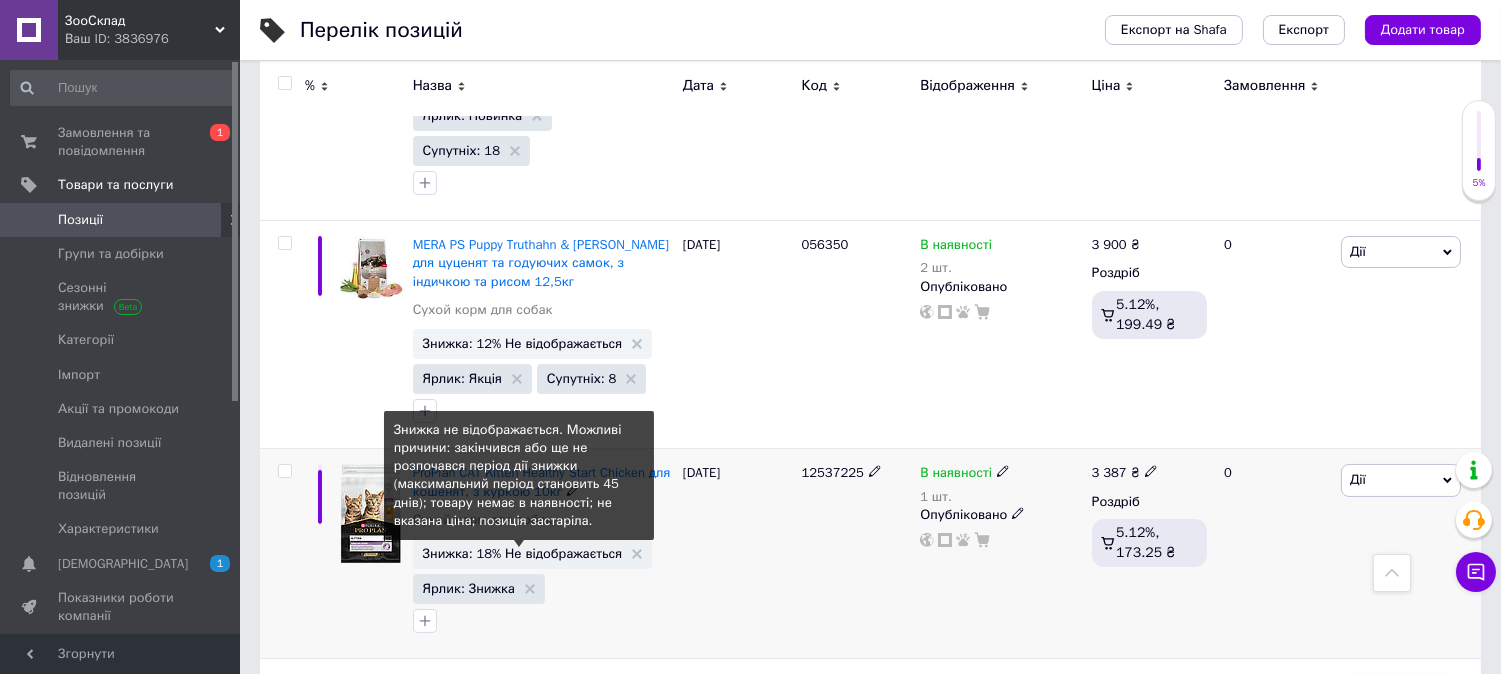click on "Знижка: 18% Не відображається" at bounding box center [523, 553] 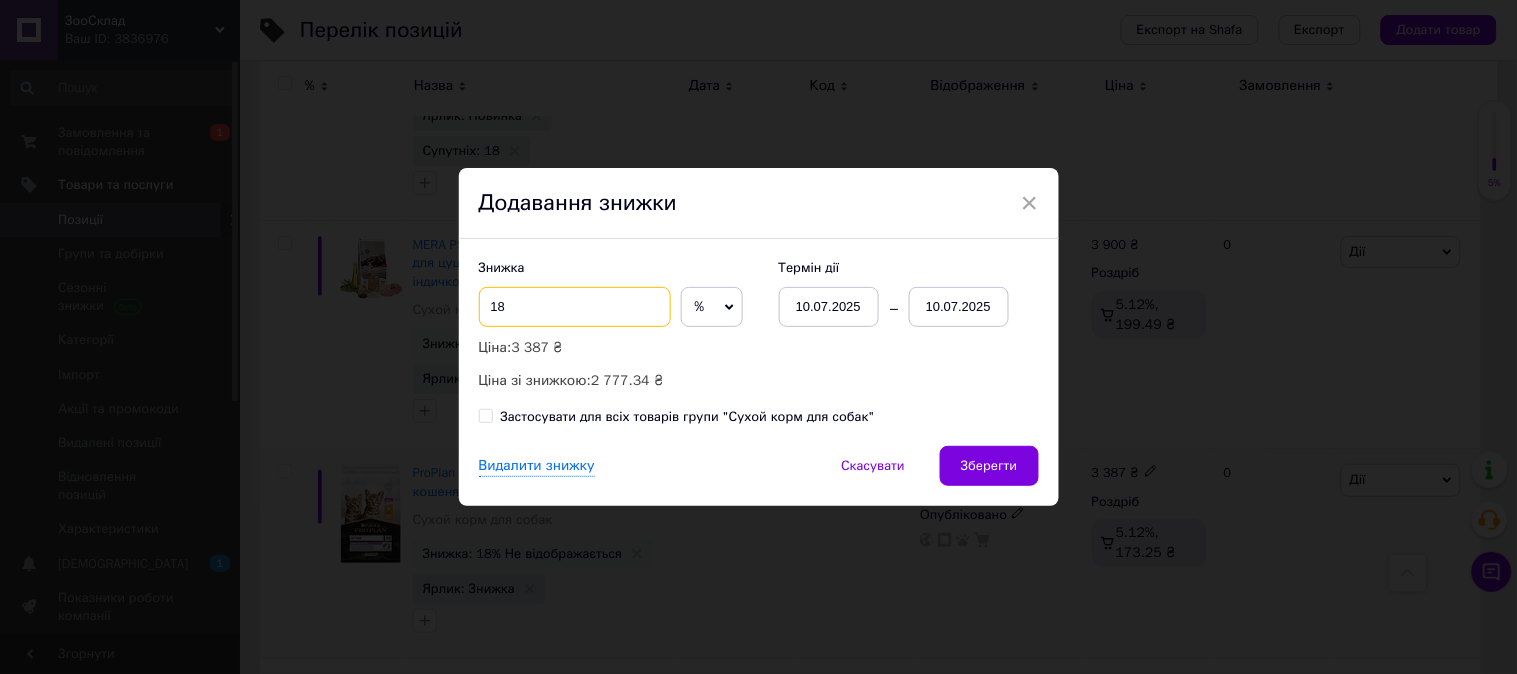 click on "18" at bounding box center [575, 307] 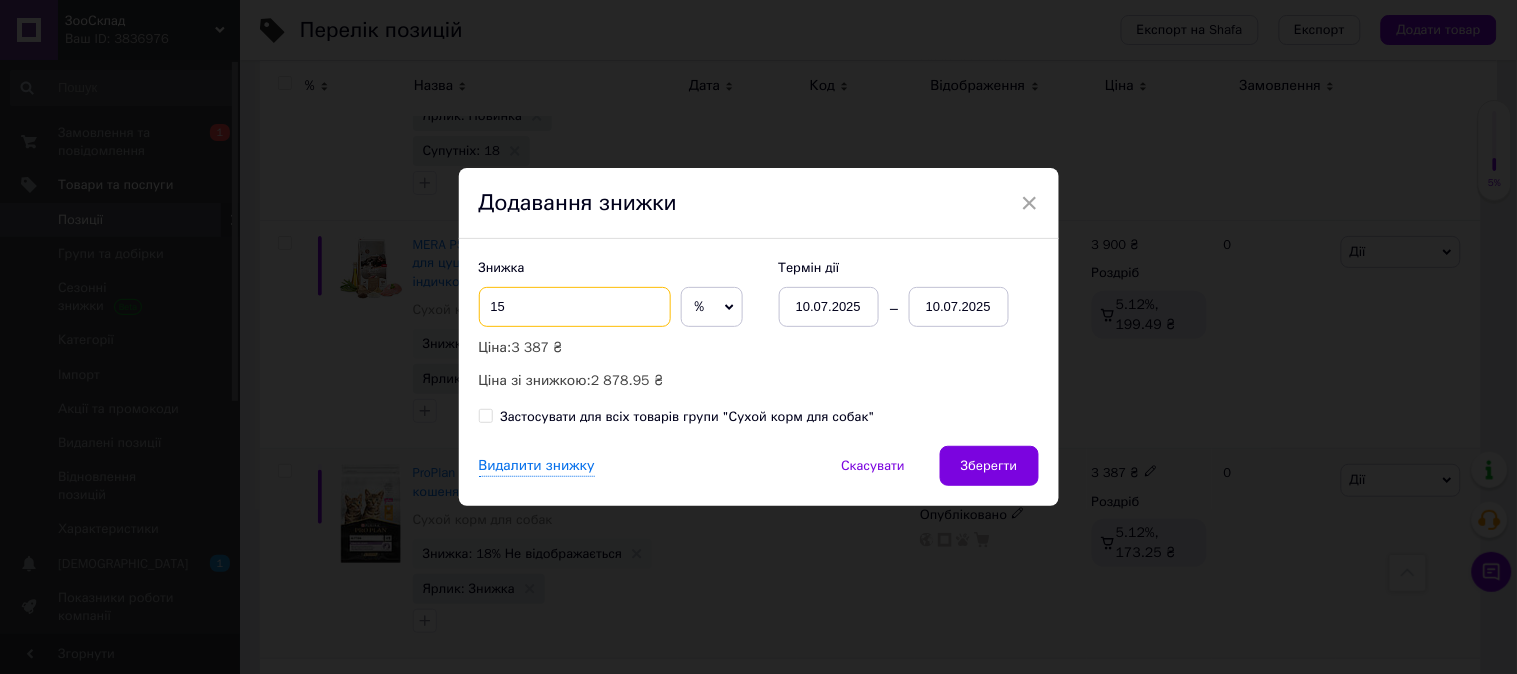 type on "15" 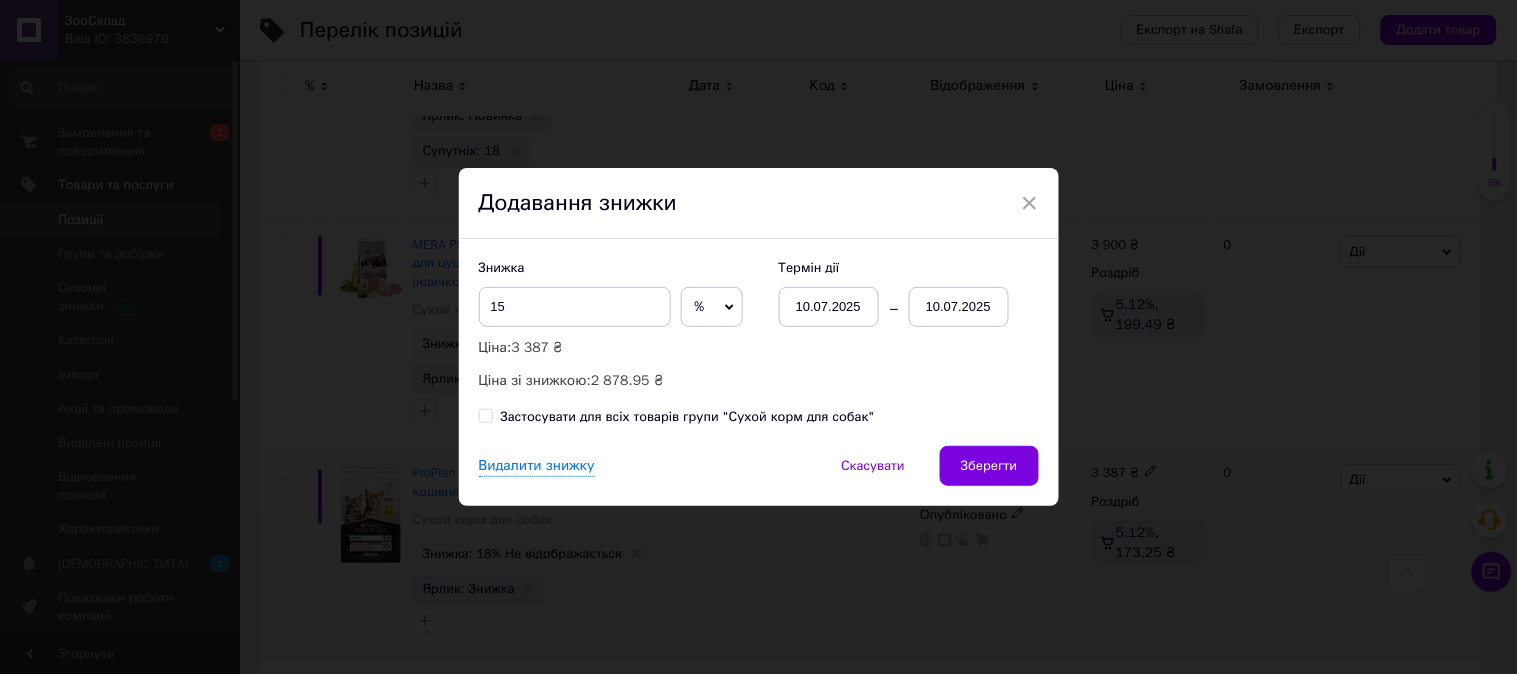 click on "10.07.2025" at bounding box center [959, 307] 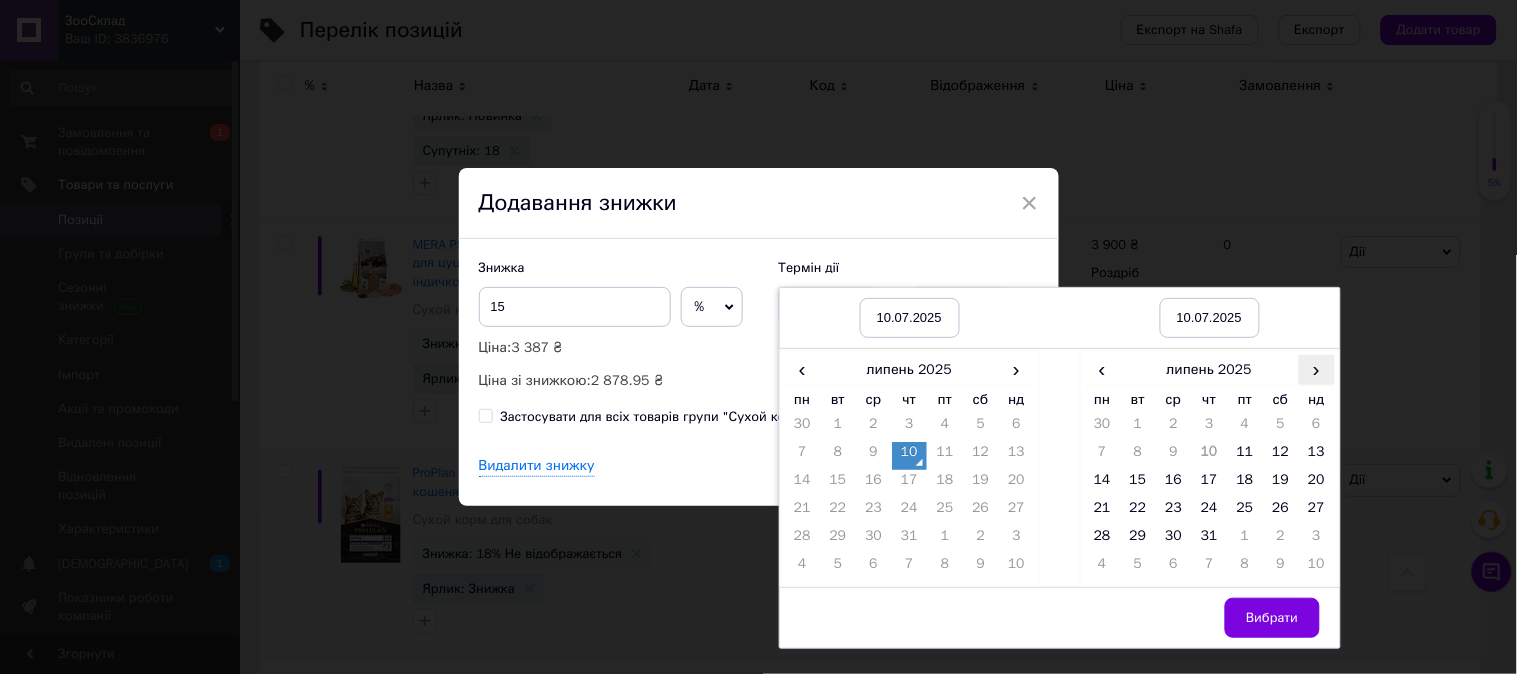 click on "›" at bounding box center (1317, 369) 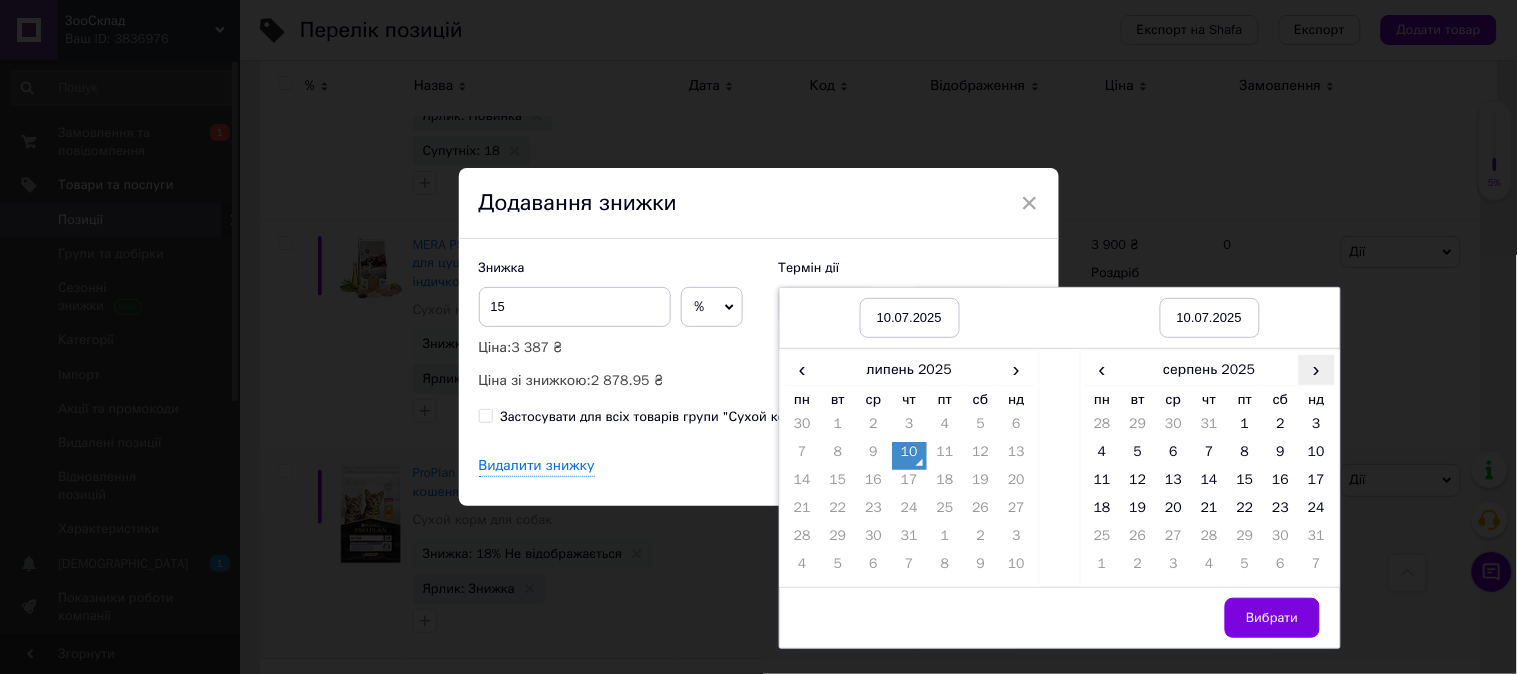 click on "›" at bounding box center (1317, 369) 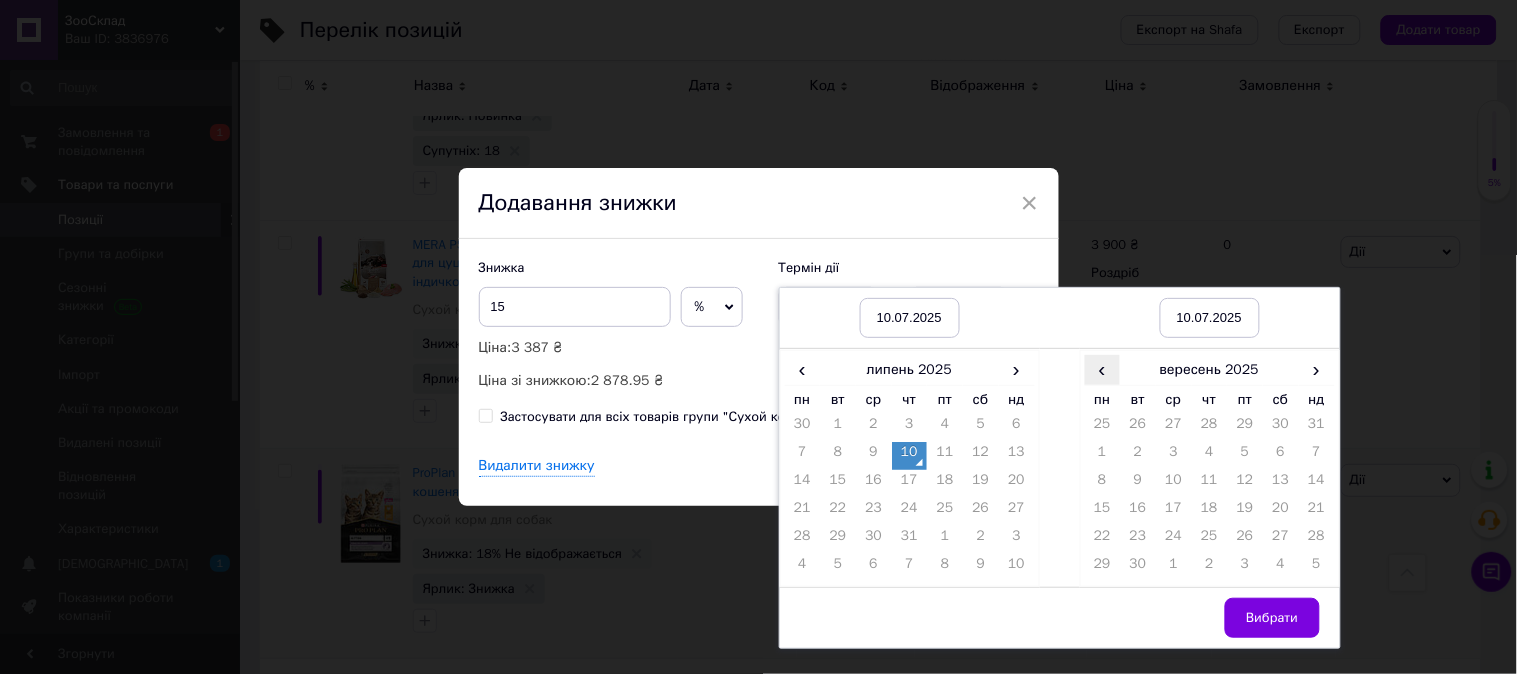 click on "‹" at bounding box center [1103, 369] 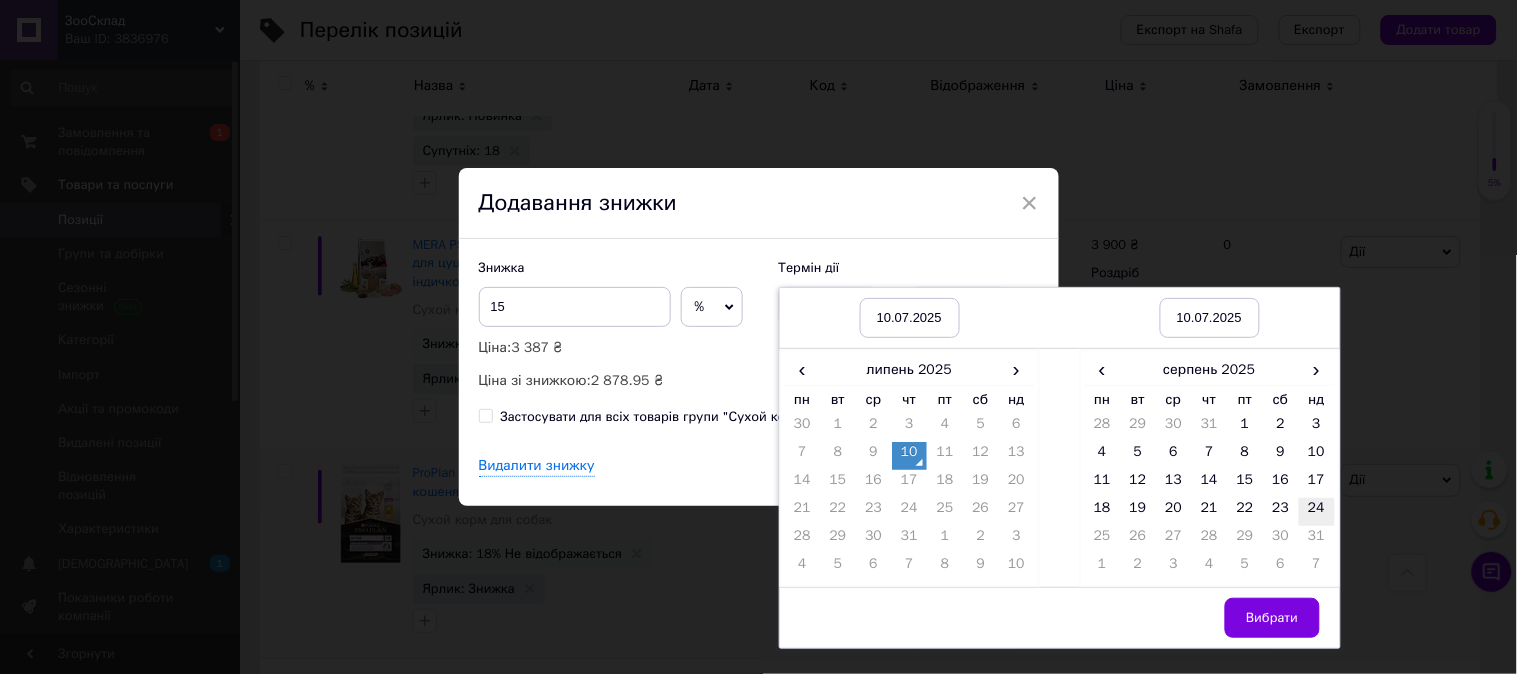click on "24" at bounding box center (1317, 512) 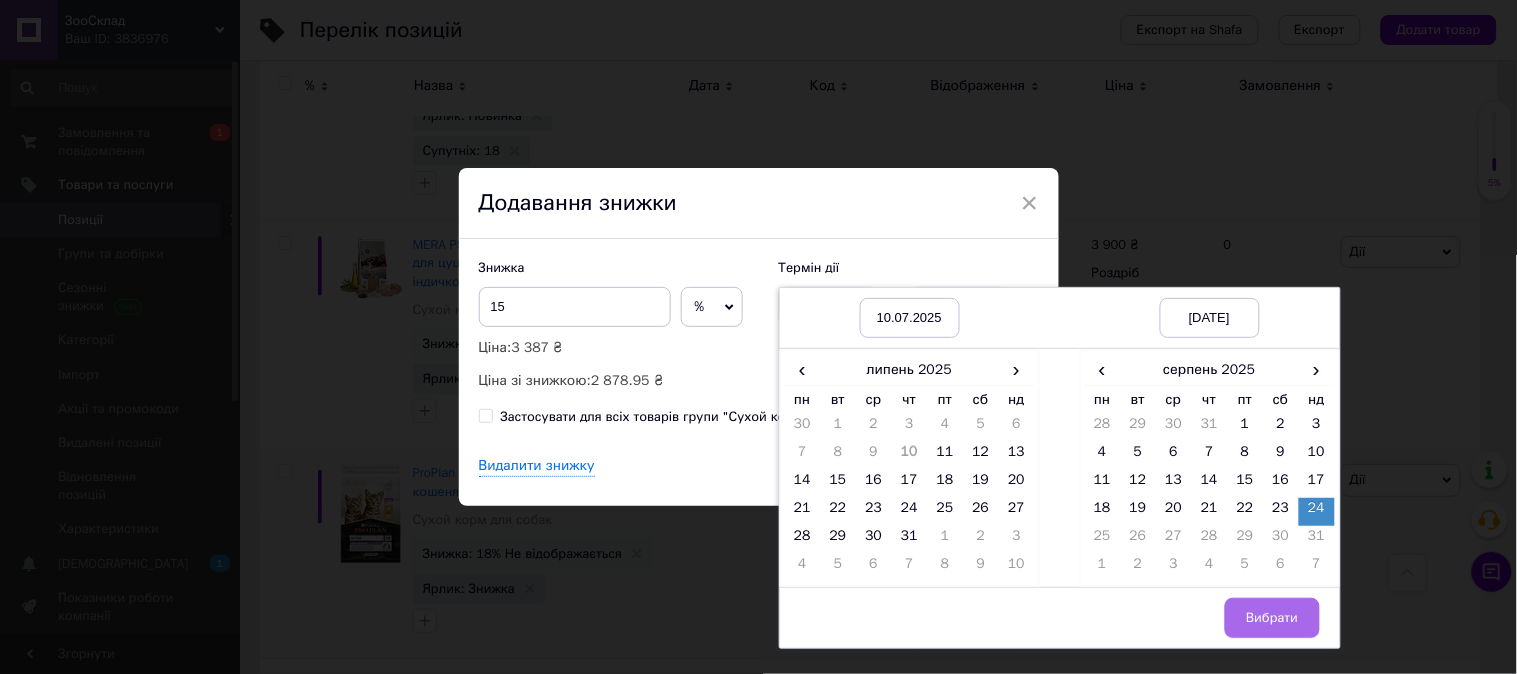 click on "Вибрати" at bounding box center [1272, 618] 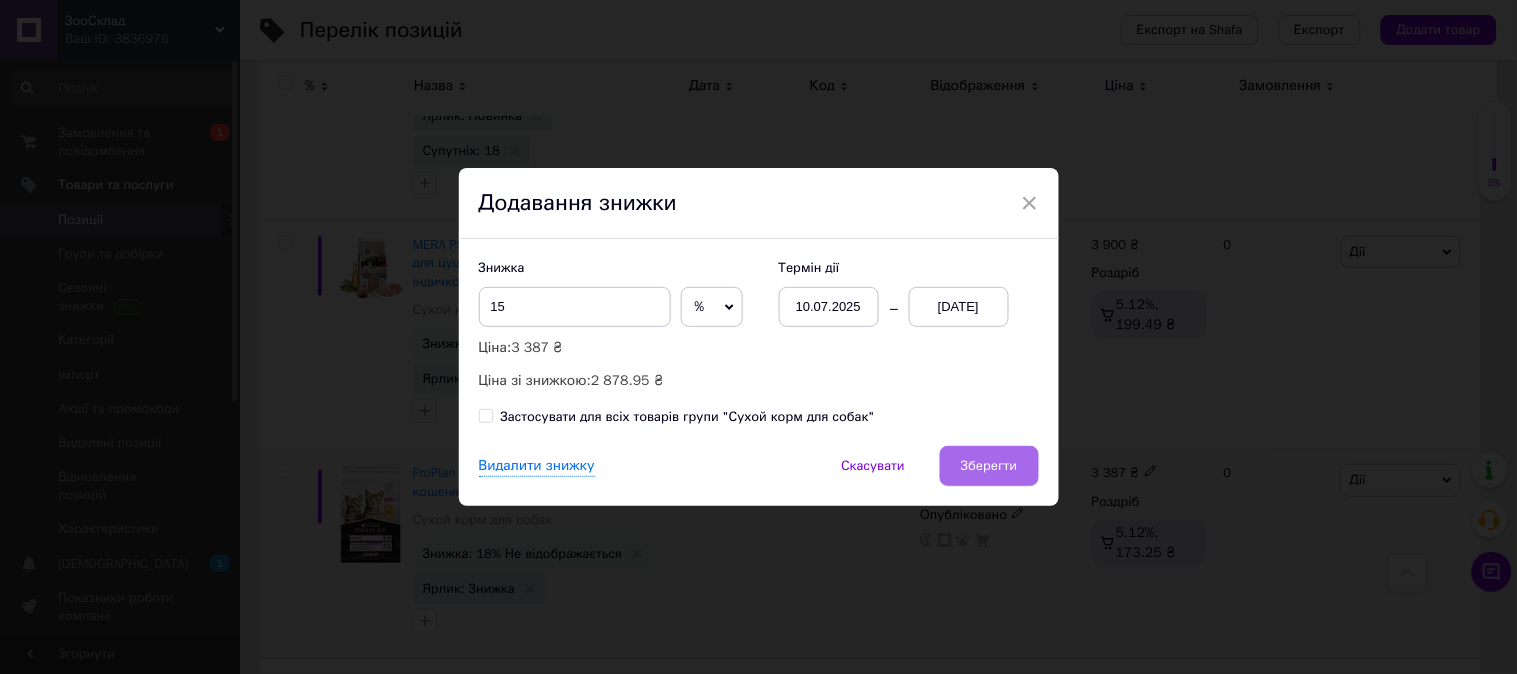 click on "Зберегти" at bounding box center [989, 466] 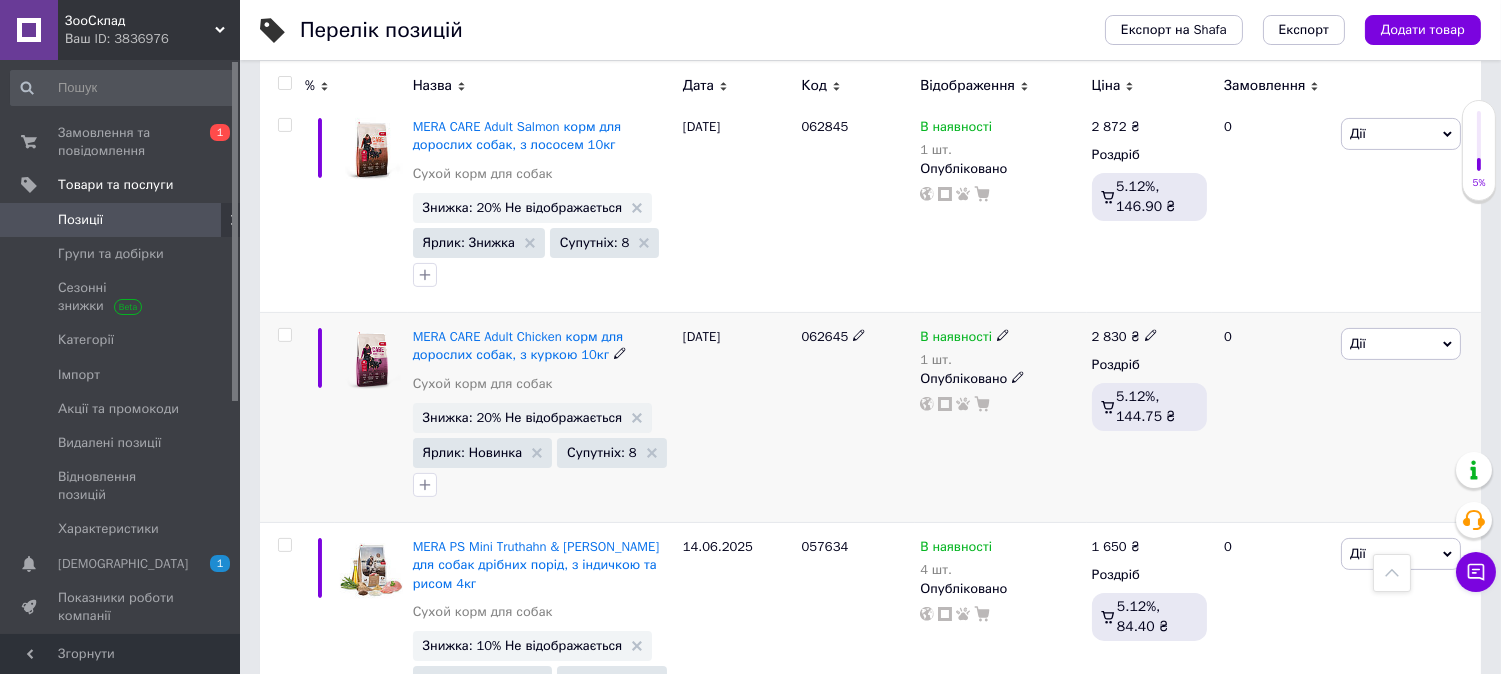 scroll, scrollTop: 888, scrollLeft: 0, axis: vertical 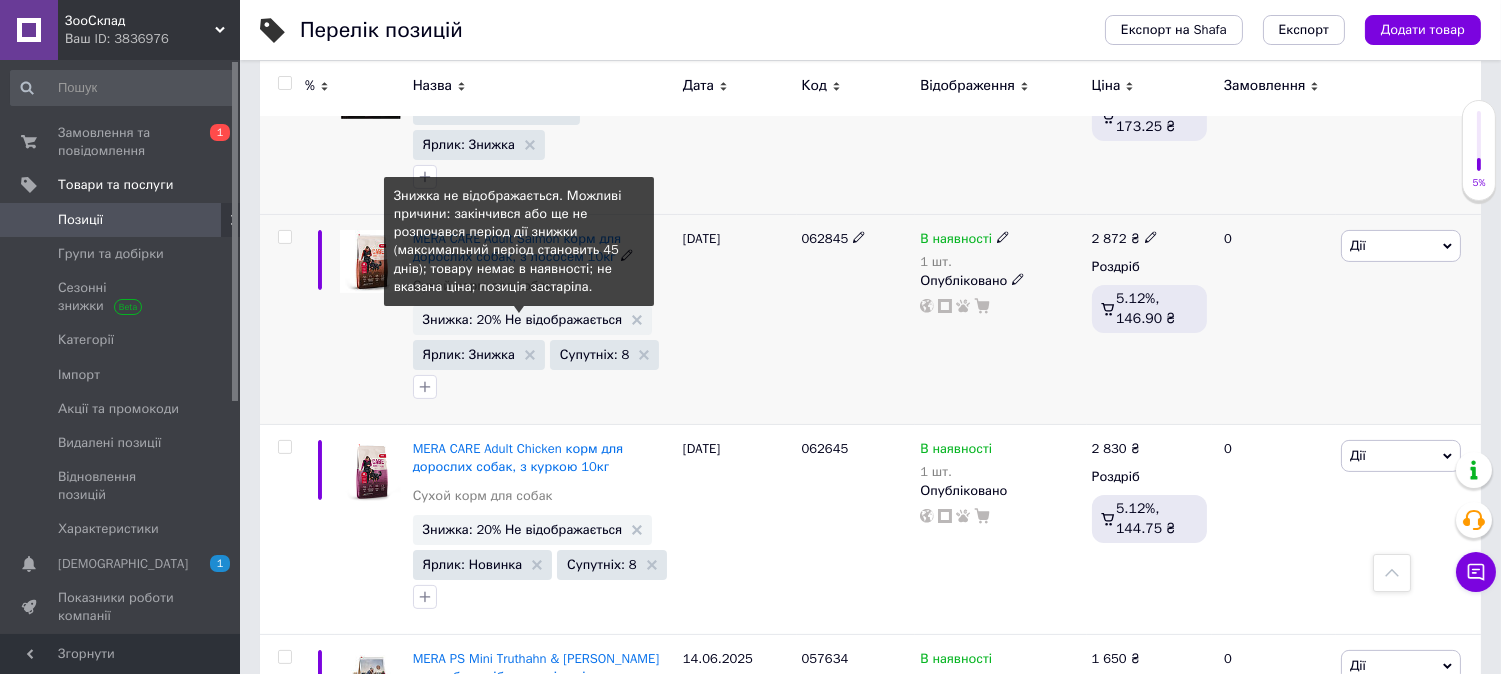 click on "Знижка: 20% Не відображається" at bounding box center (523, 319) 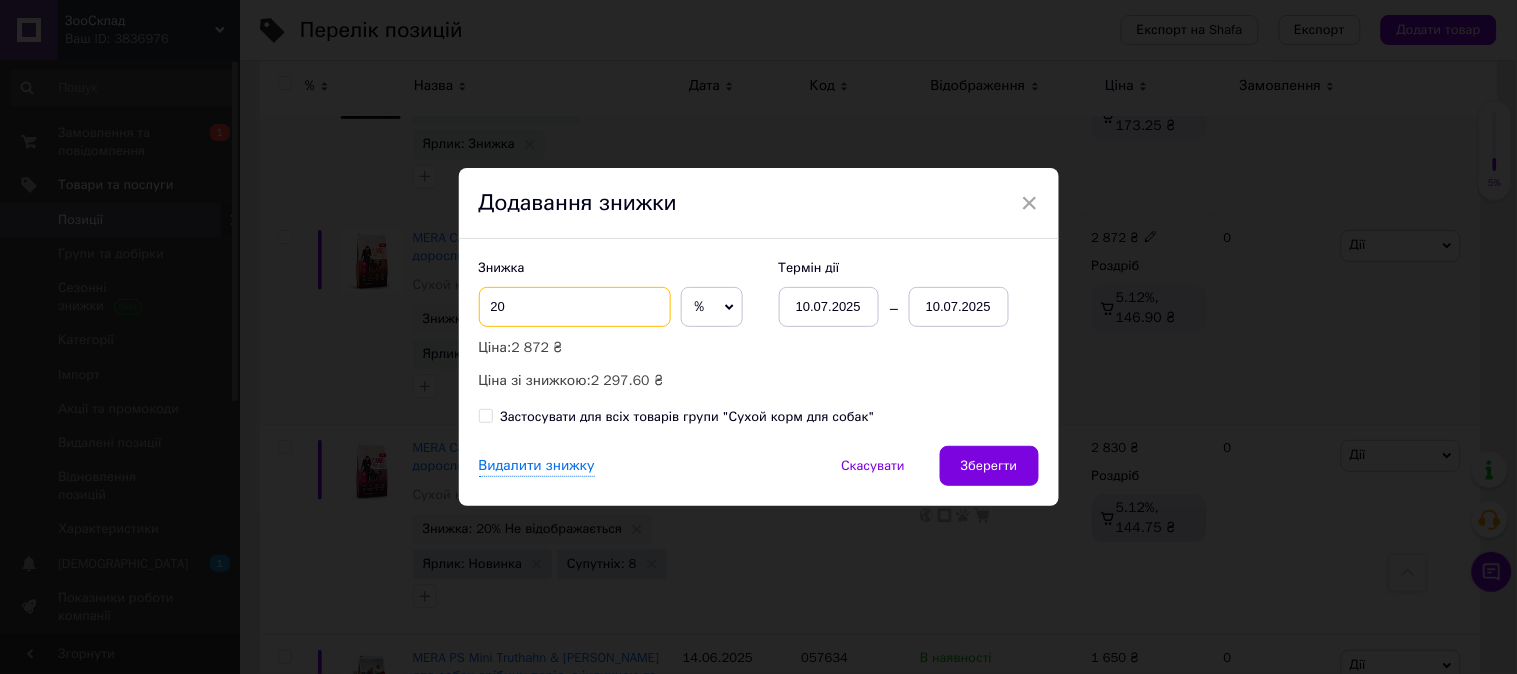 drag, startPoint x: 508, startPoint y: 300, endPoint x: 495, endPoint y: 303, distance: 13.341664 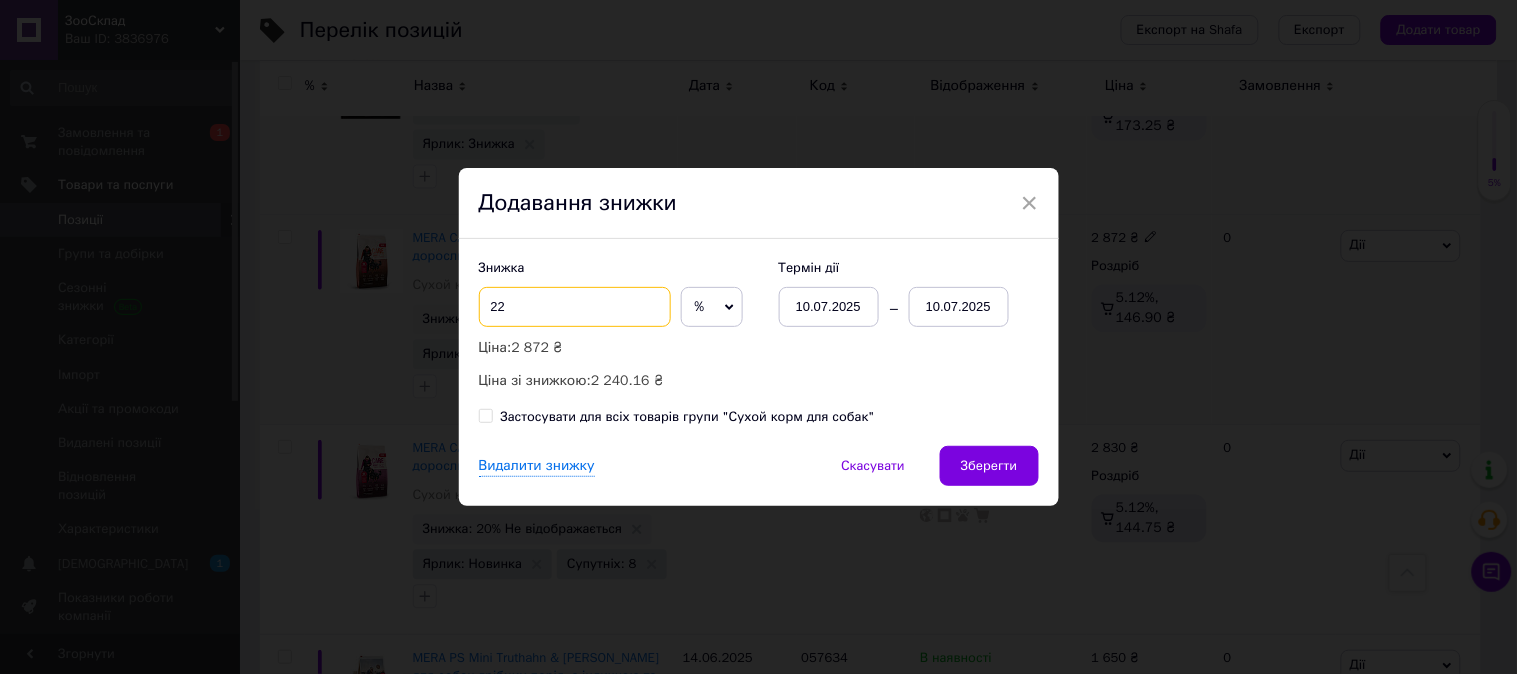 type on "22" 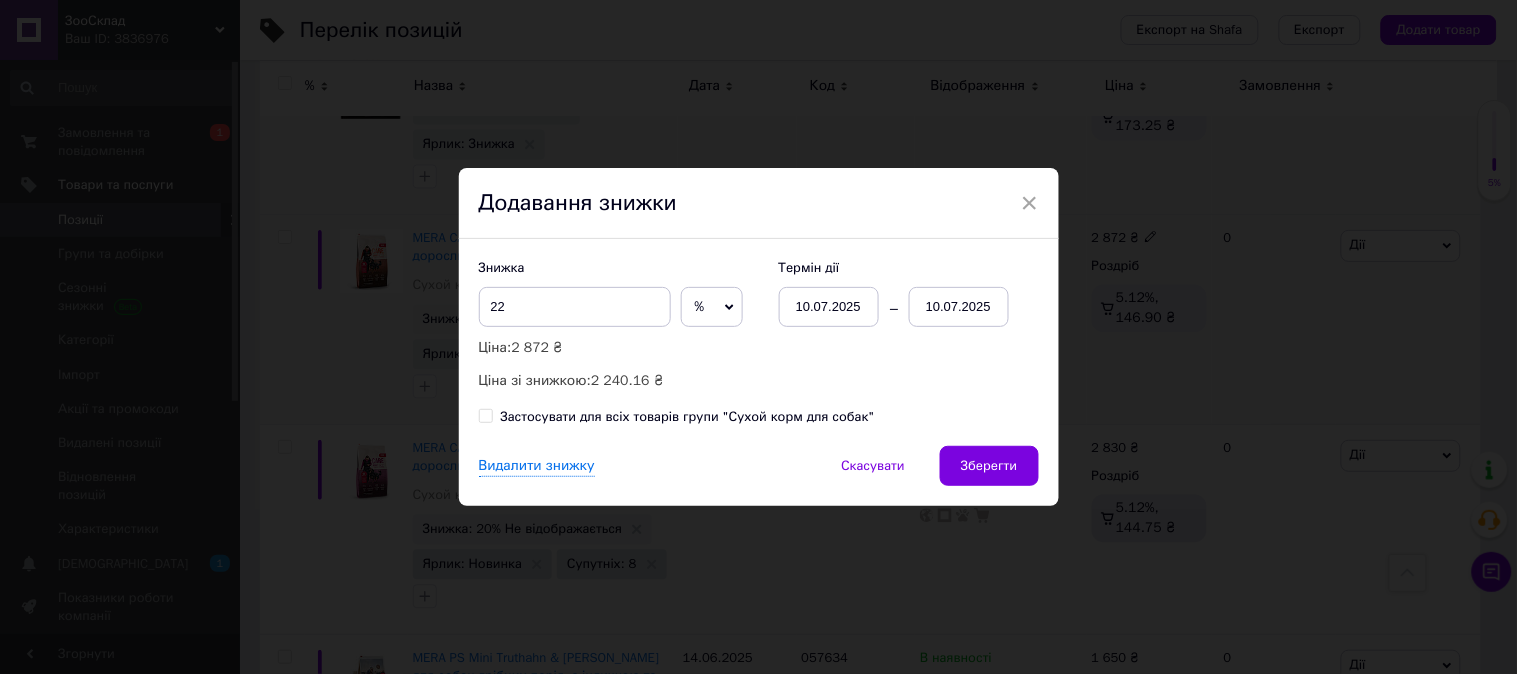 click on "10.07.2025" at bounding box center [959, 307] 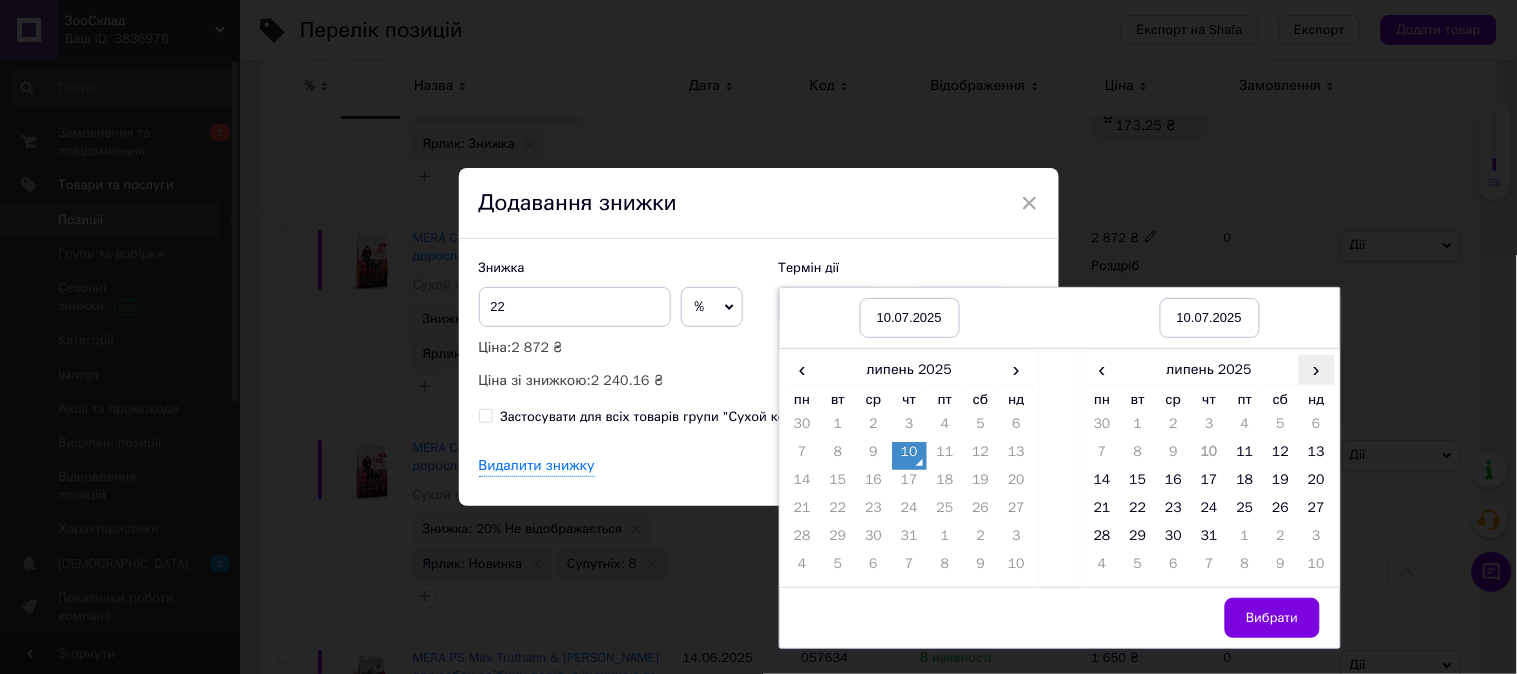 click on "›" at bounding box center [1317, 369] 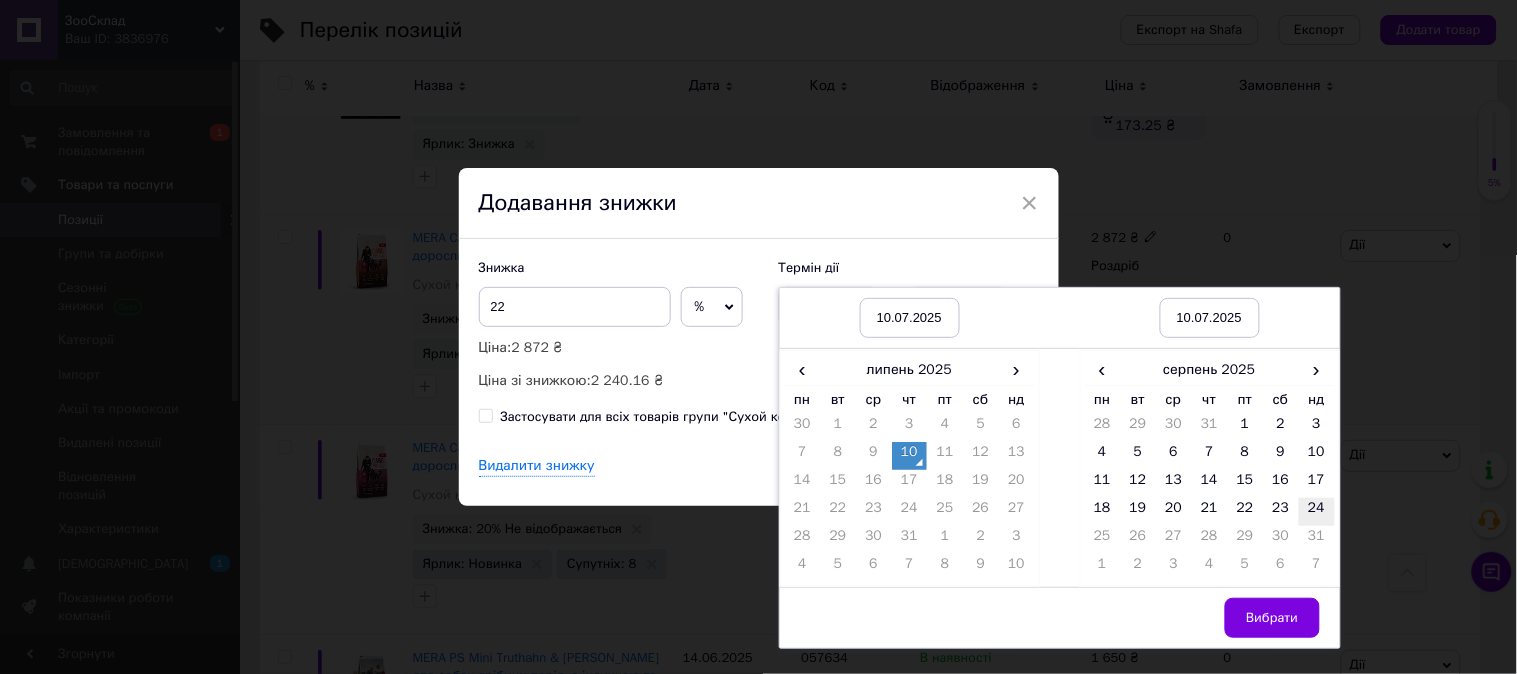 click on "24" at bounding box center (1317, 512) 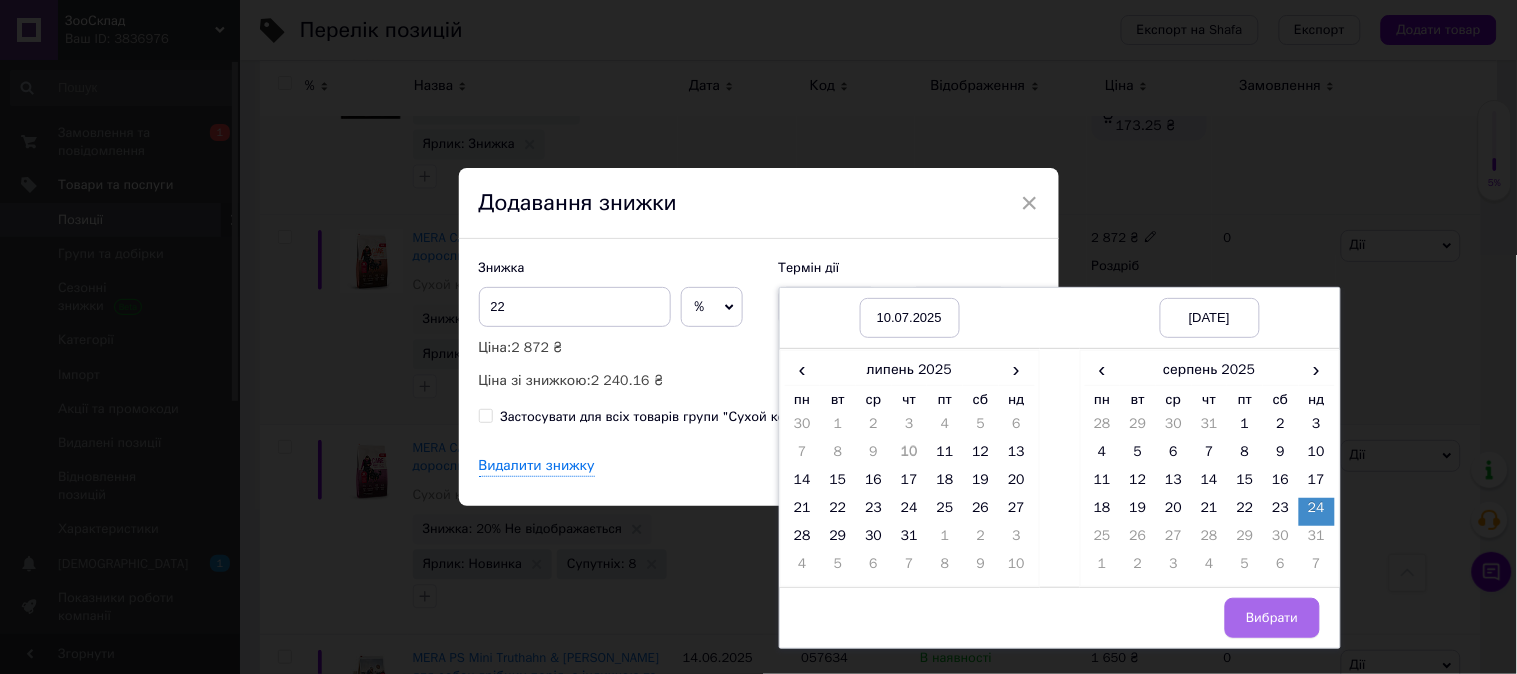 click on "Вибрати" at bounding box center (1272, 618) 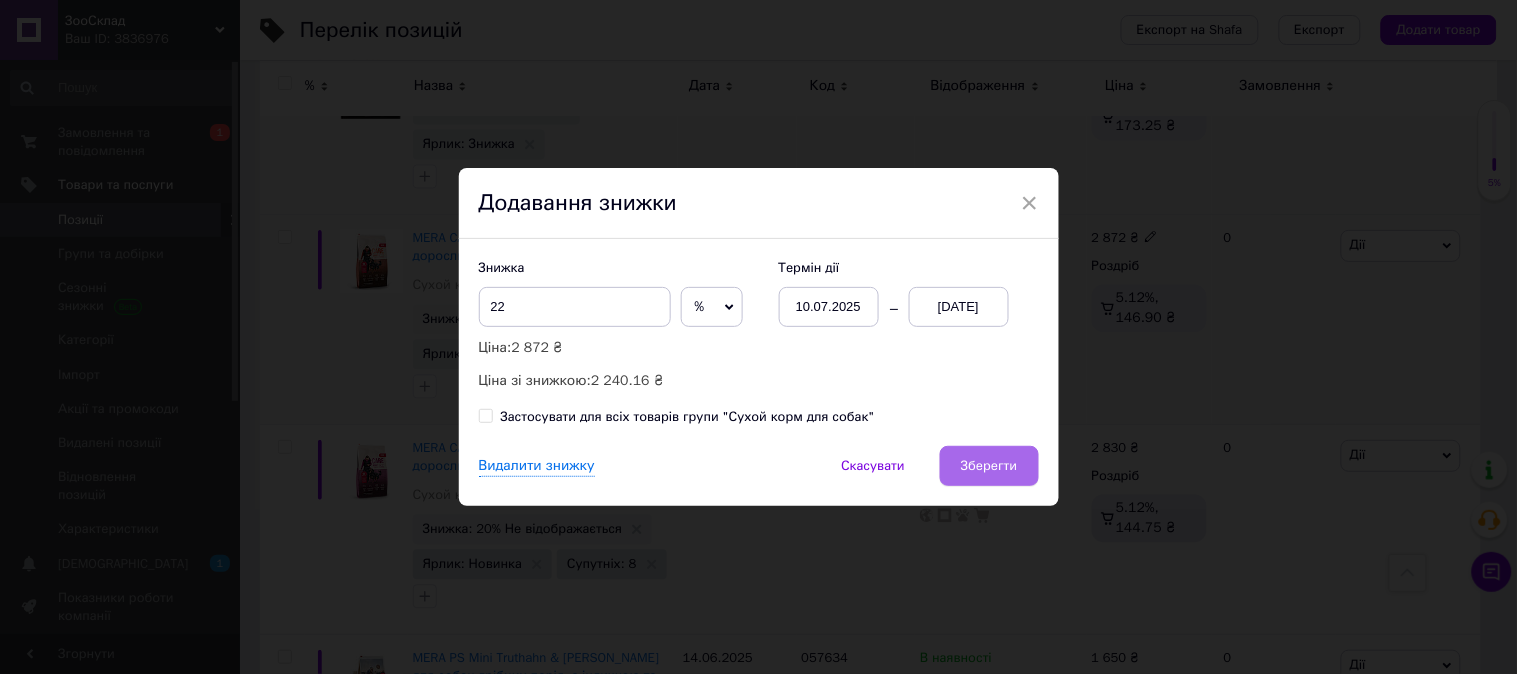 click on "Зберегти" at bounding box center (989, 466) 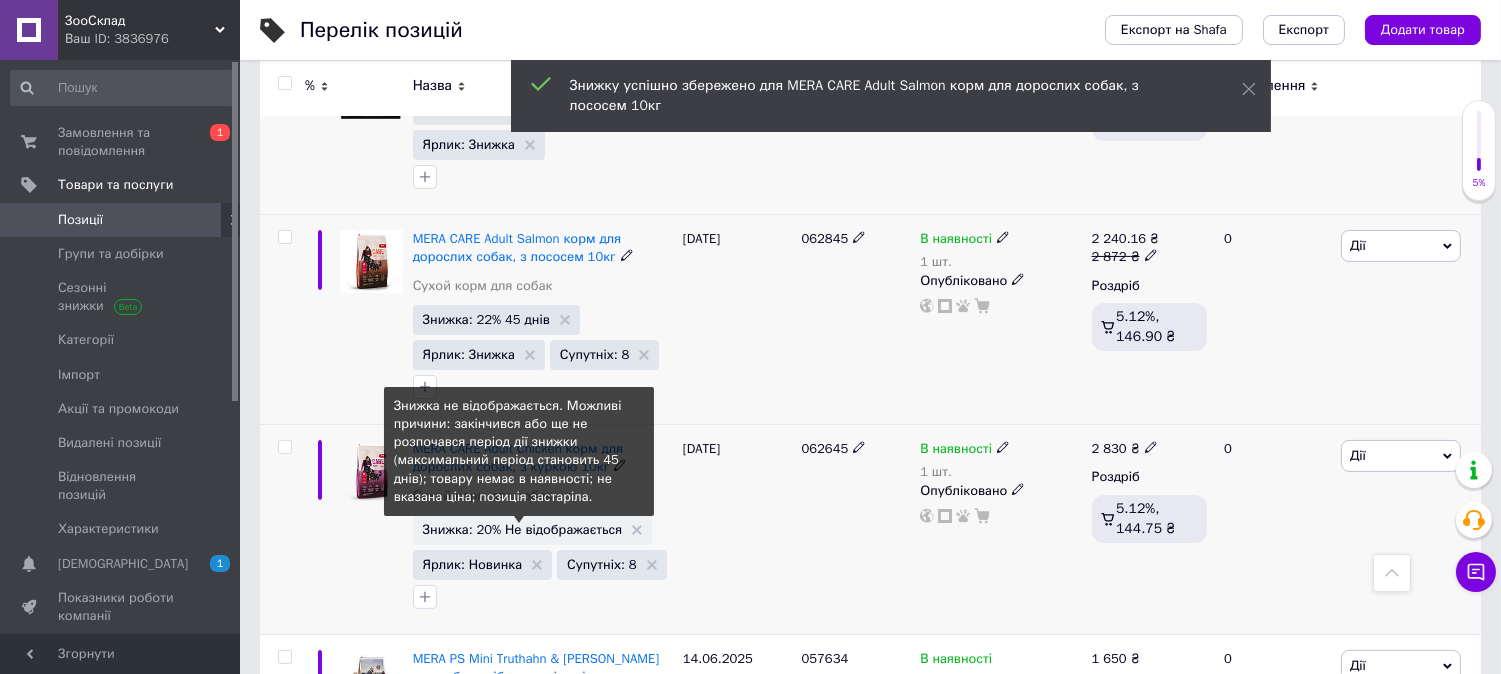 click on "Знижка: 20% Не відображається Знижка не відображається. Можливі причини: закінчився або ще не розпочався
період дії знижки (максимальний період становить 45 днів); товару
немає в наявності; не вказана ціна; позиція застаріла." at bounding box center [533, 530] 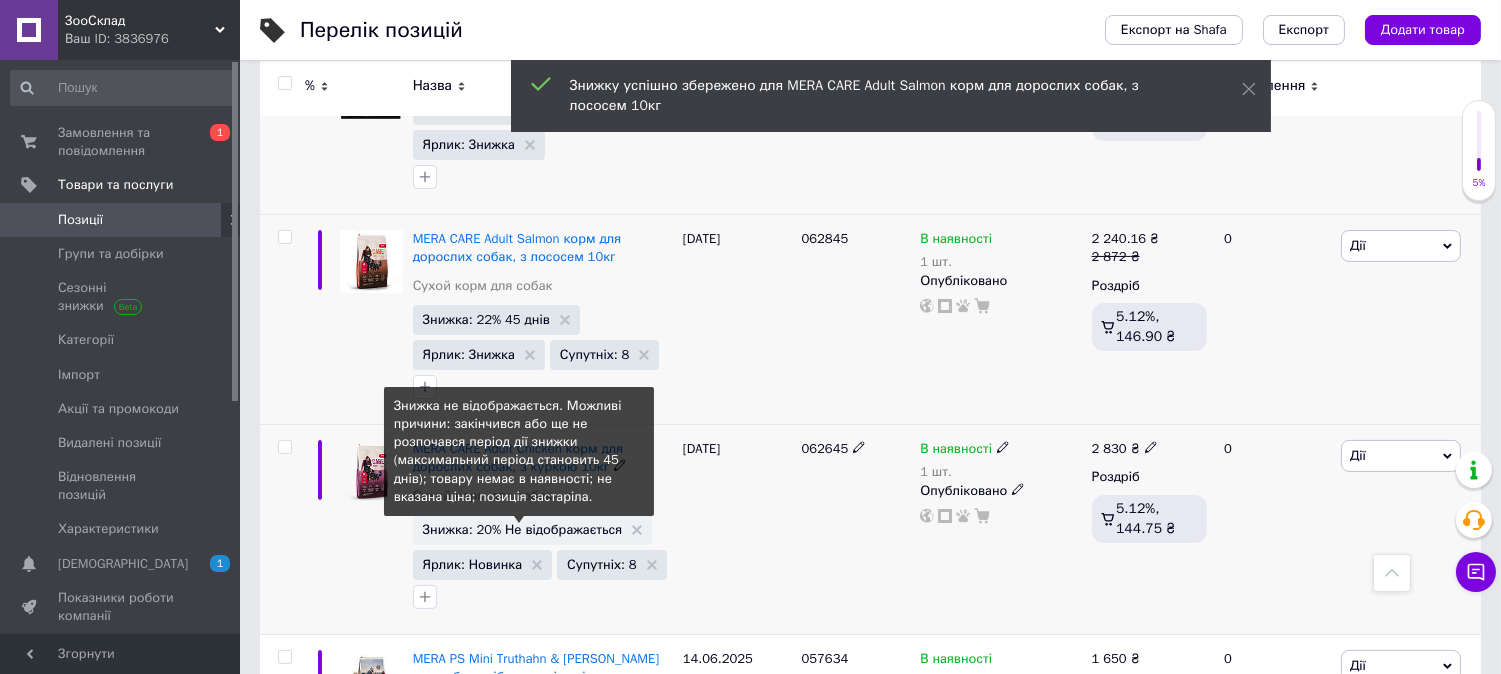 click on "Знижка: 20% Не відображається" at bounding box center (523, 529) 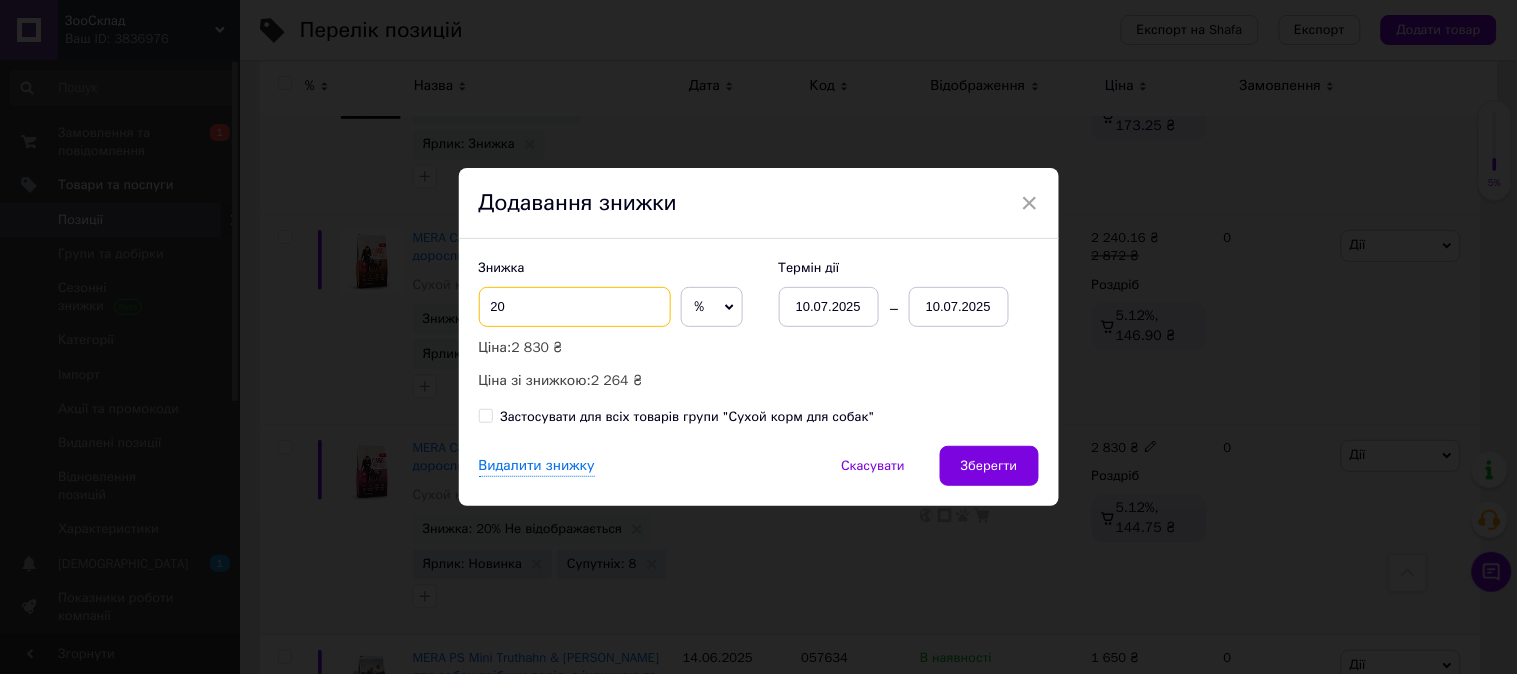 click on "20" at bounding box center [575, 307] 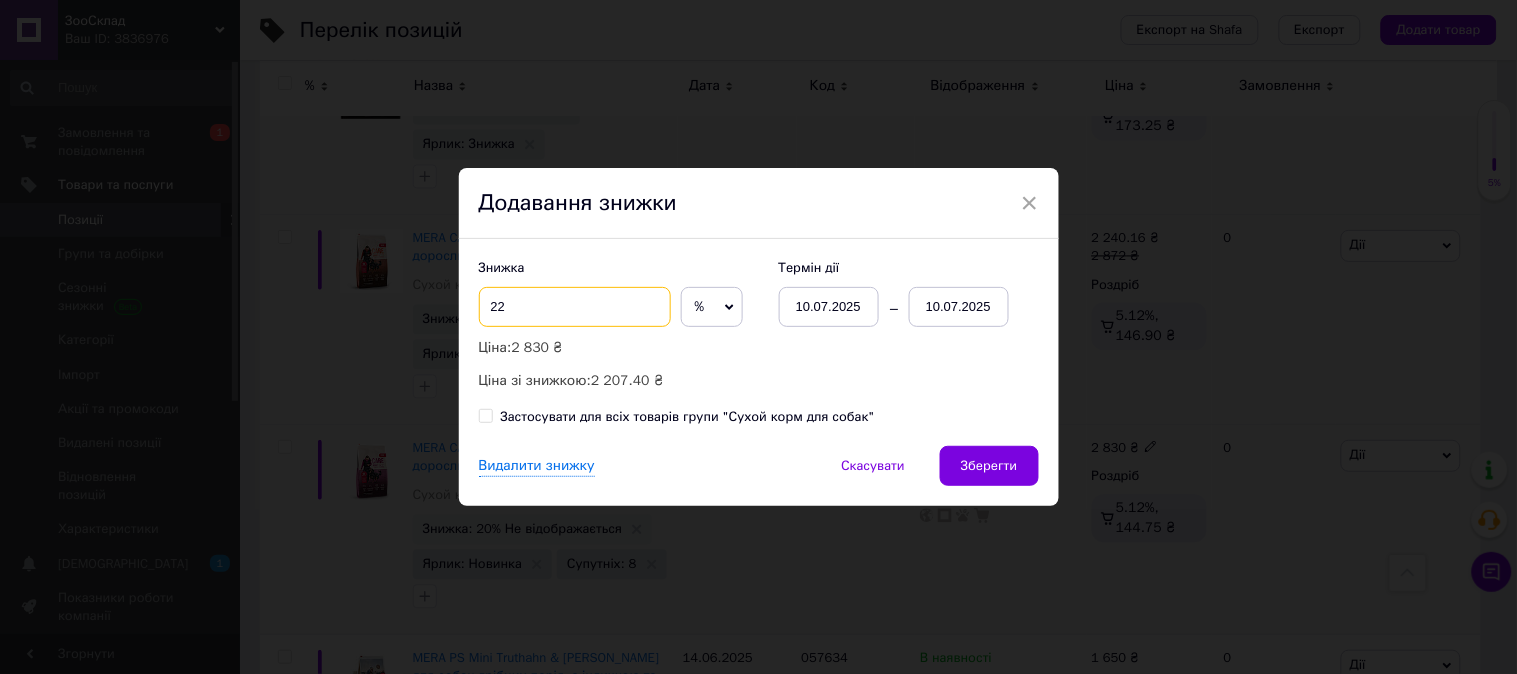 type on "22" 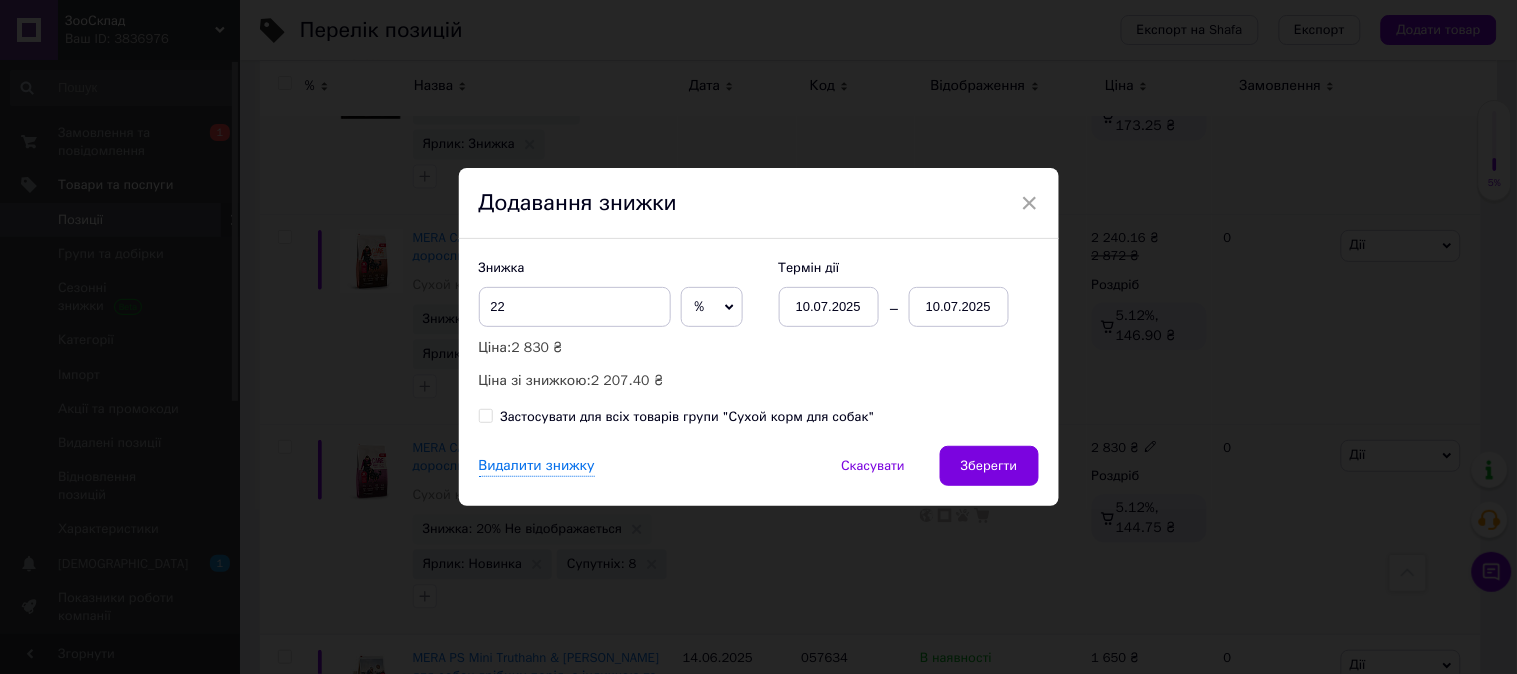 click on "10.07.2025" at bounding box center [959, 307] 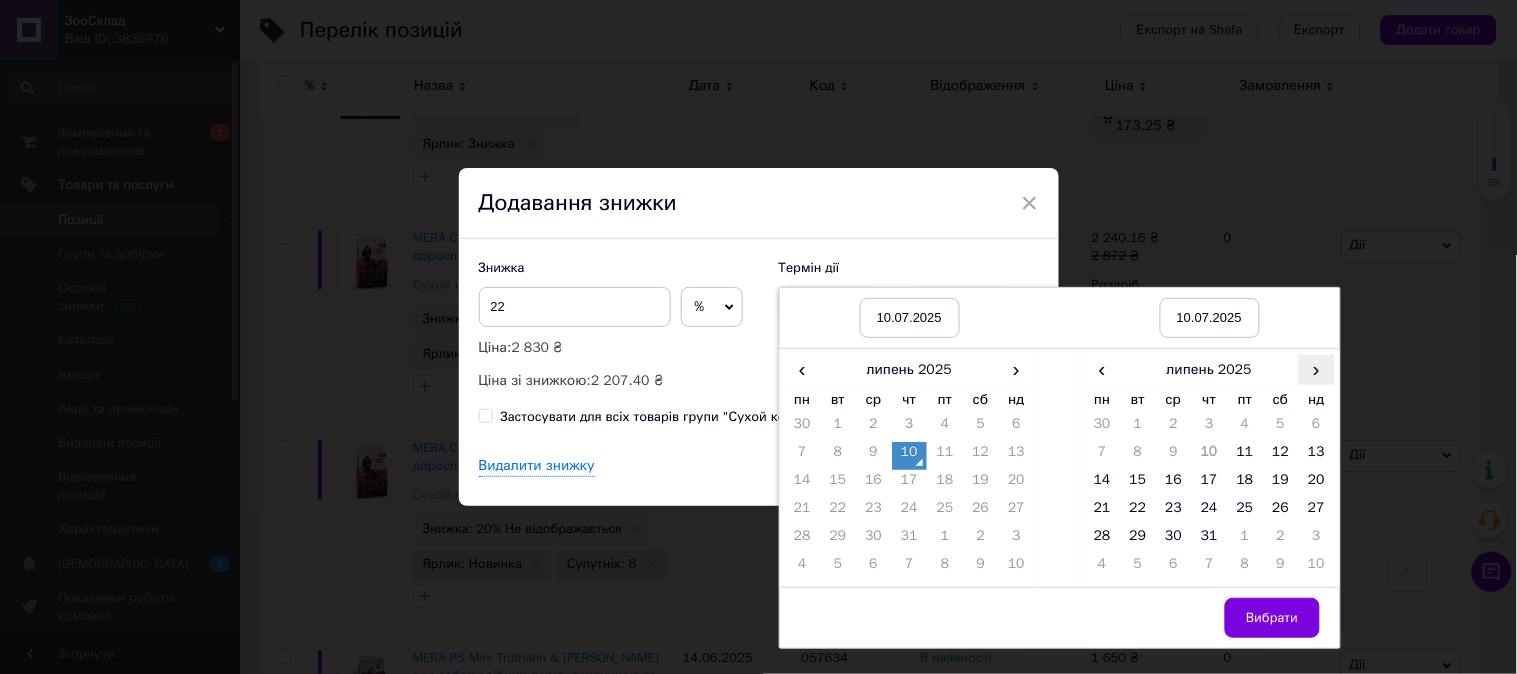 click on "›" at bounding box center [1317, 369] 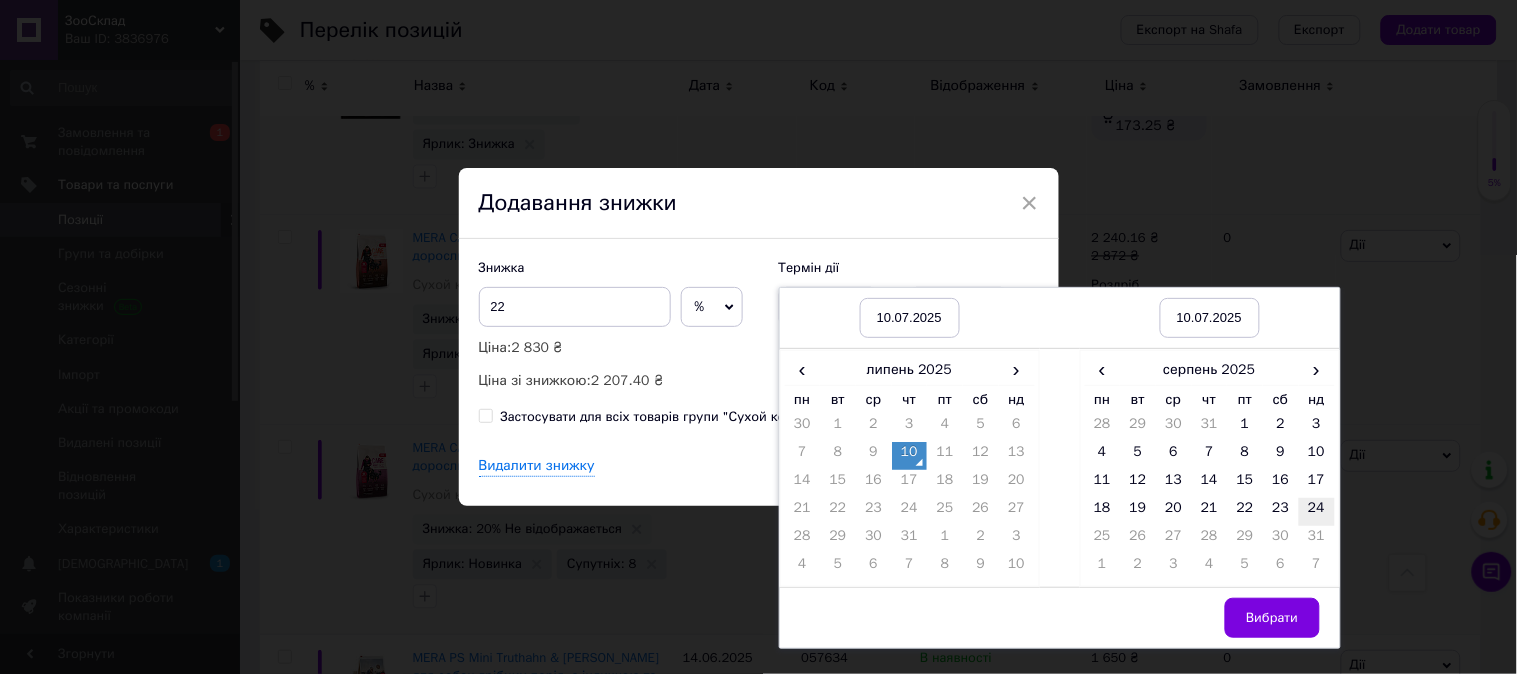 click on "24" at bounding box center (1317, 512) 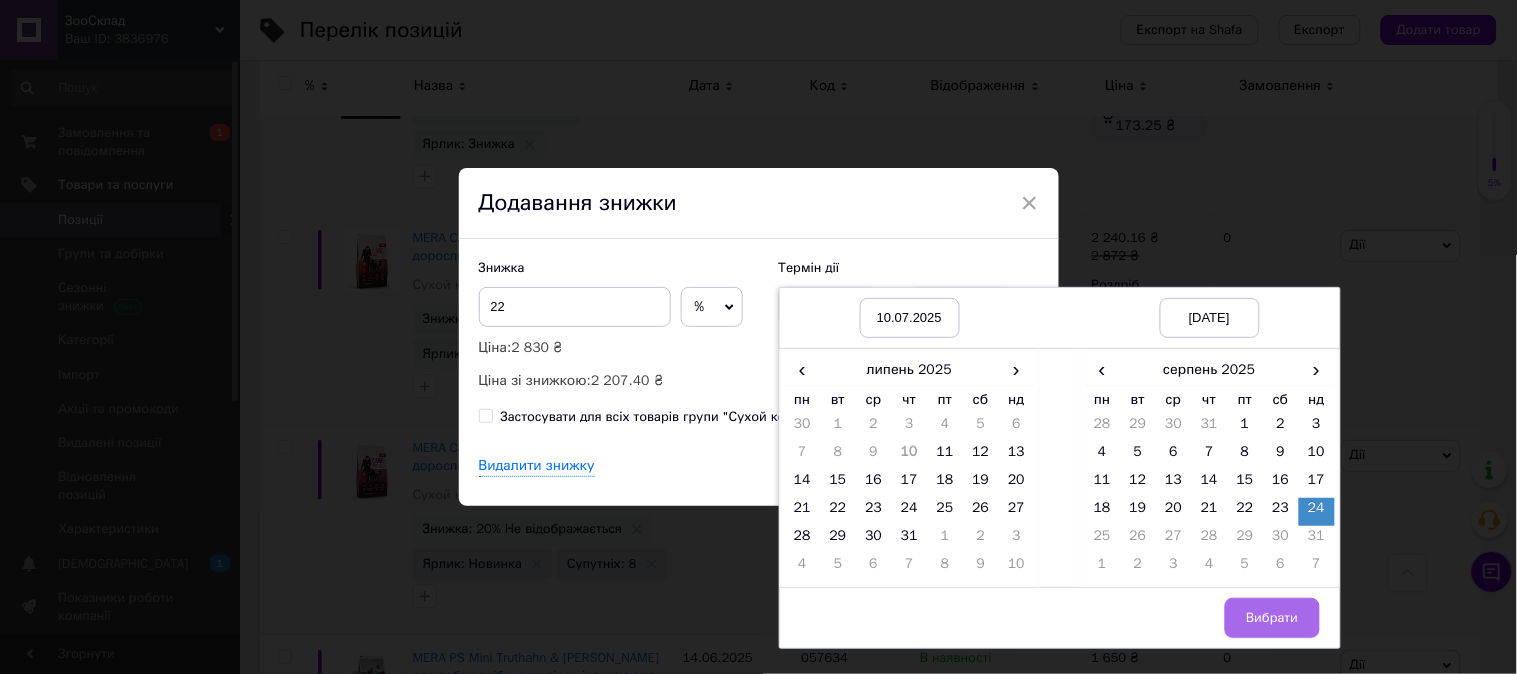click on "Вибрати" at bounding box center [1272, 618] 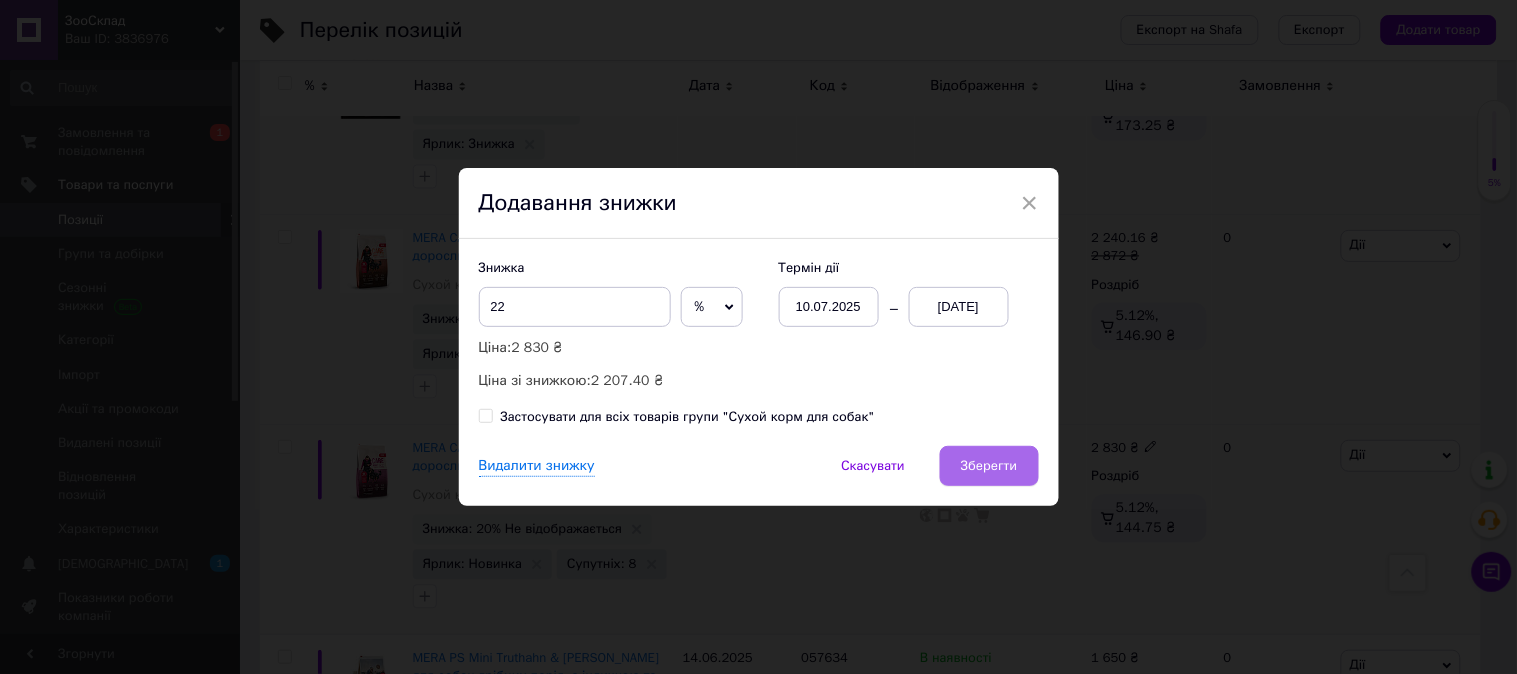click on "Зберегти" at bounding box center (989, 466) 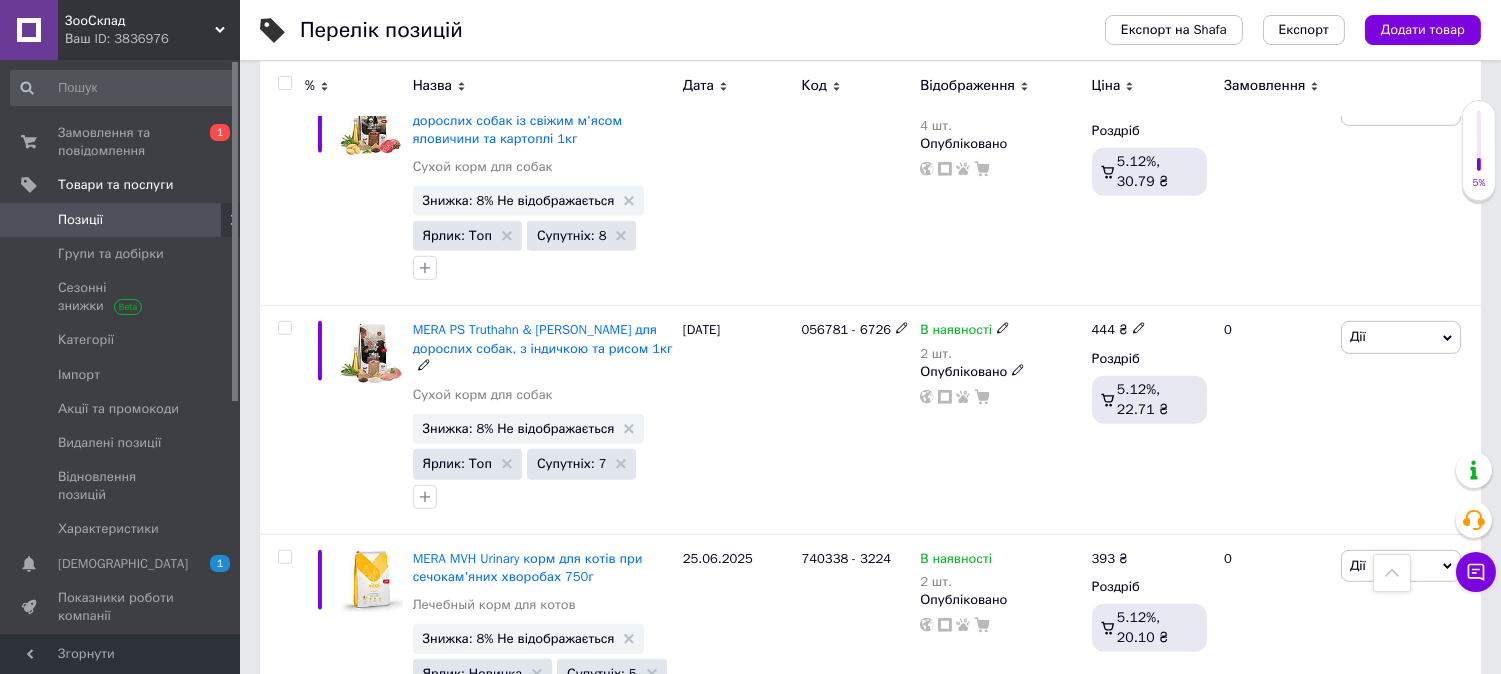 scroll, scrollTop: 2222, scrollLeft: 0, axis: vertical 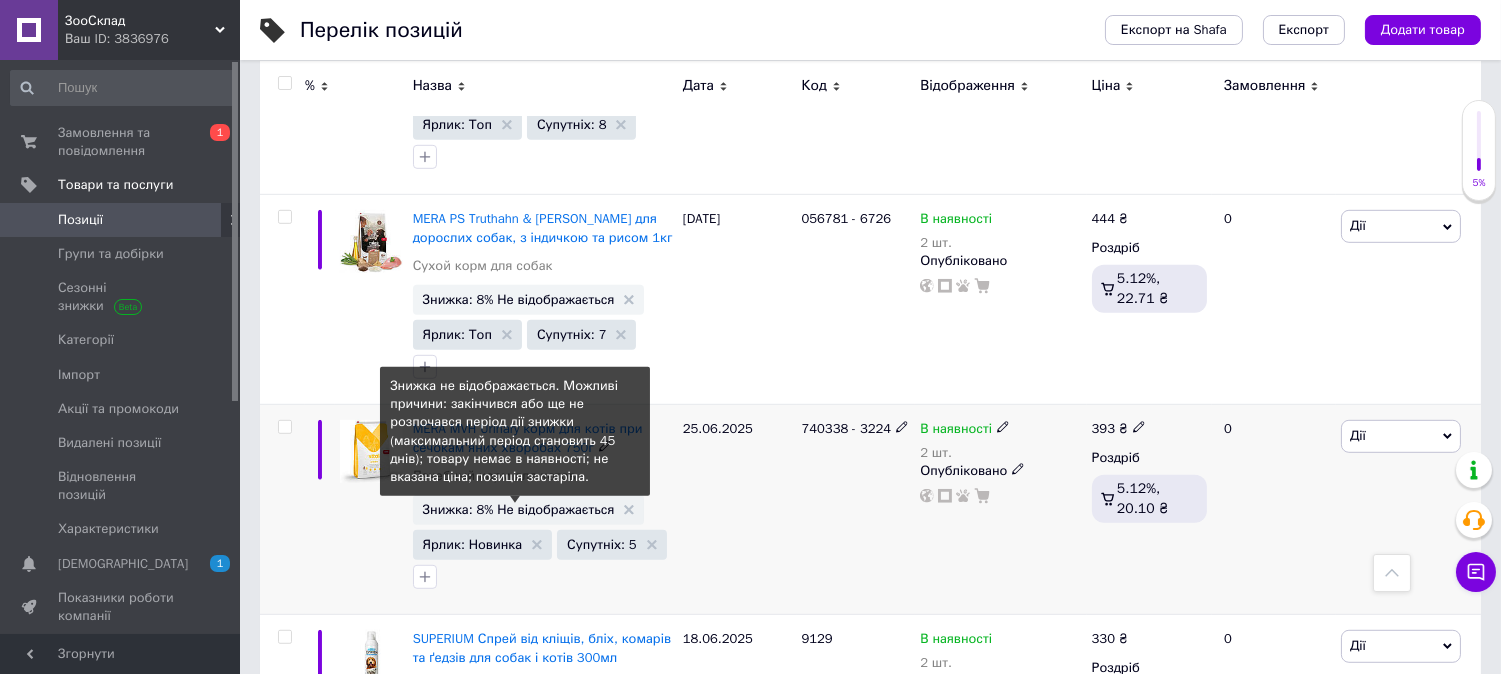 click on "Знижка: 8% Не відображається" at bounding box center (519, 509) 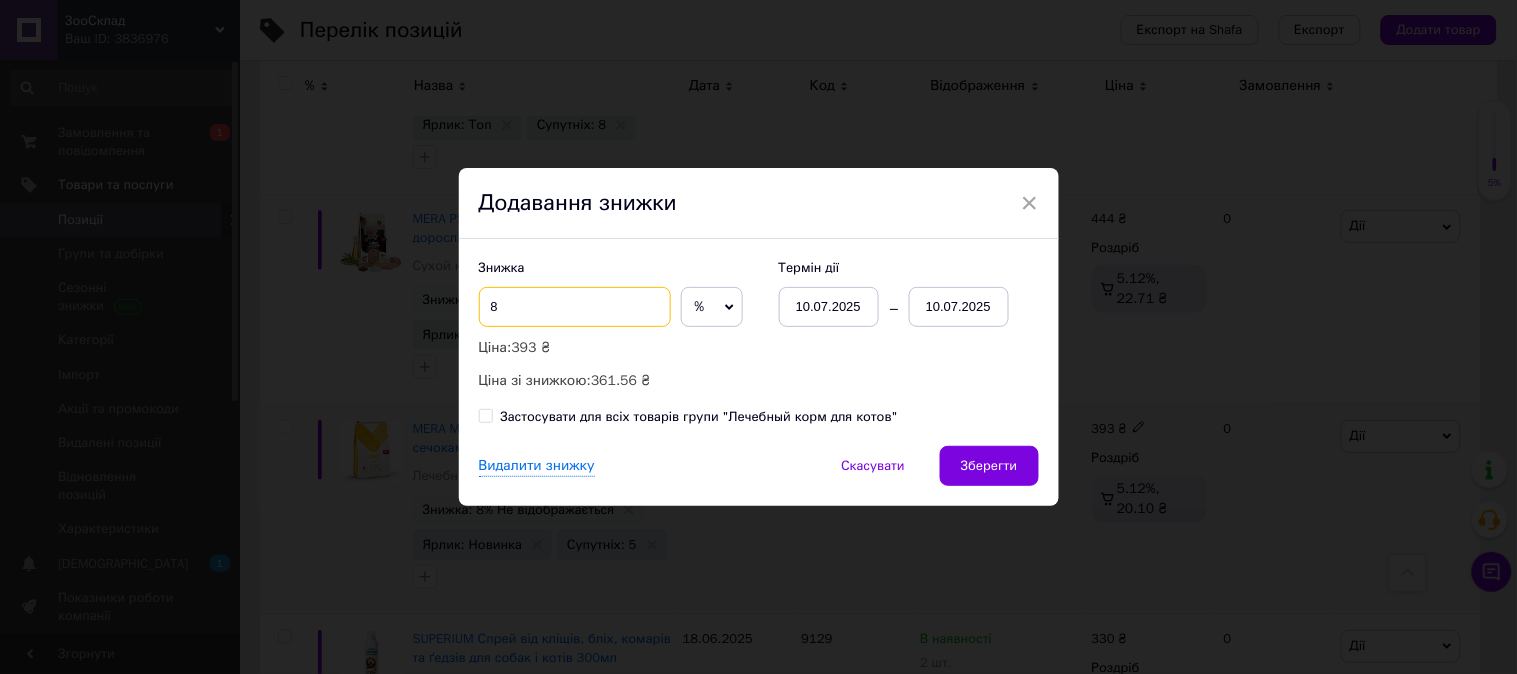 drag, startPoint x: 522, startPoint y: 293, endPoint x: 477, endPoint y: 296, distance: 45.099888 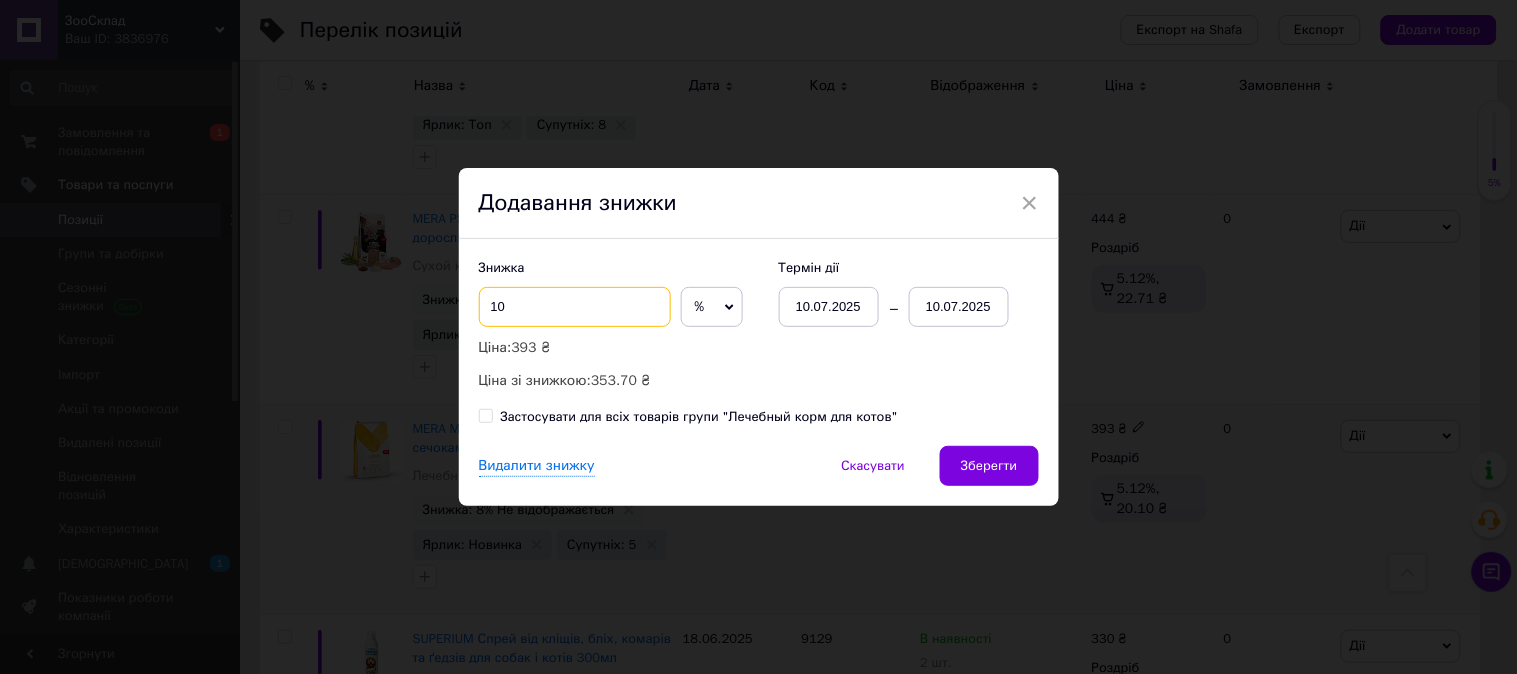 type on "10" 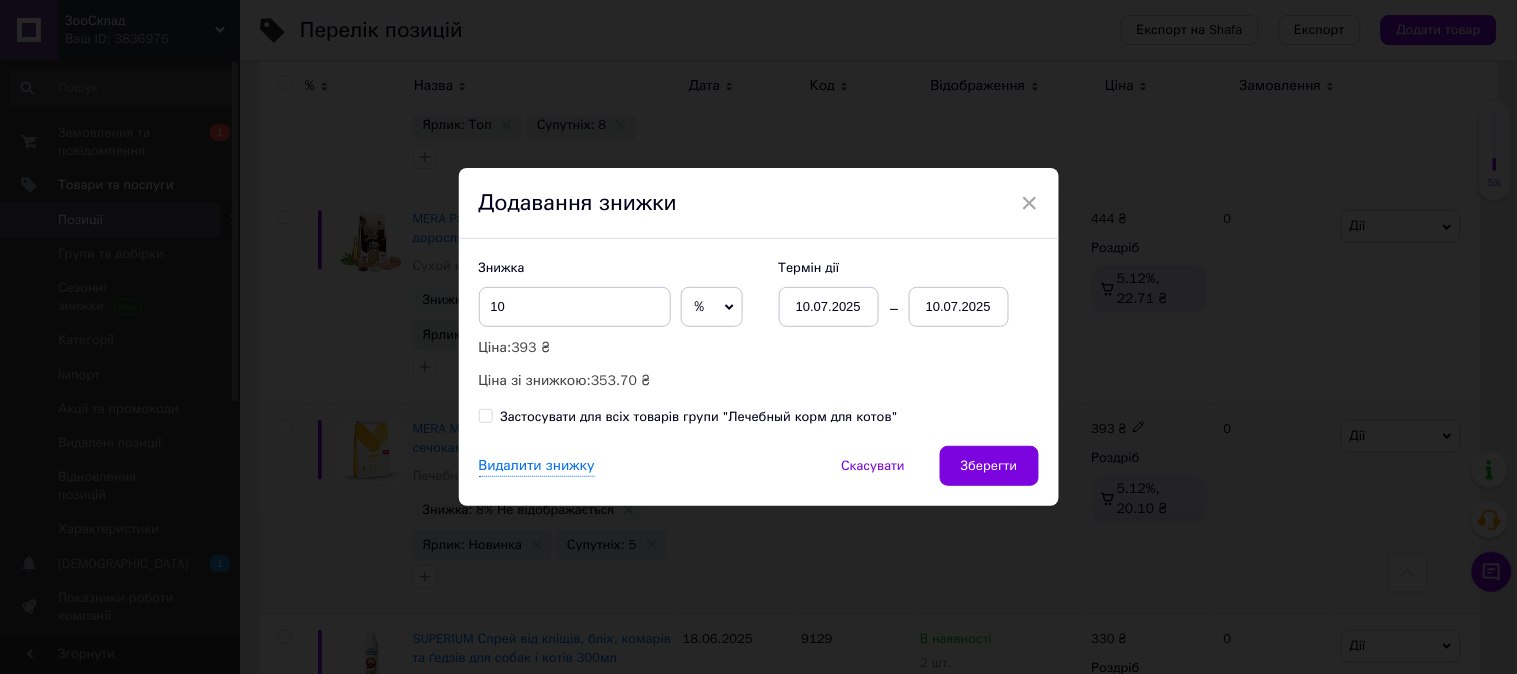 click on "10.07.2025" at bounding box center (959, 307) 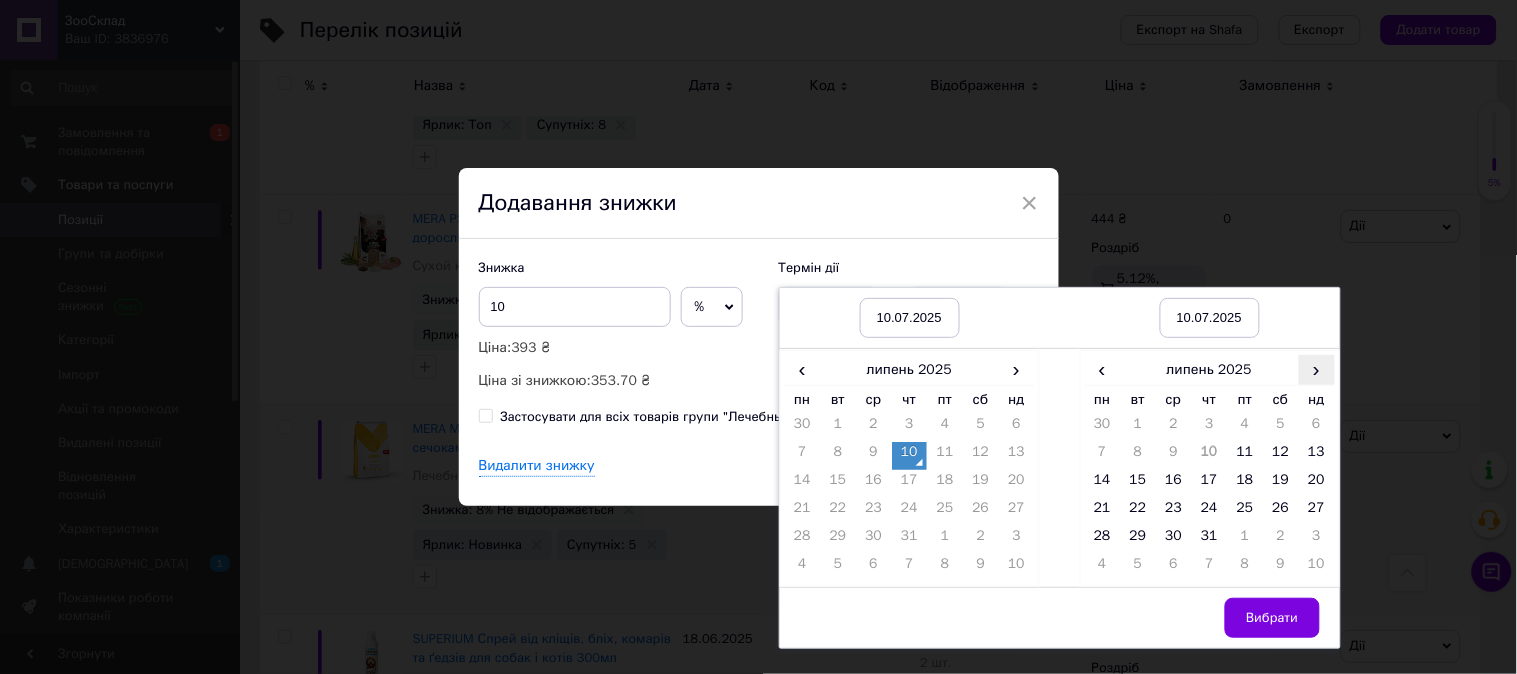 click on "›" at bounding box center (1317, 369) 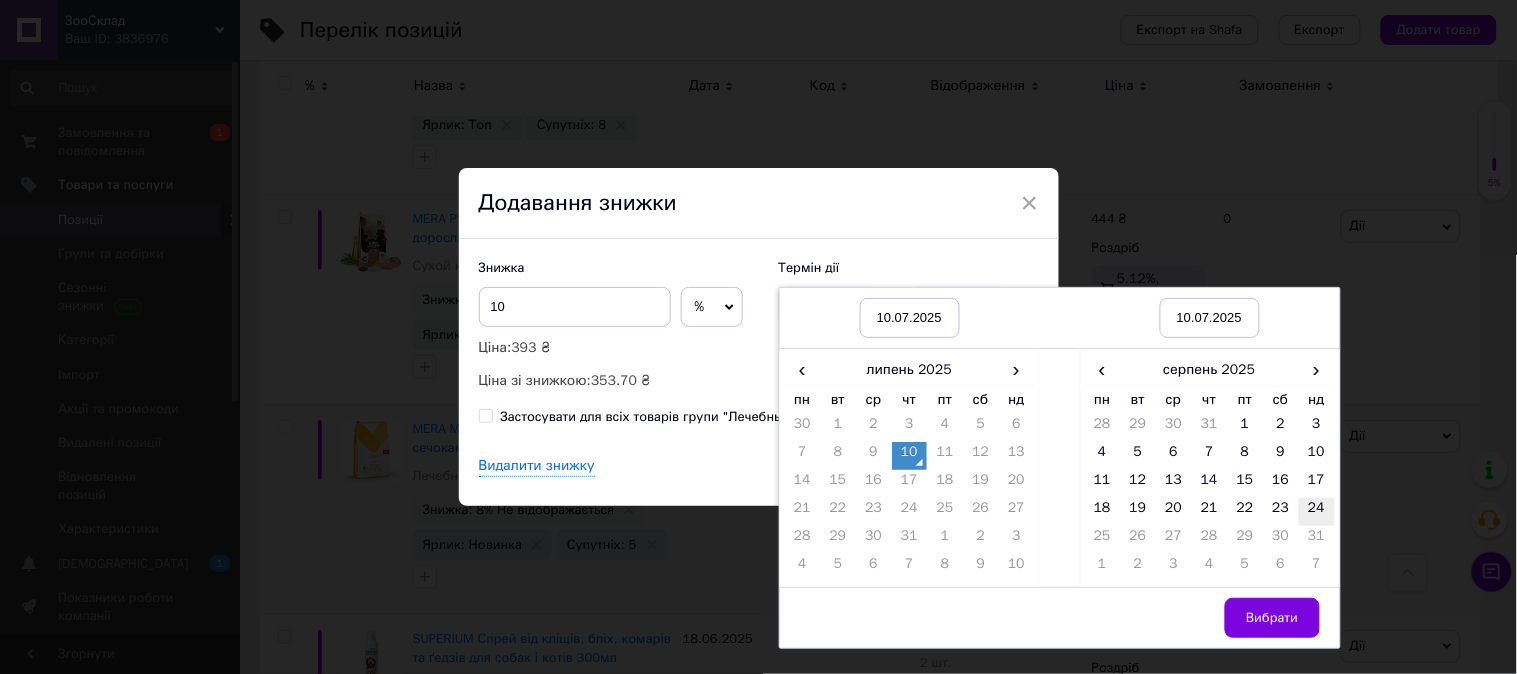 click on "24" at bounding box center [1317, 512] 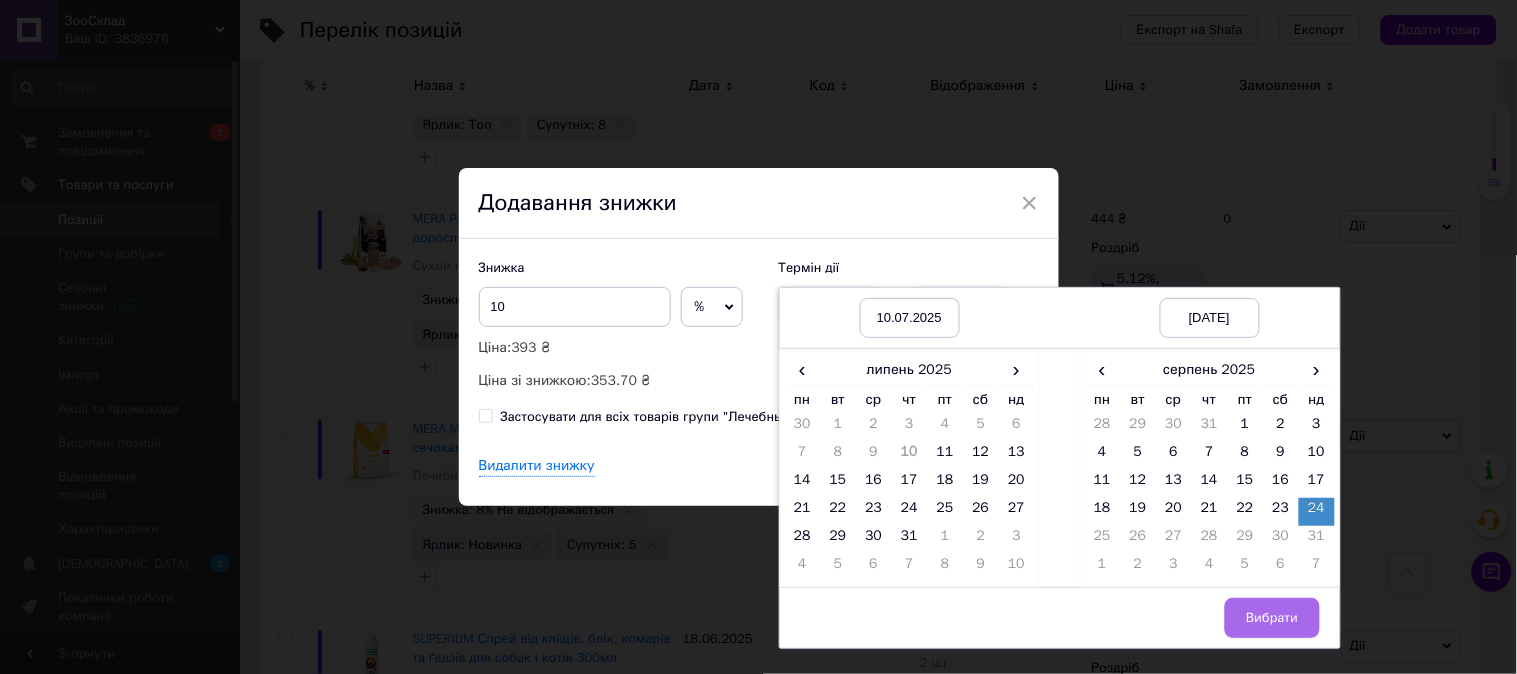 click on "Вибрати" at bounding box center (1272, 618) 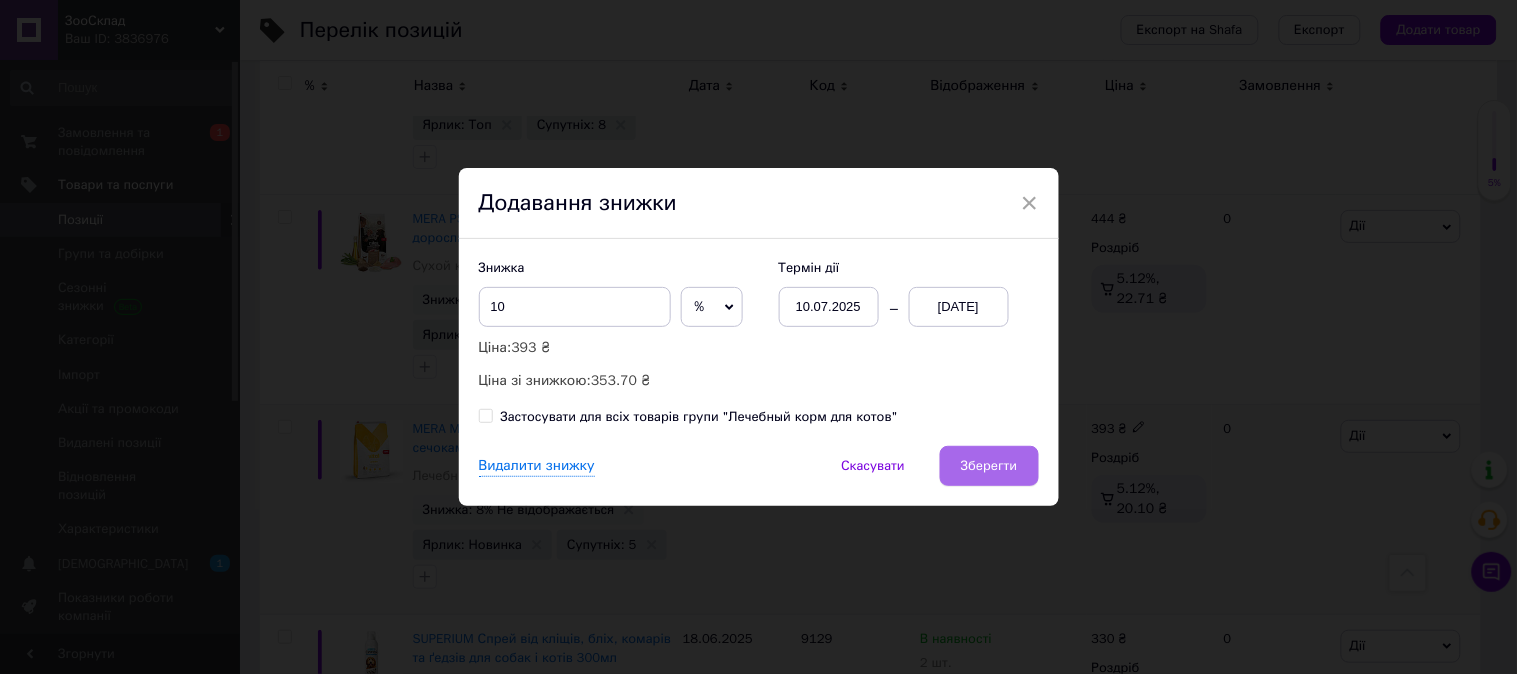 click on "Зберегти" at bounding box center [989, 466] 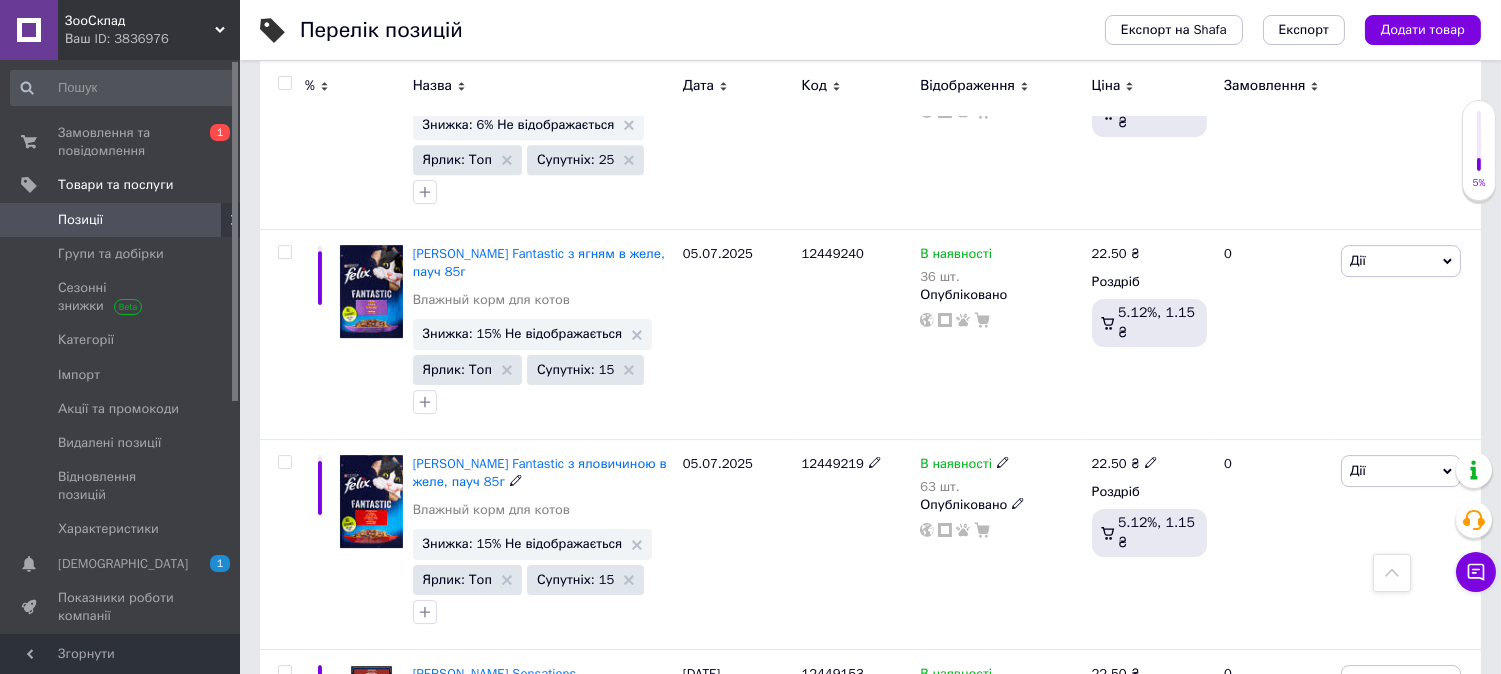 scroll, scrollTop: 11444, scrollLeft: 0, axis: vertical 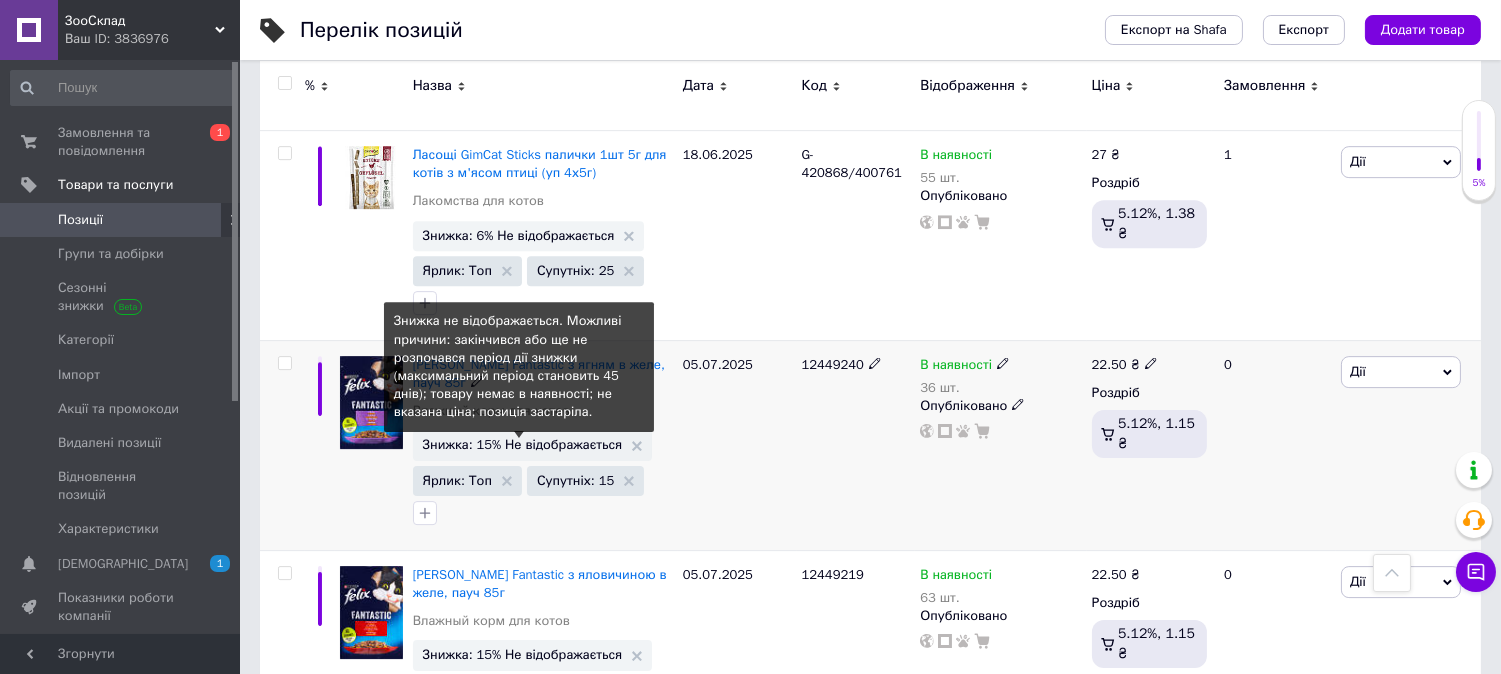 click on "Знижка: 15% Не відображається" at bounding box center [523, 444] 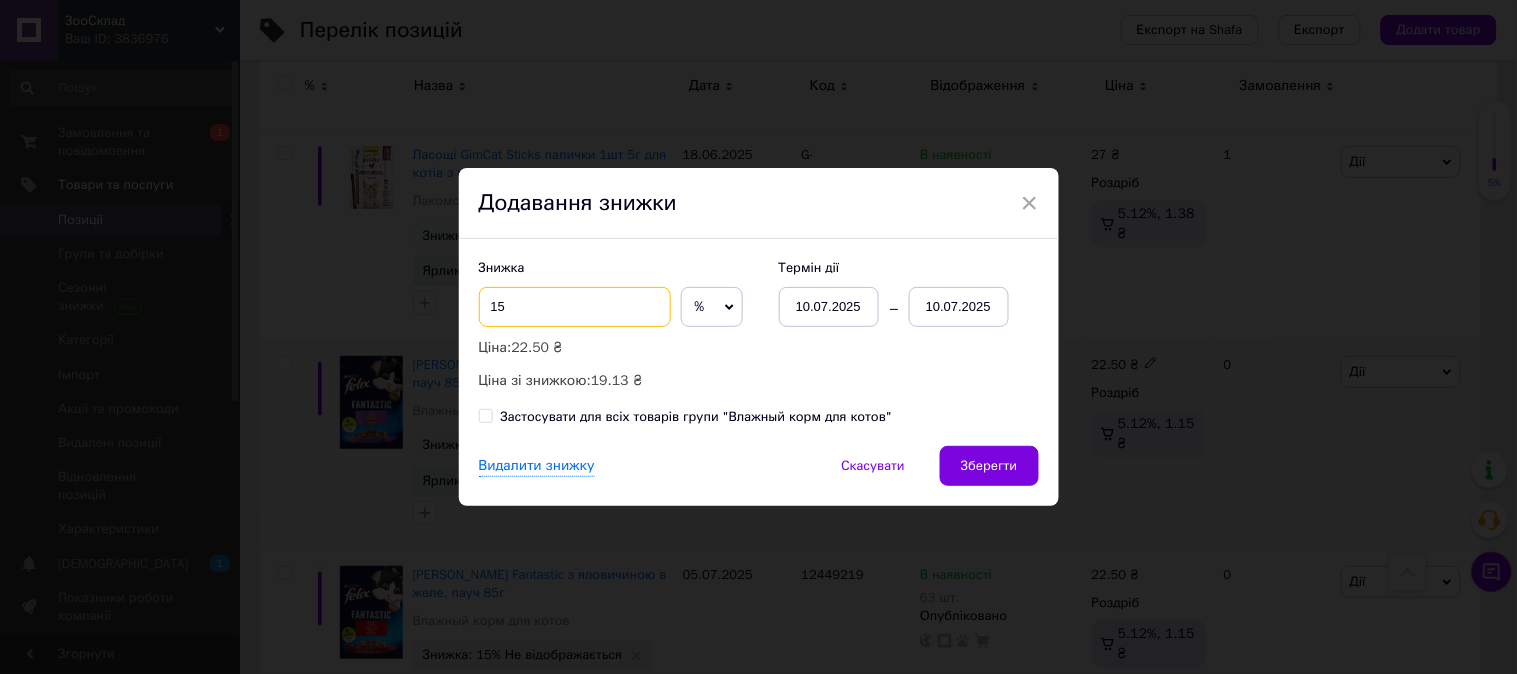 click on "15" at bounding box center (575, 307) 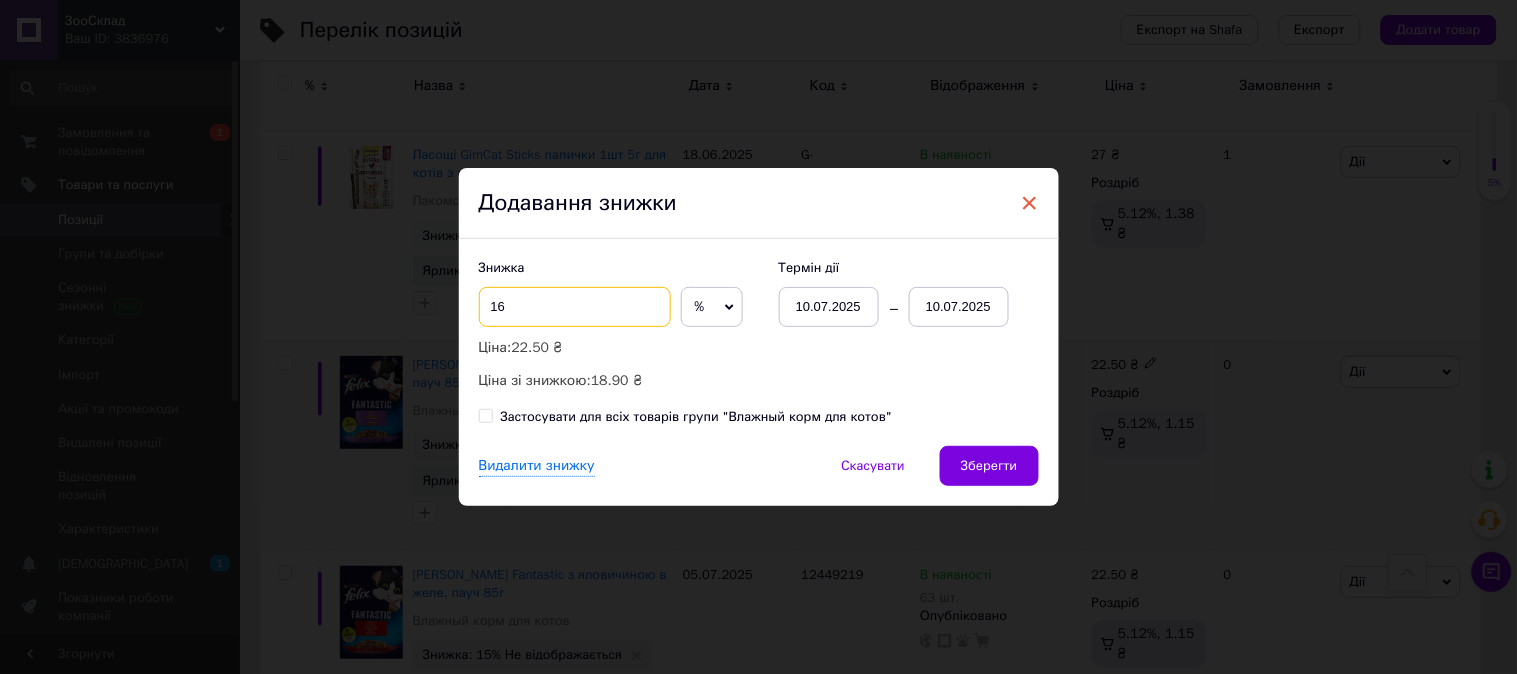 type on "16" 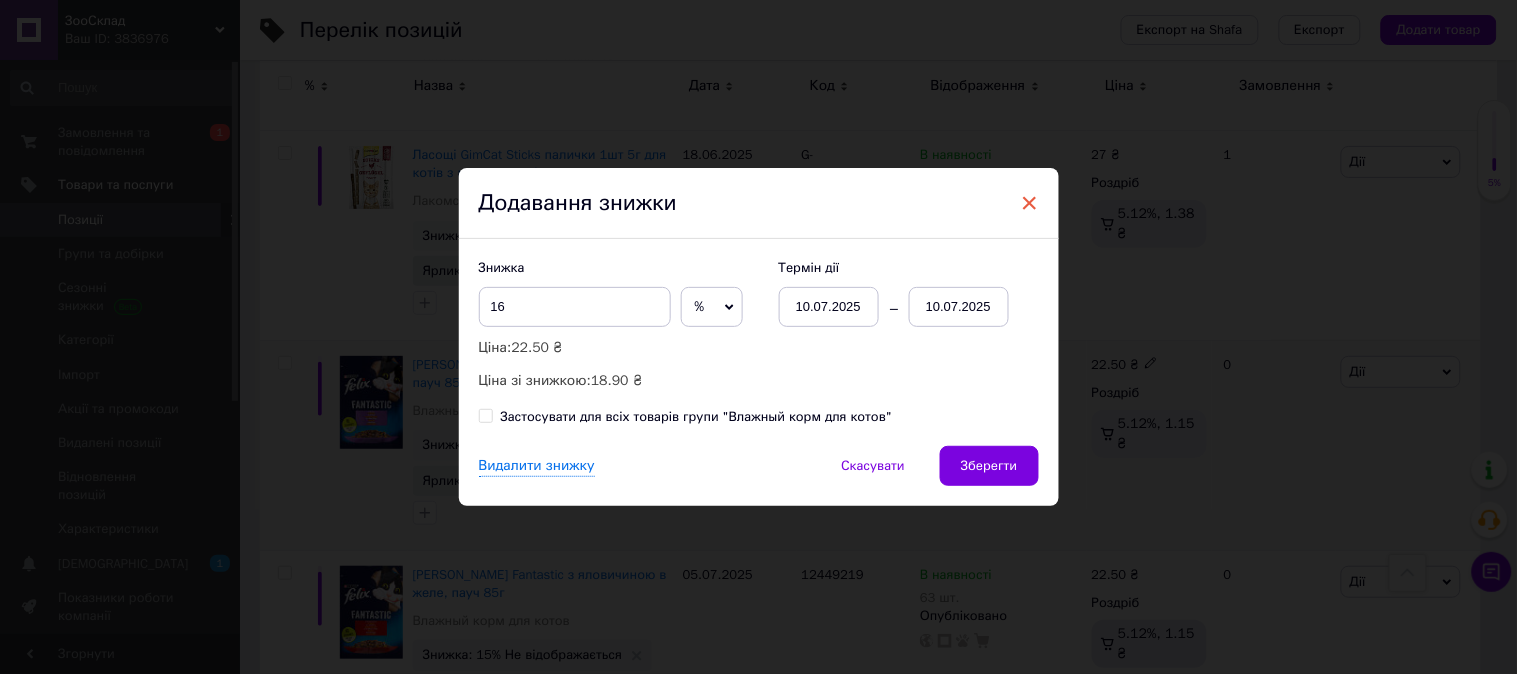 click on "×" at bounding box center (1030, 203) 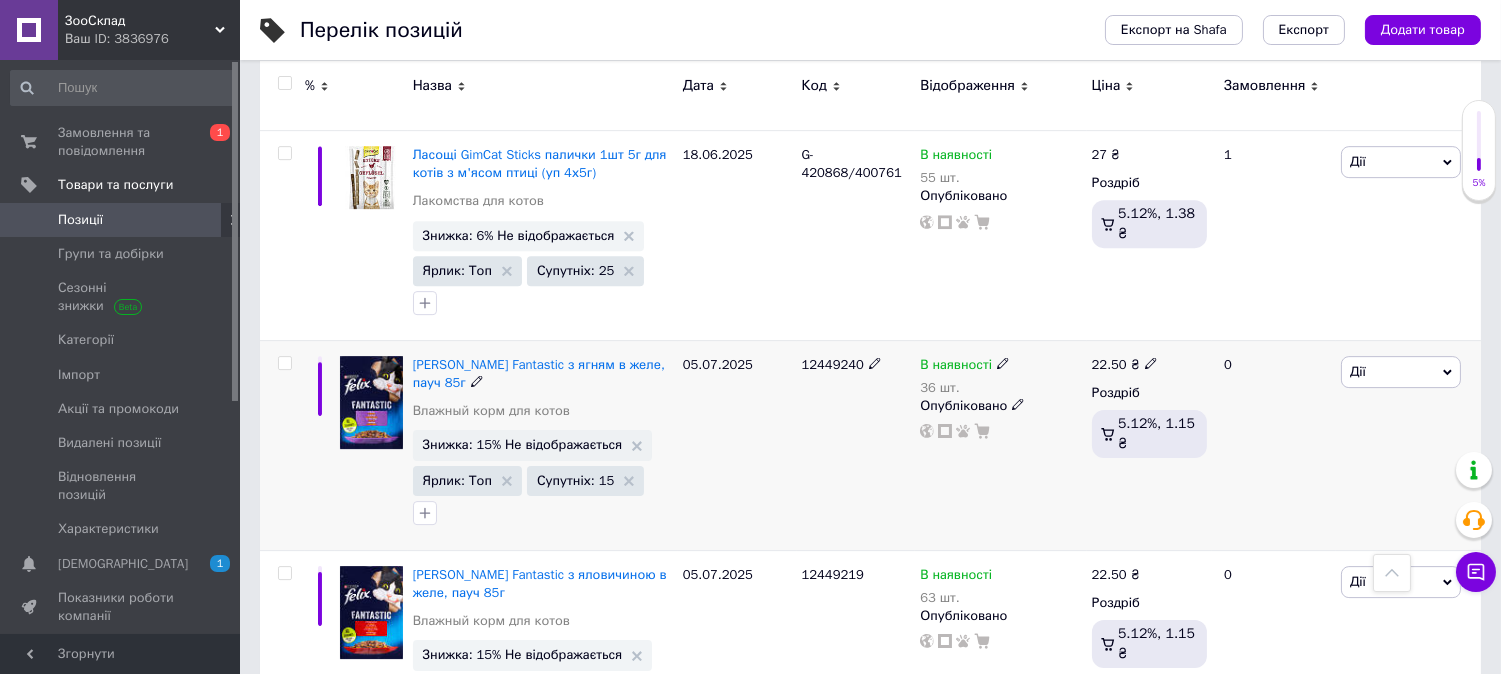 click at bounding box center [284, 363] 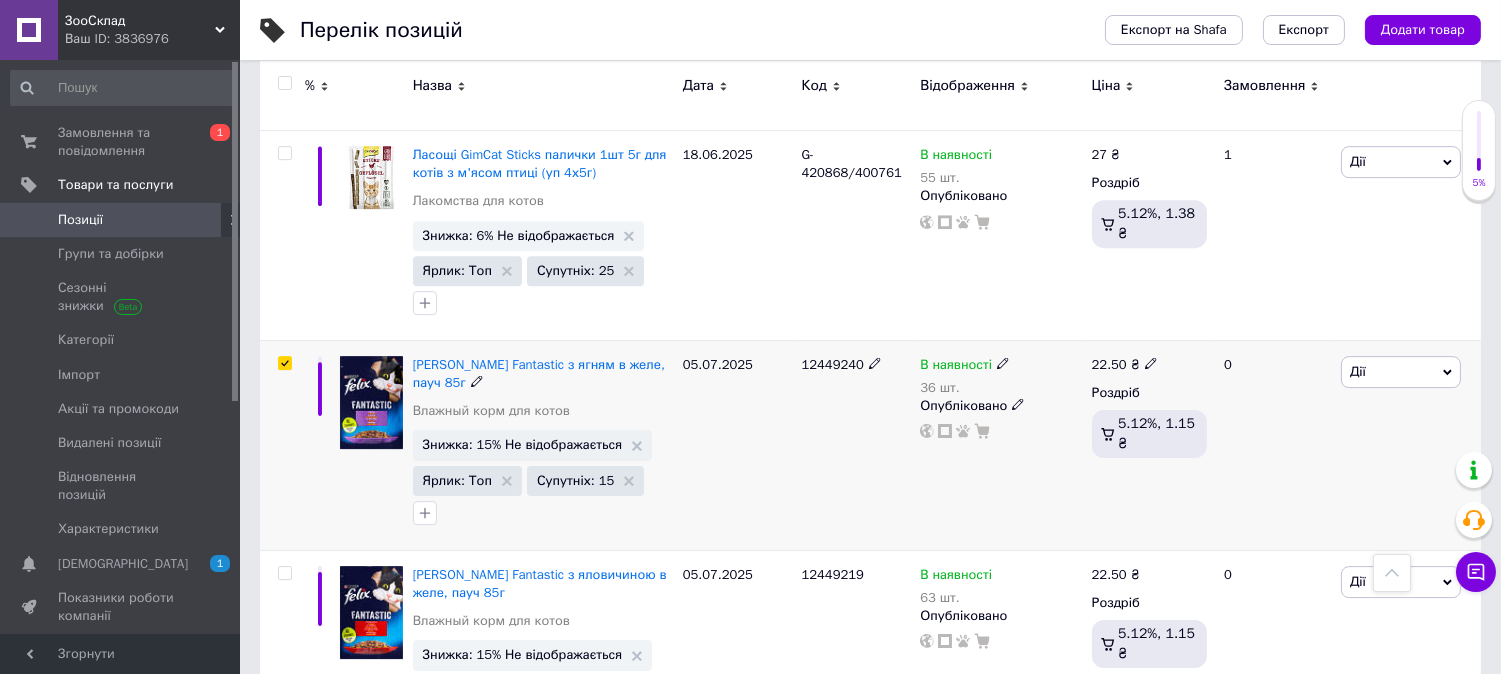 checkbox on "true" 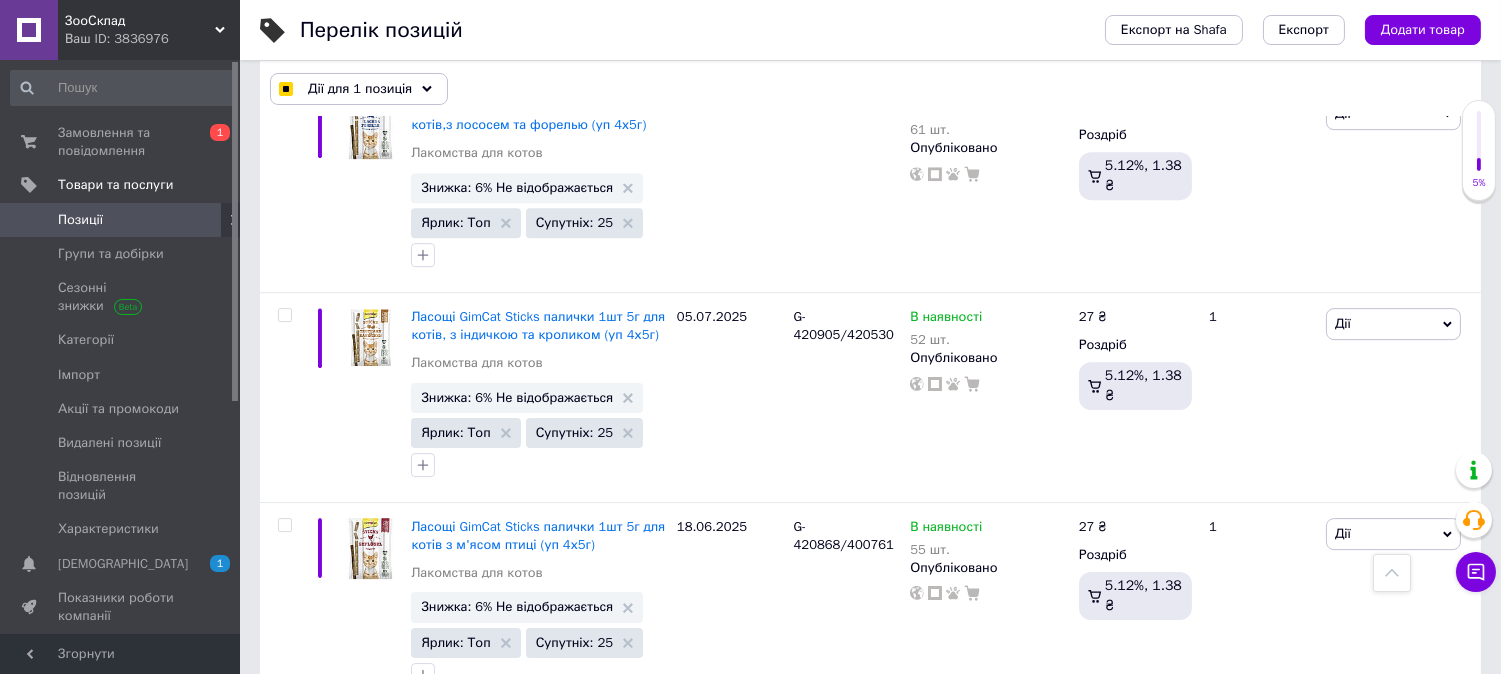 scroll, scrollTop: 11443, scrollLeft: 0, axis: vertical 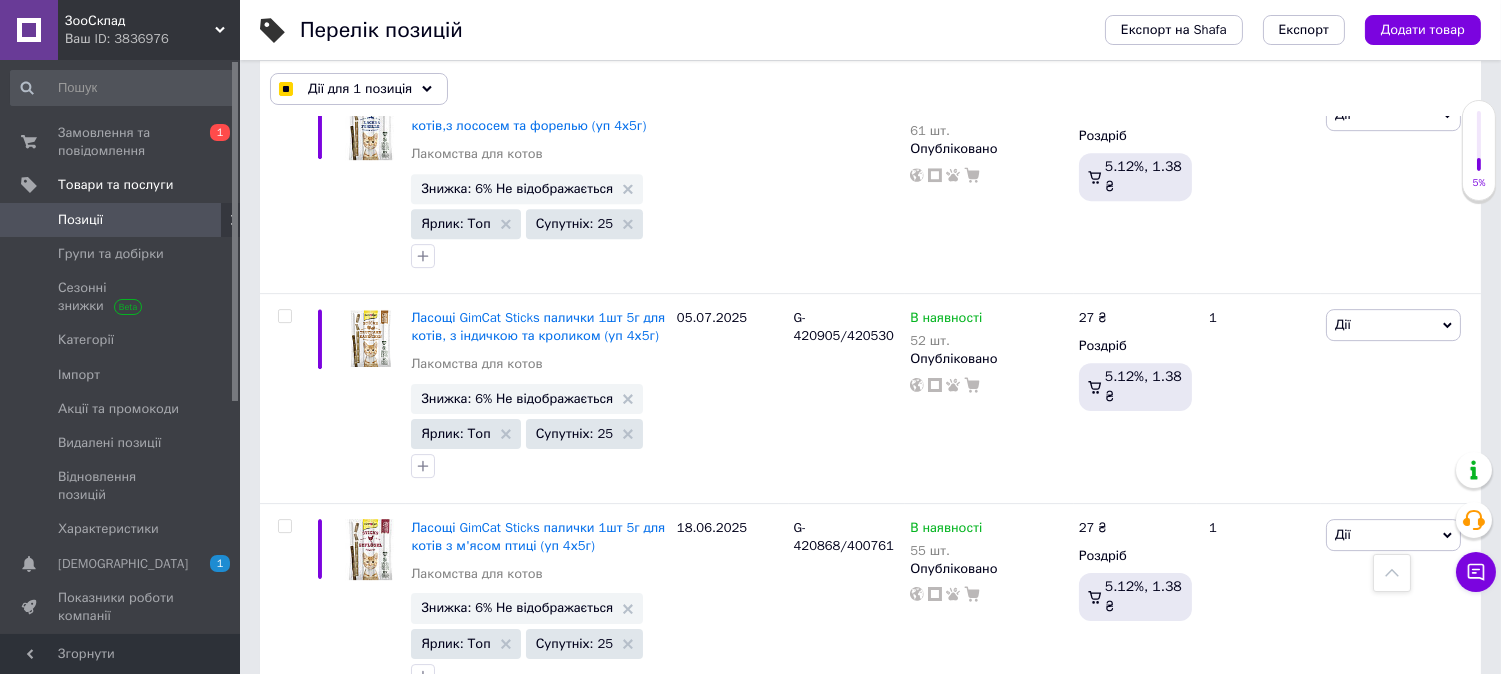 click at bounding box center (284, 946) 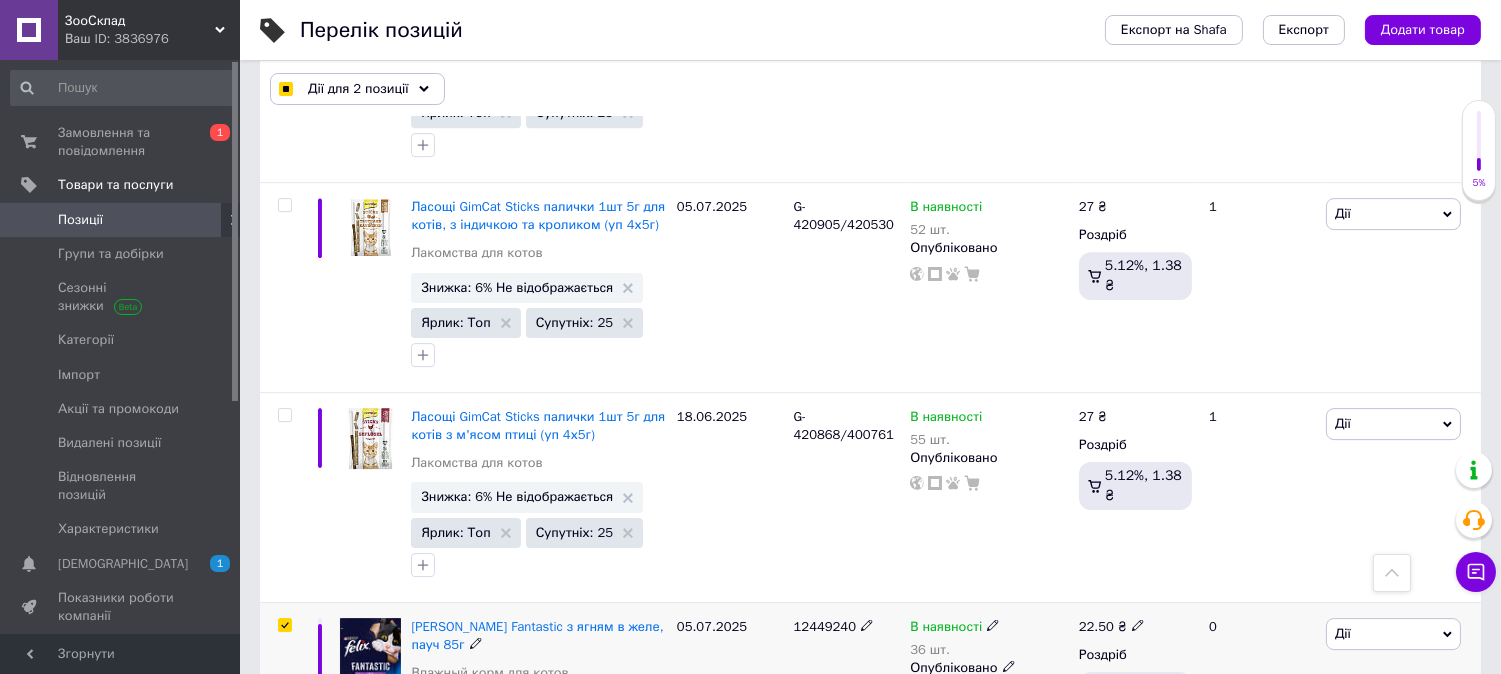 scroll, scrollTop: 11665, scrollLeft: 0, axis: vertical 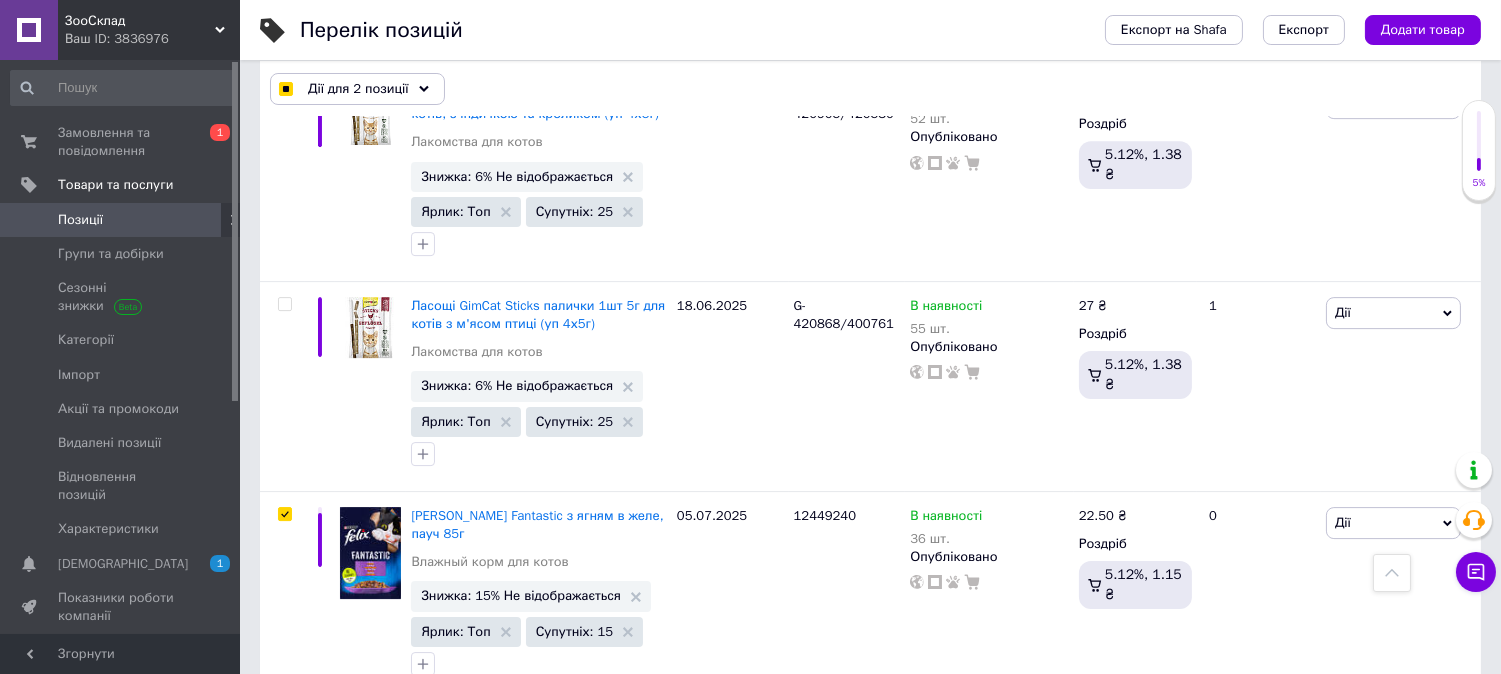 click at bounding box center (284, 934) 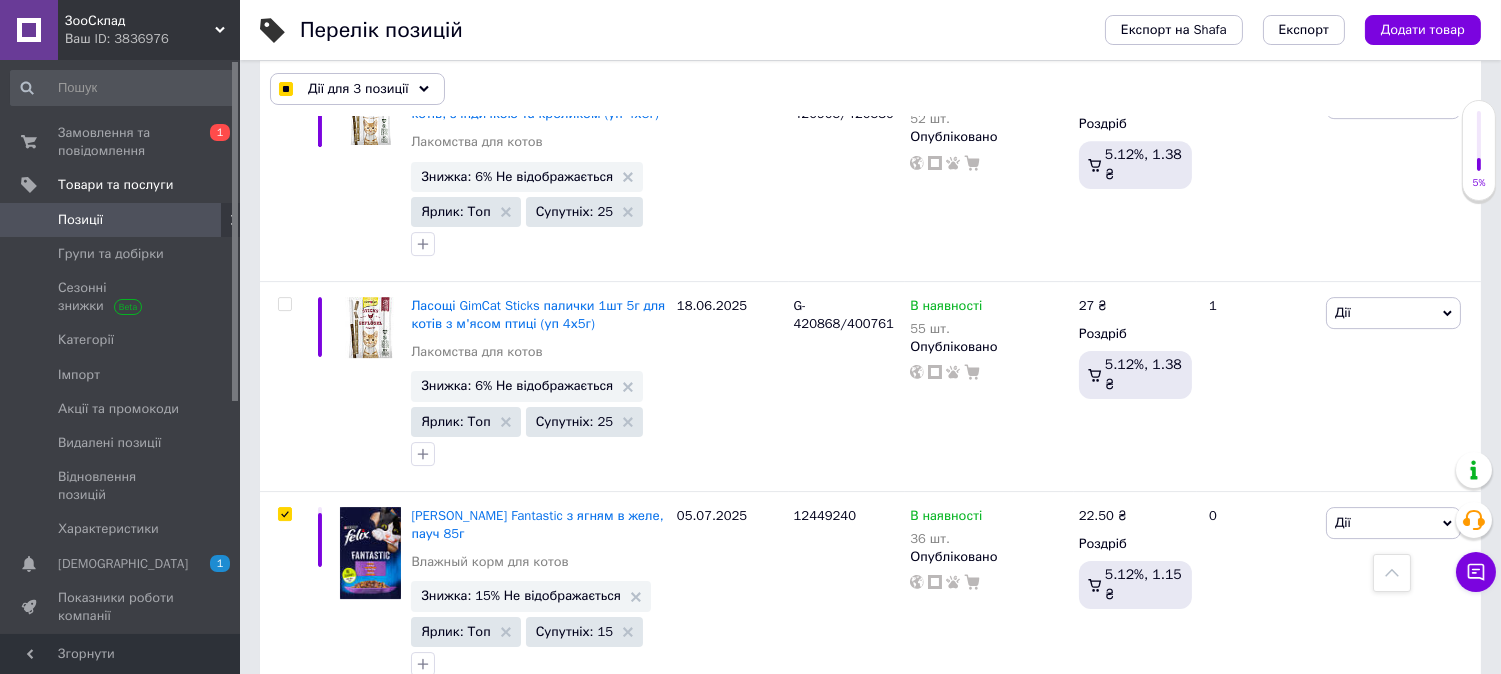 scroll, scrollTop: 11776, scrollLeft: 0, axis: vertical 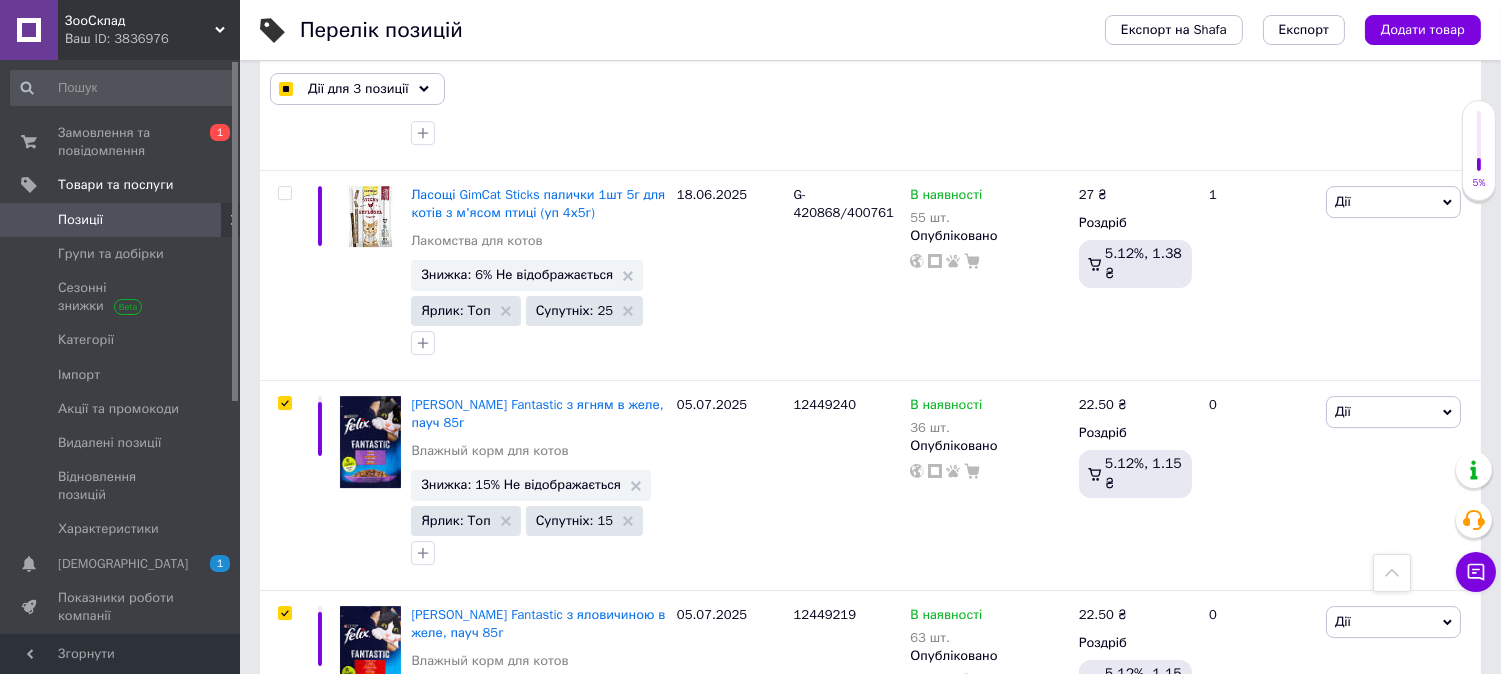 click at bounding box center (284, 1051) 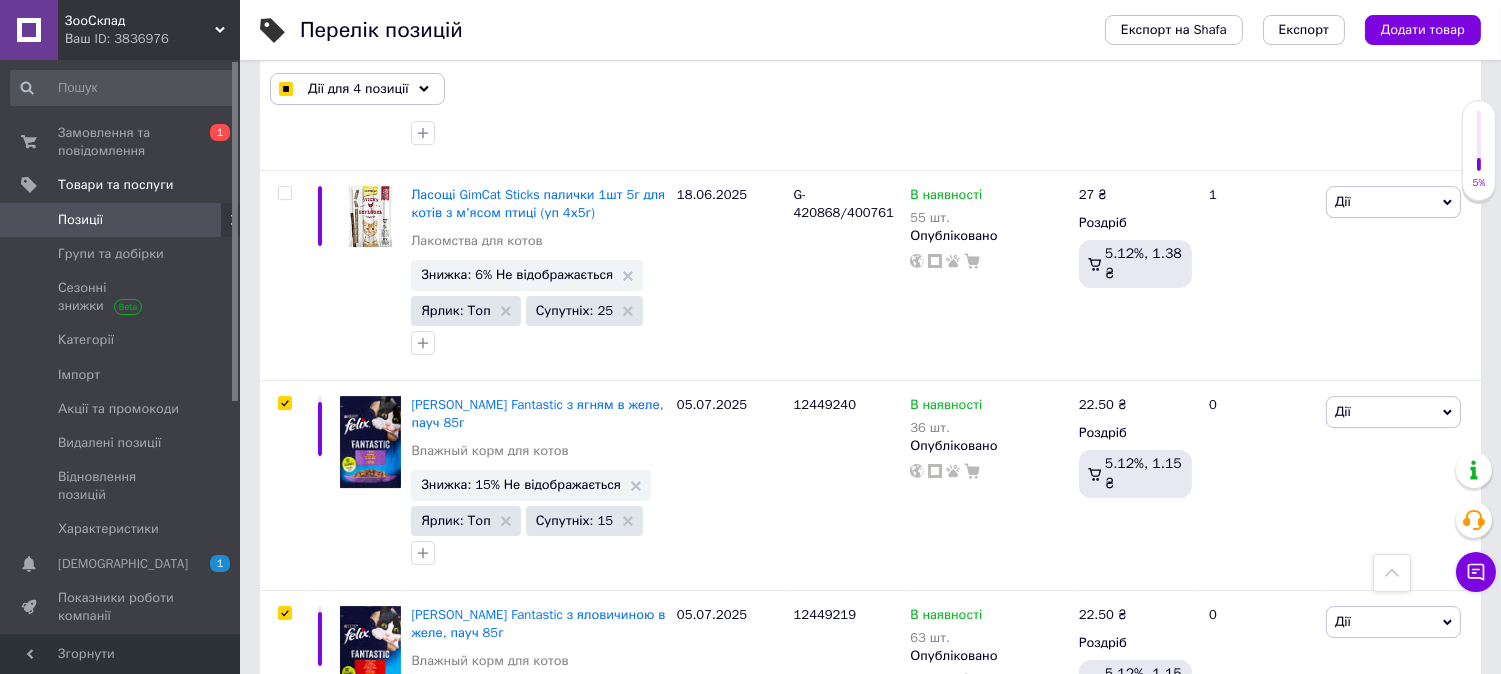 scroll, scrollTop: 11998, scrollLeft: 0, axis: vertical 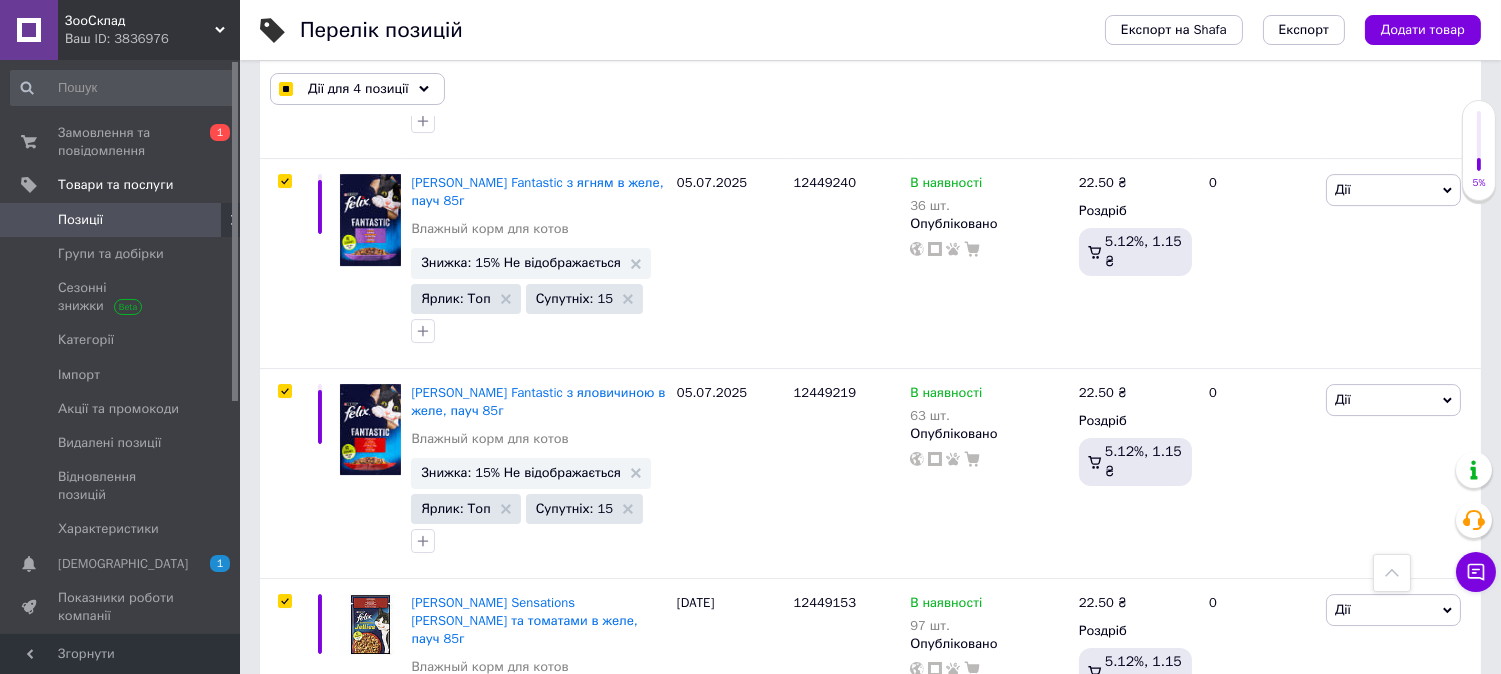 click at bounding box center [284, 1057] 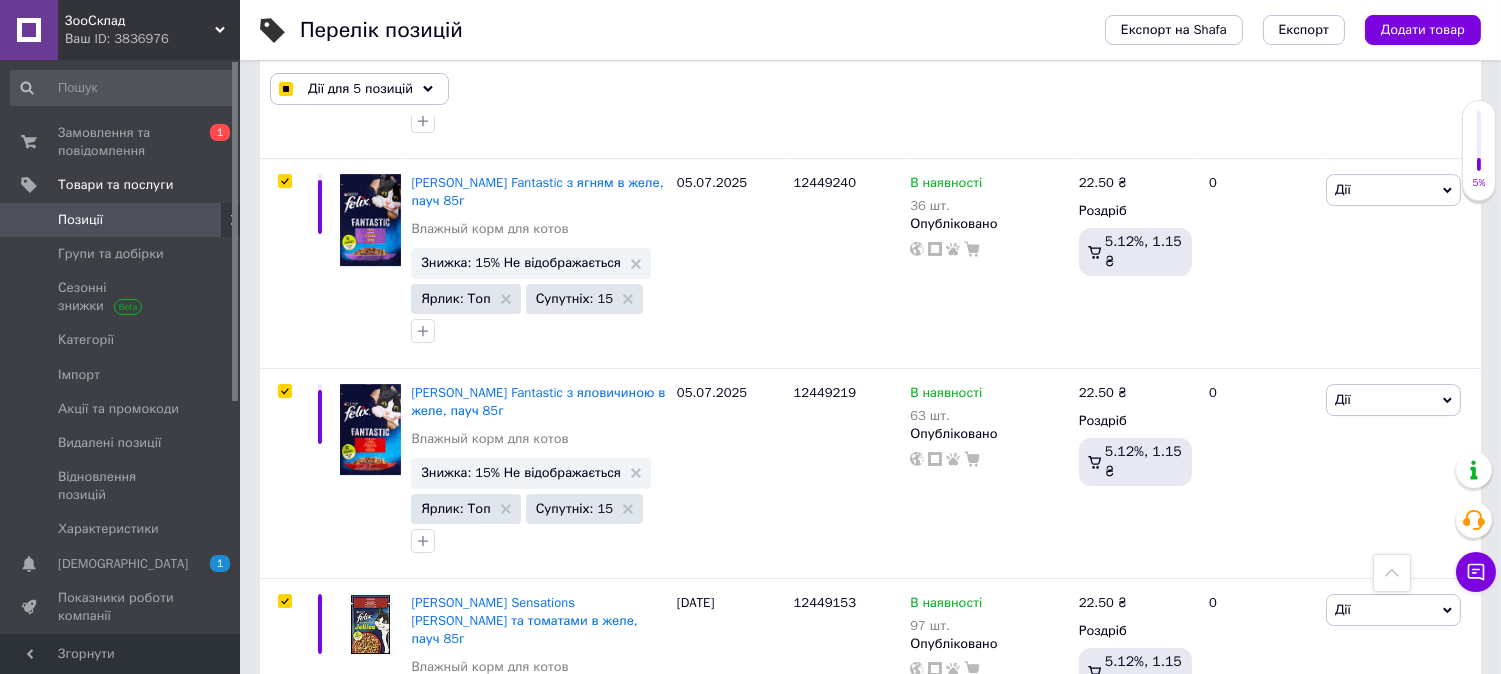 scroll, scrollTop: 12221, scrollLeft: 0, axis: vertical 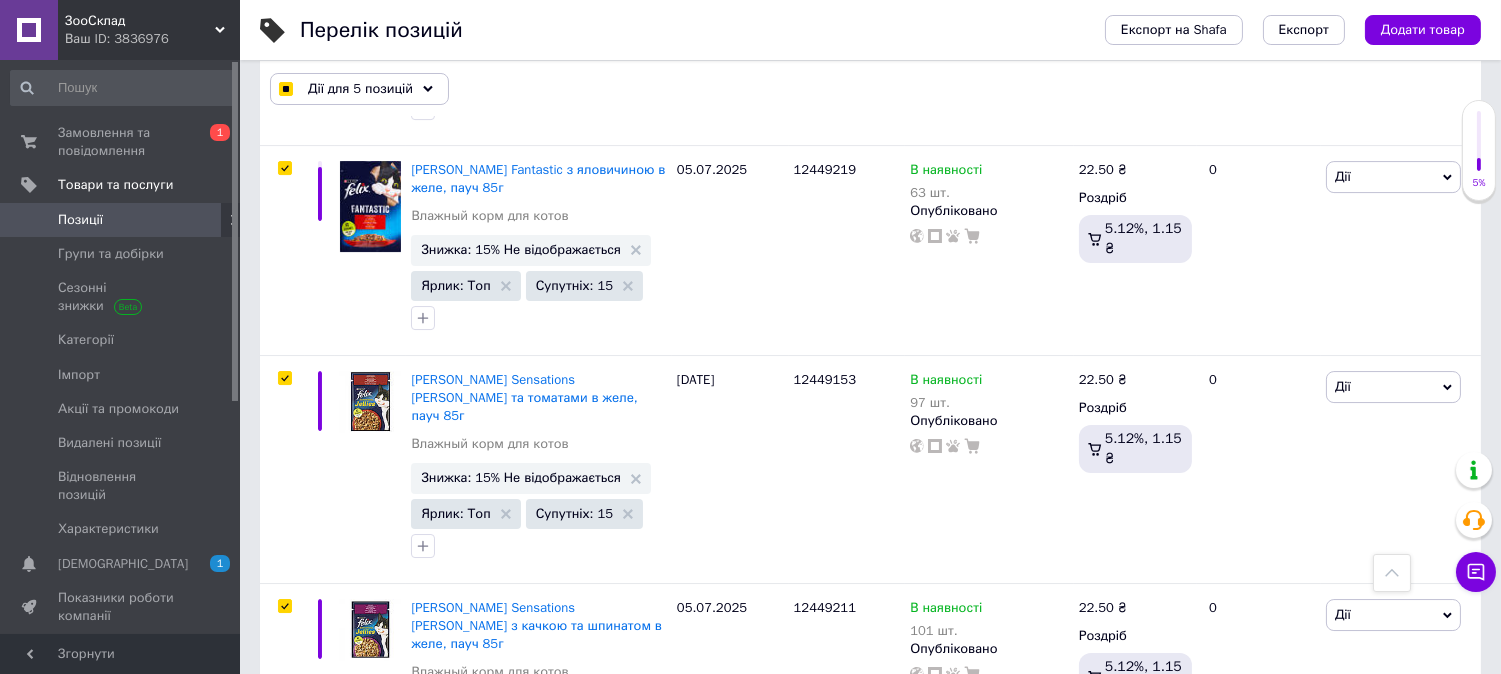 click at bounding box center [284, 1044] 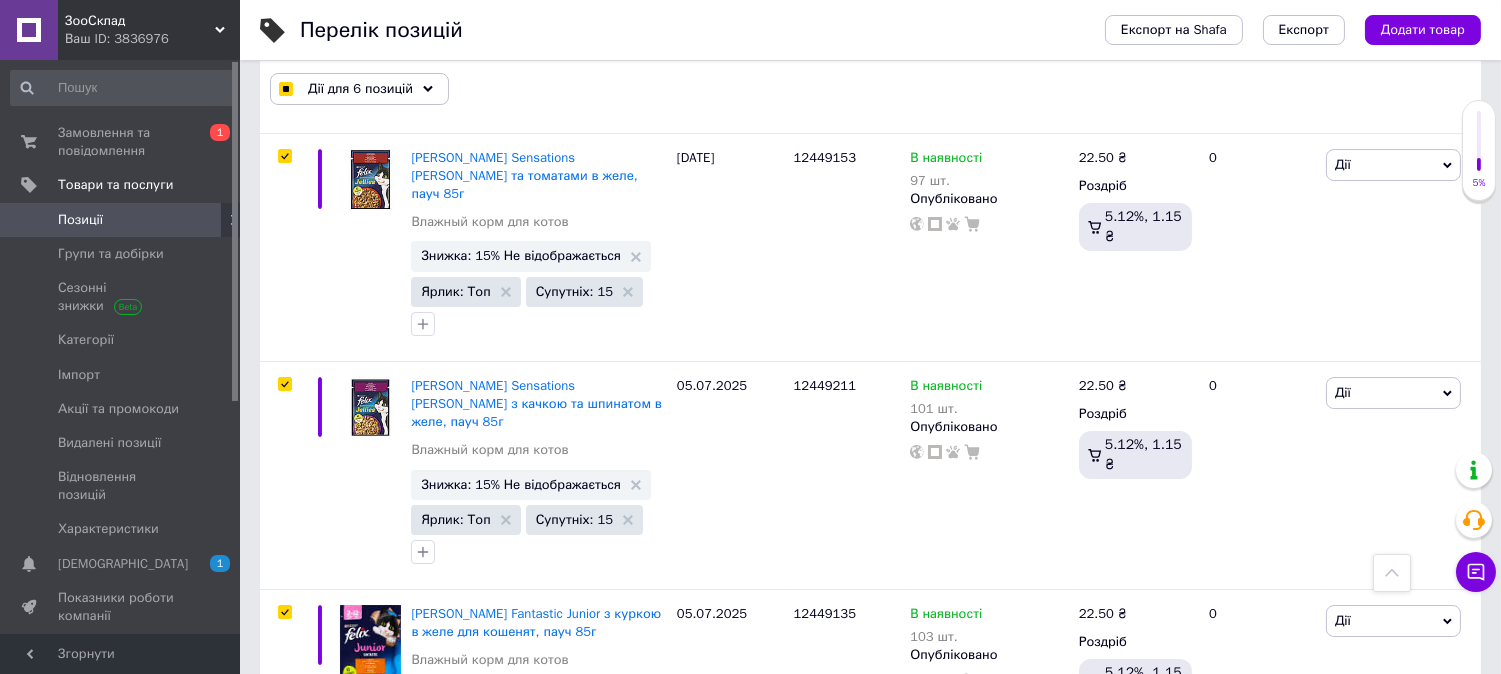 scroll, scrollTop: 12554, scrollLeft: 0, axis: vertical 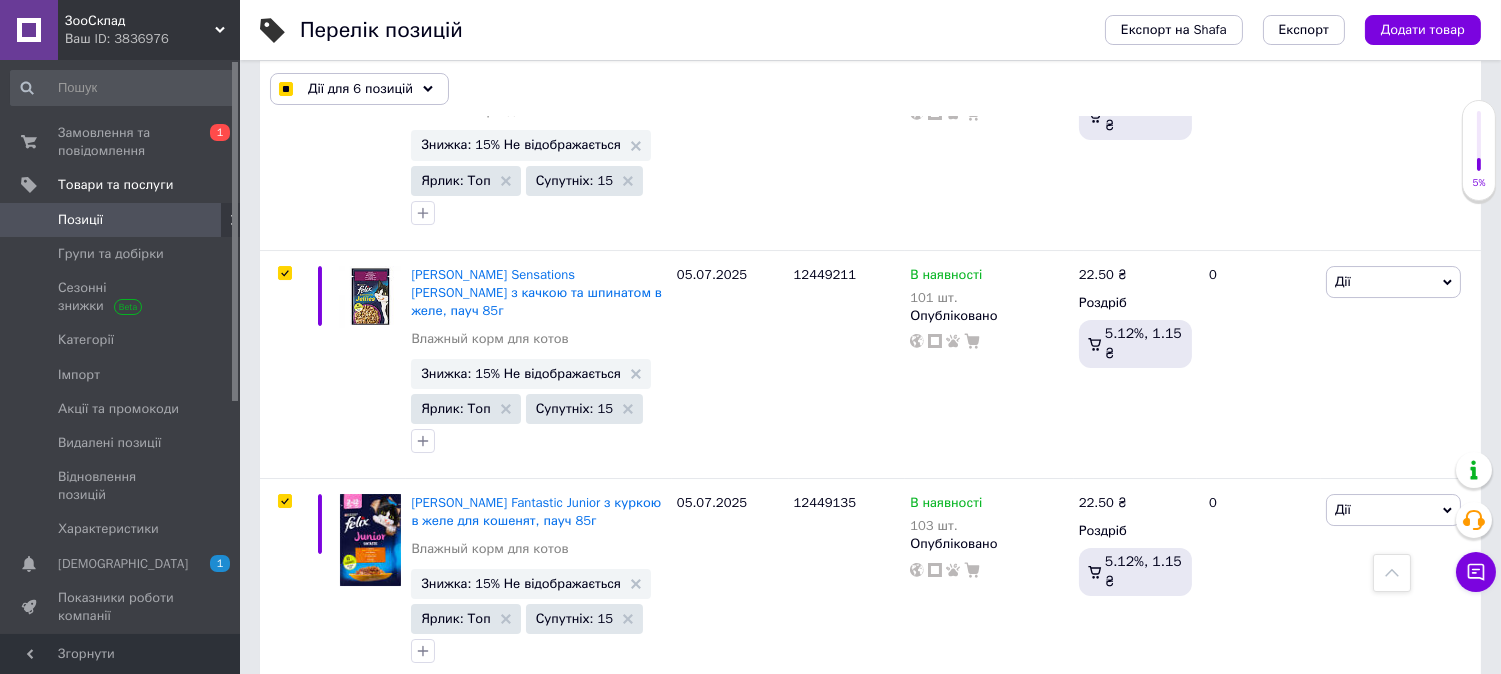 click at bounding box center [284, 921] 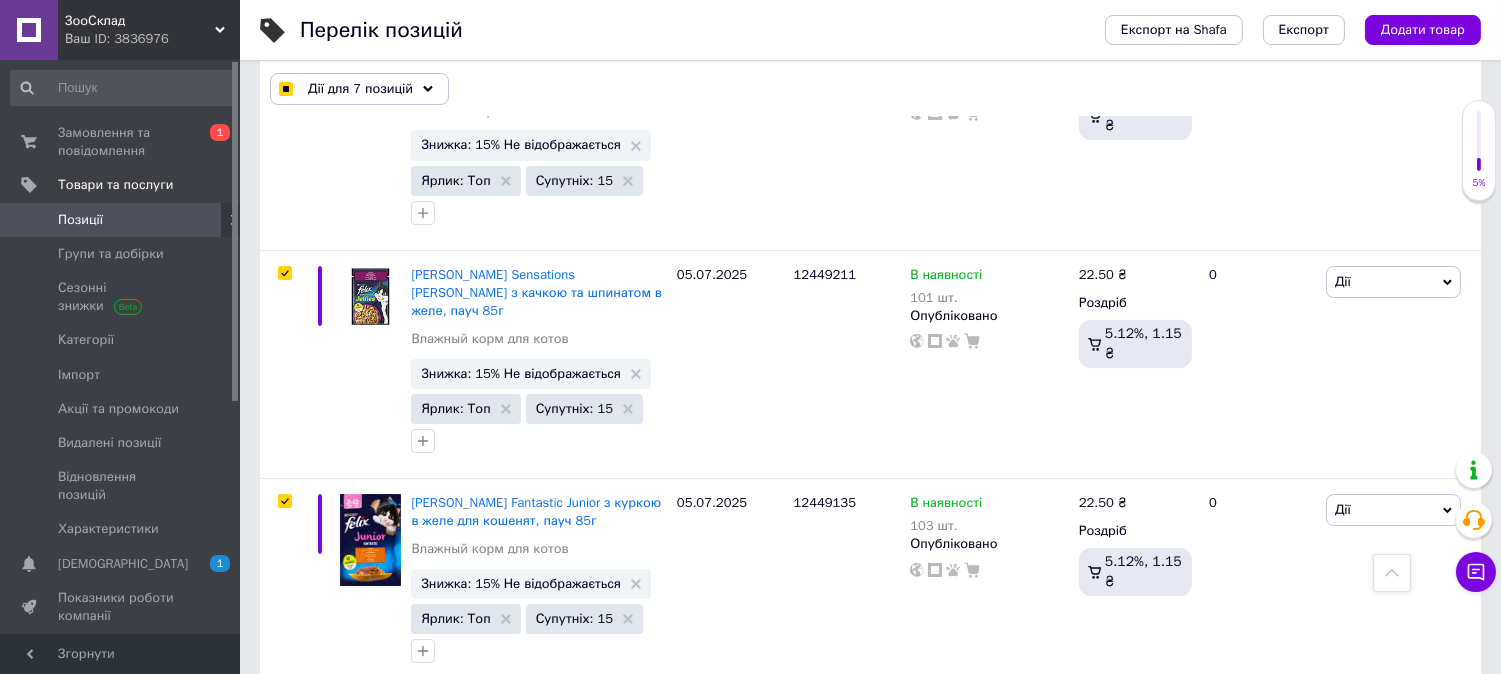 click at bounding box center (284, 1131) 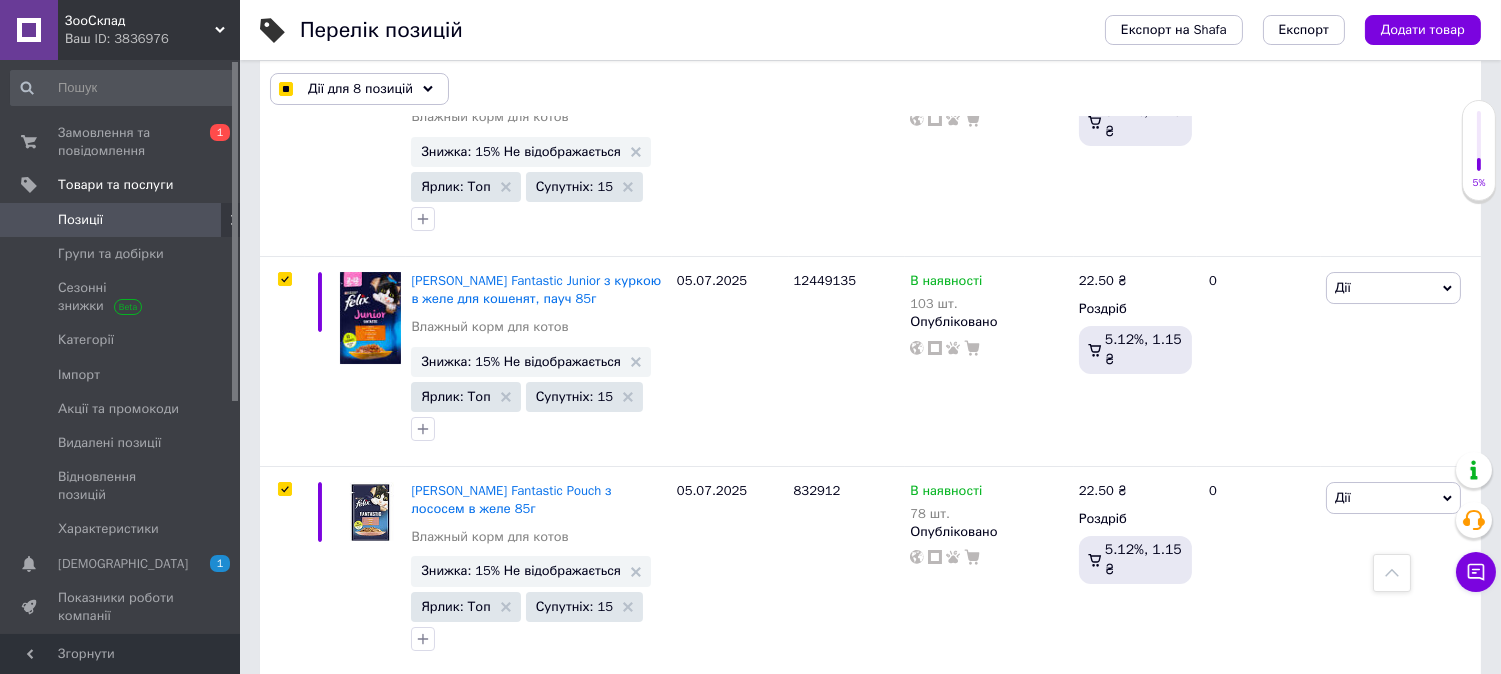 scroll, scrollTop: 12887, scrollLeft: 0, axis: vertical 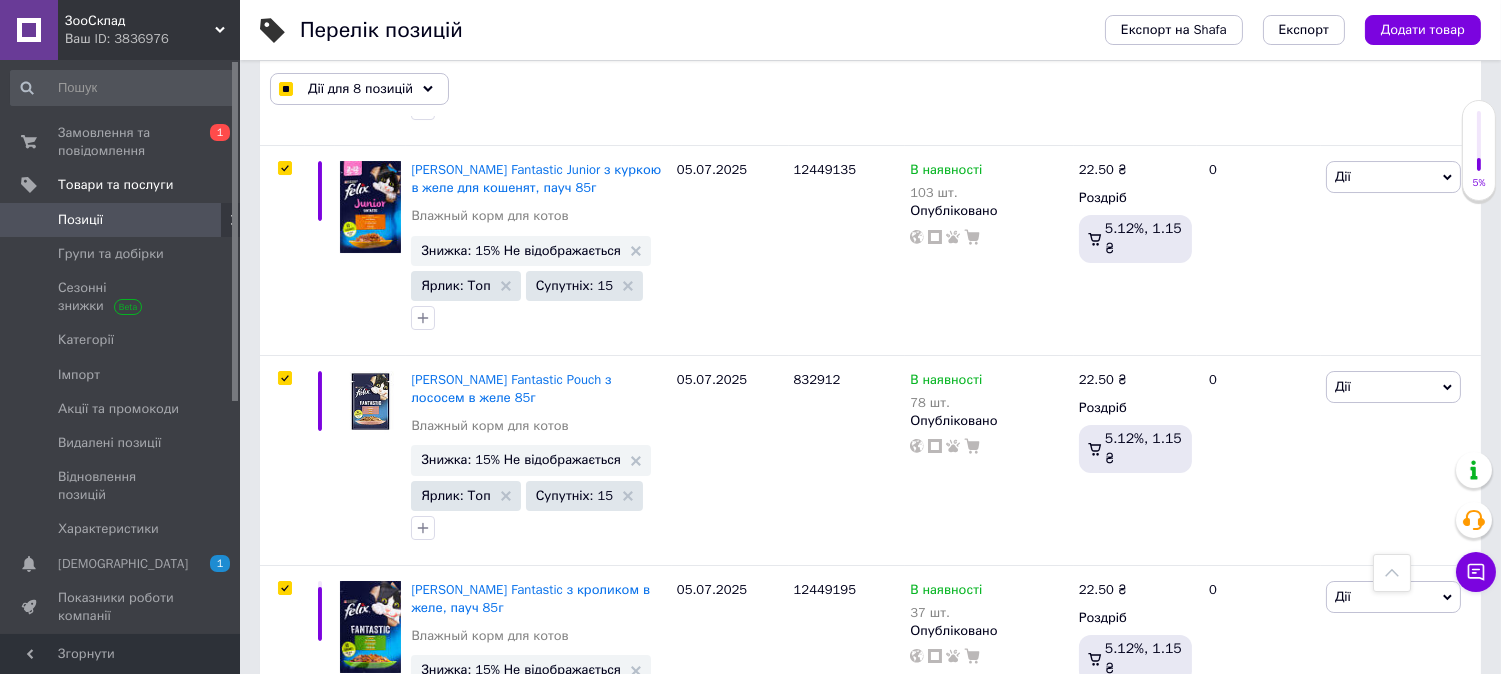 click at bounding box center [284, 1008] 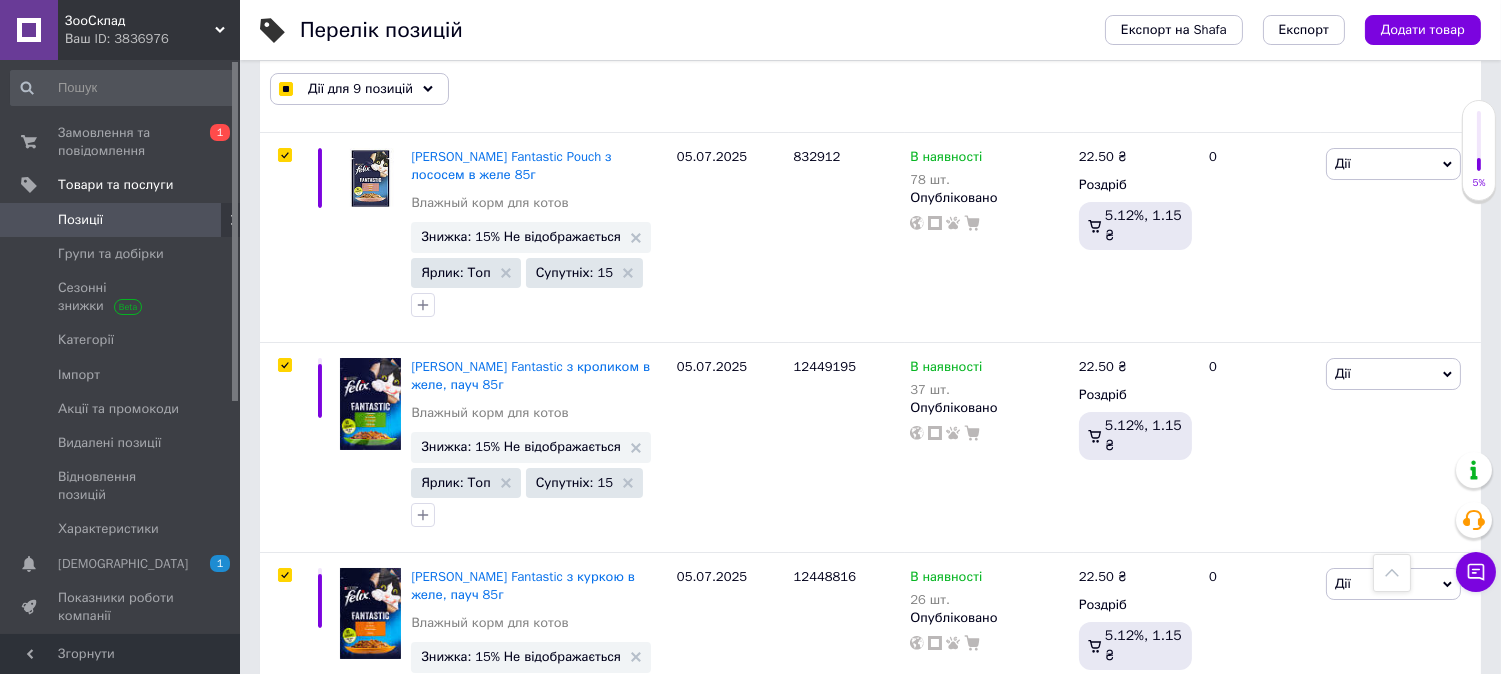 scroll, scrollTop: 13221, scrollLeft: 0, axis: vertical 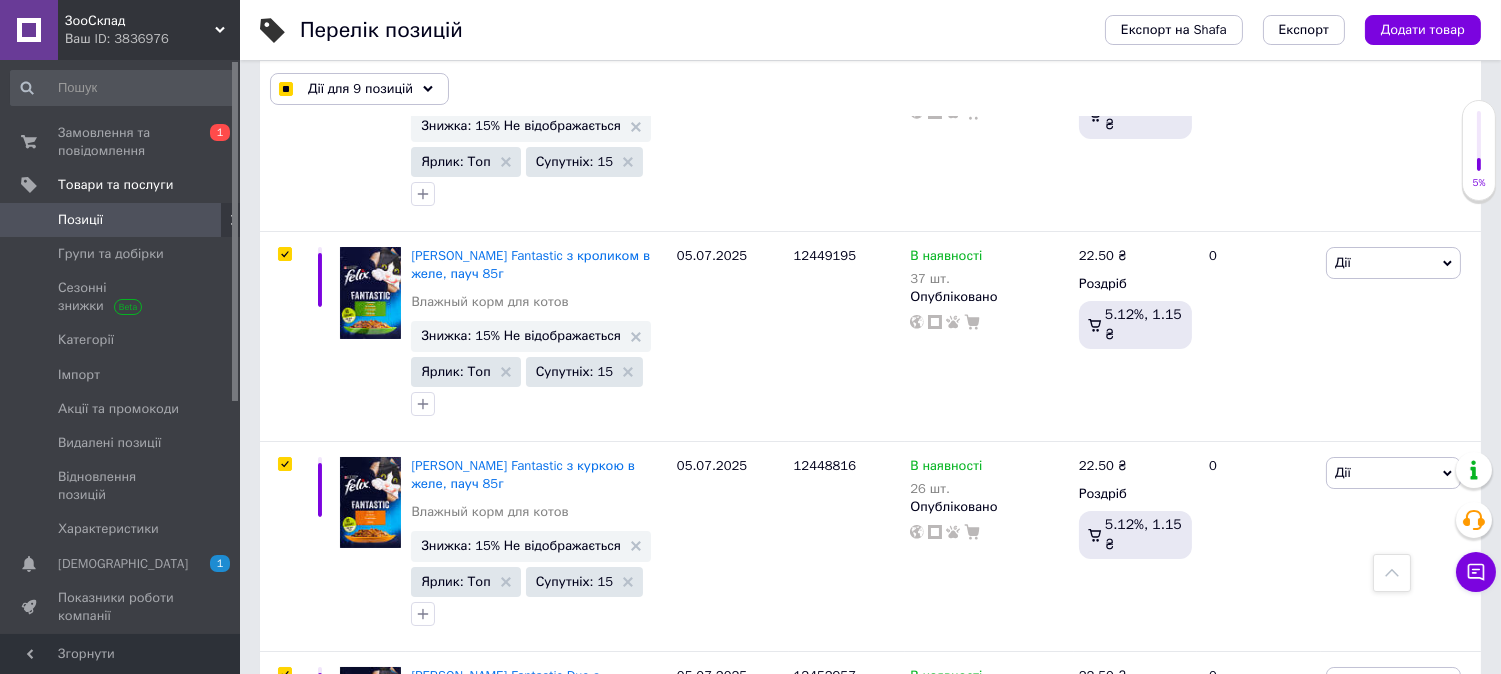 click at bounding box center (284, 884) 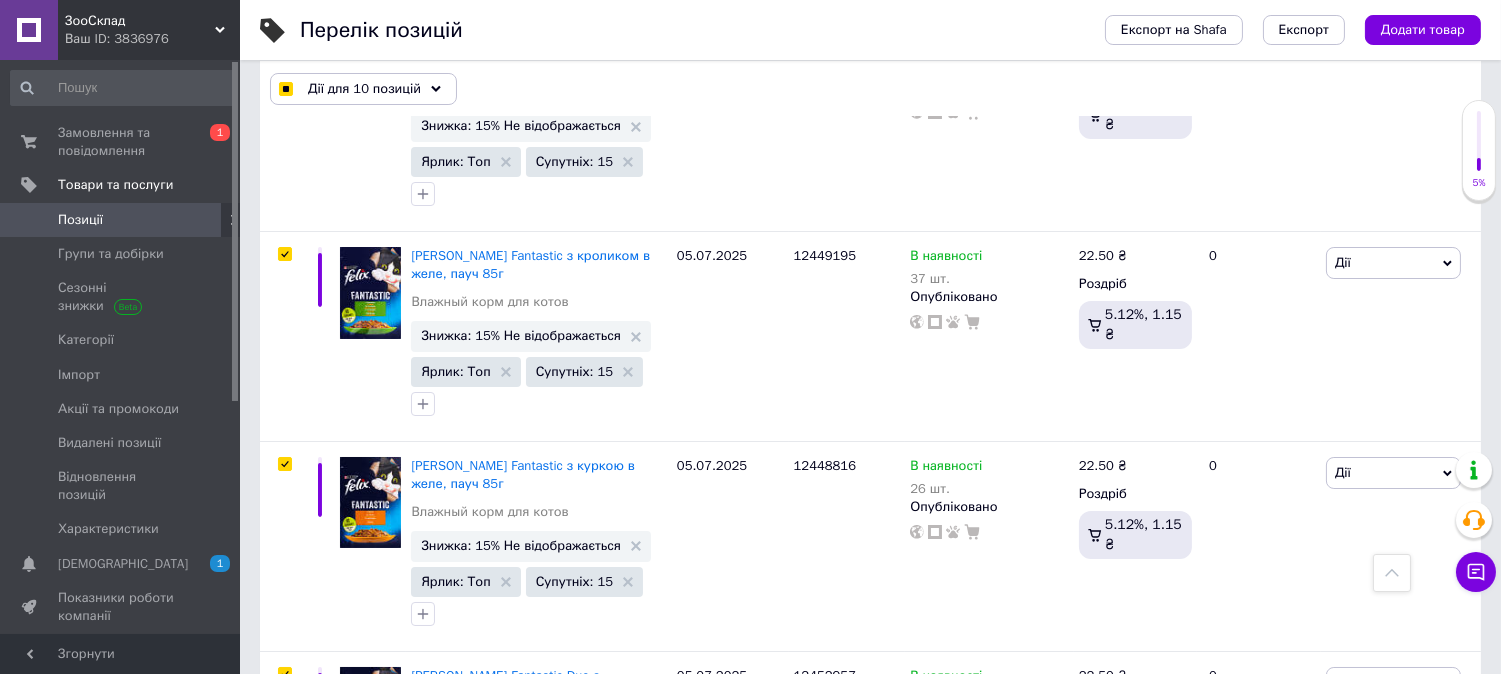click at bounding box center (284, 1112) 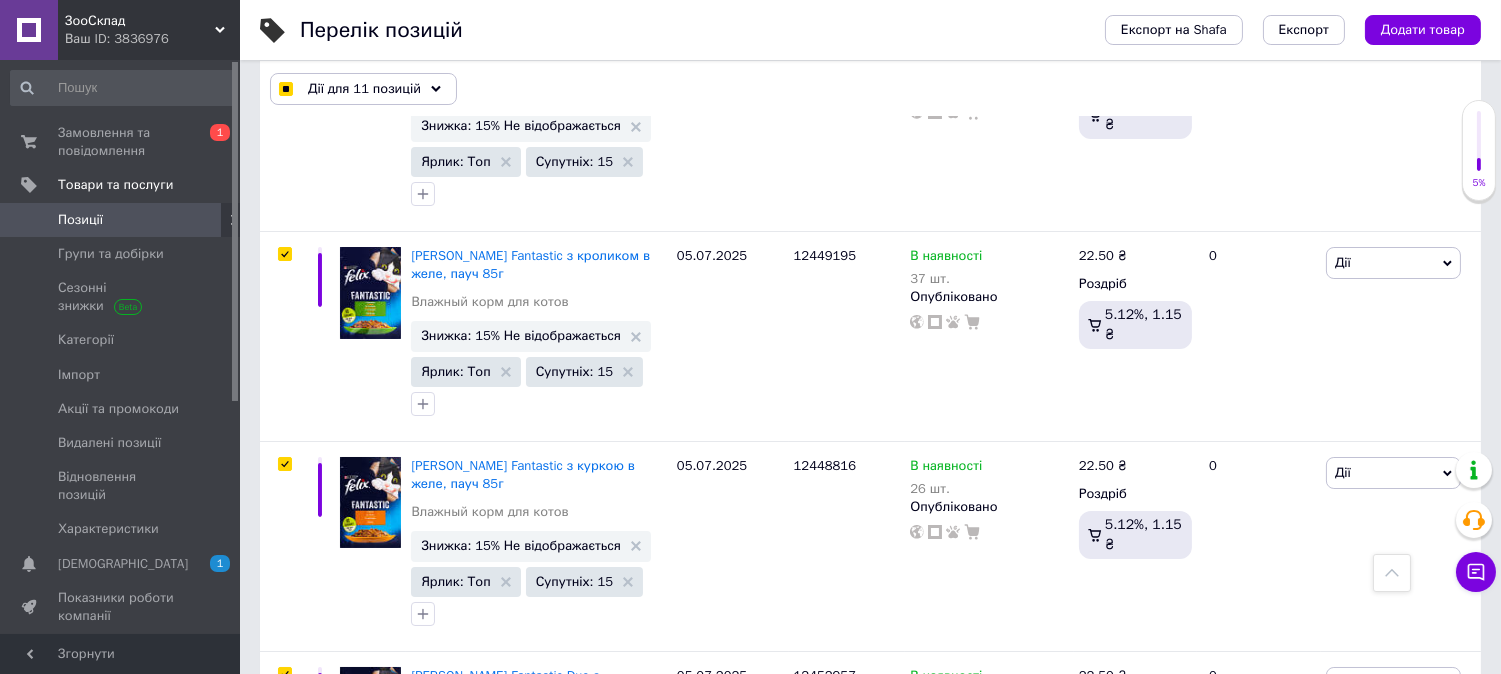 scroll, scrollTop: 13443, scrollLeft: 0, axis: vertical 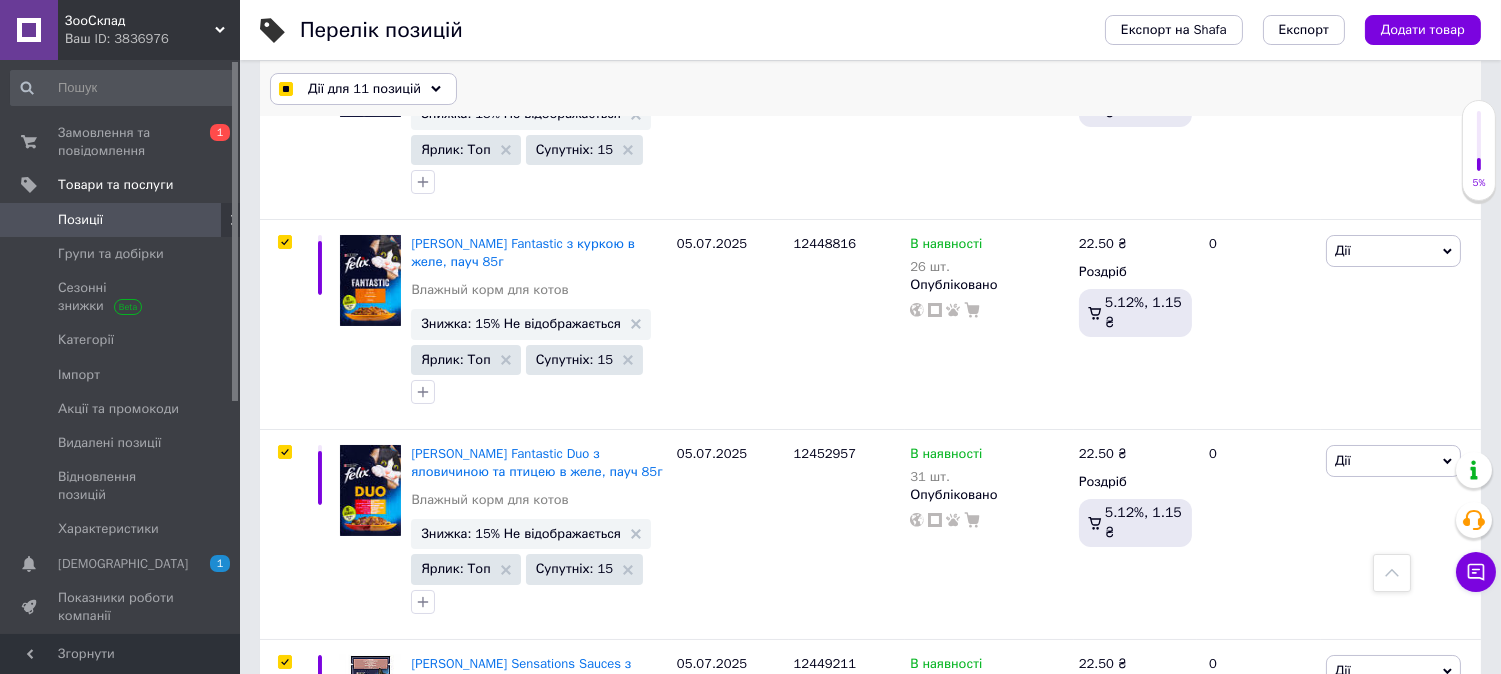 click on "Дії для 11 позицій" at bounding box center [364, 89] 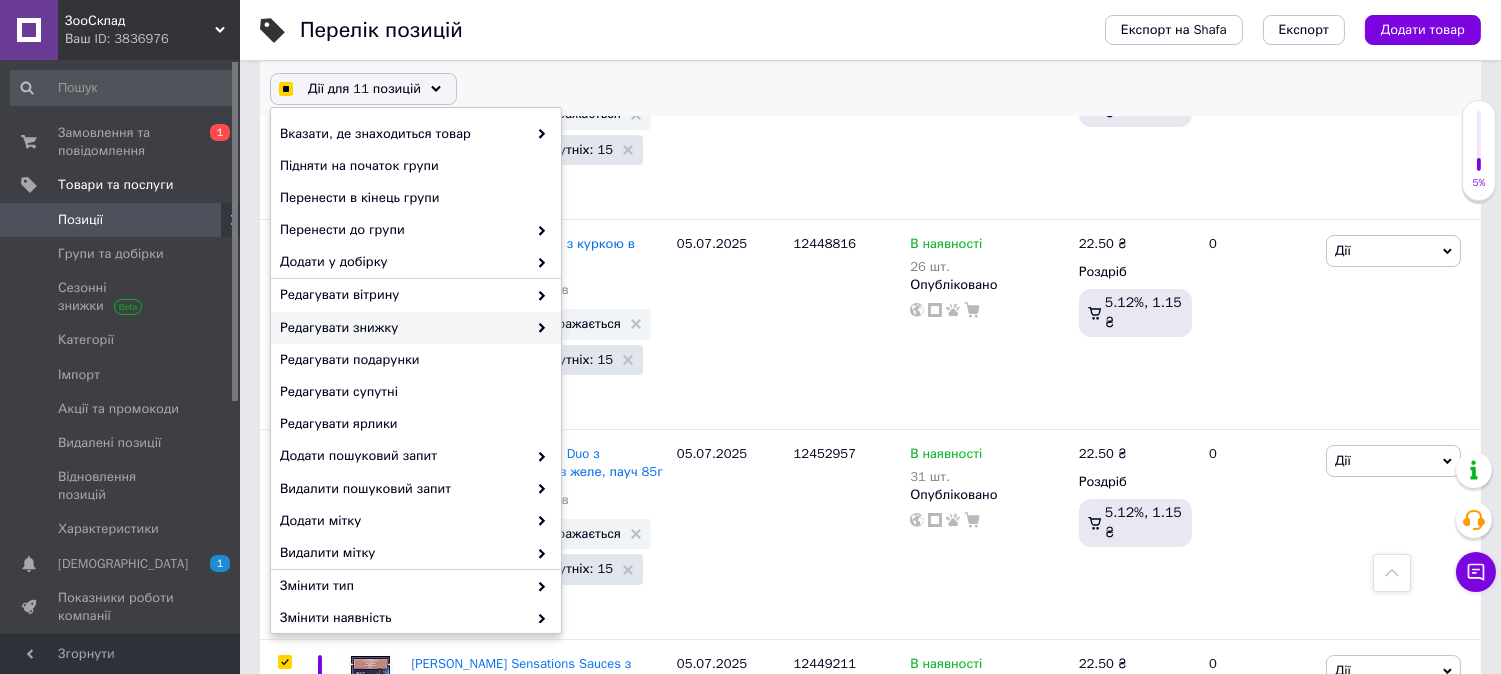 checkbox on "true" 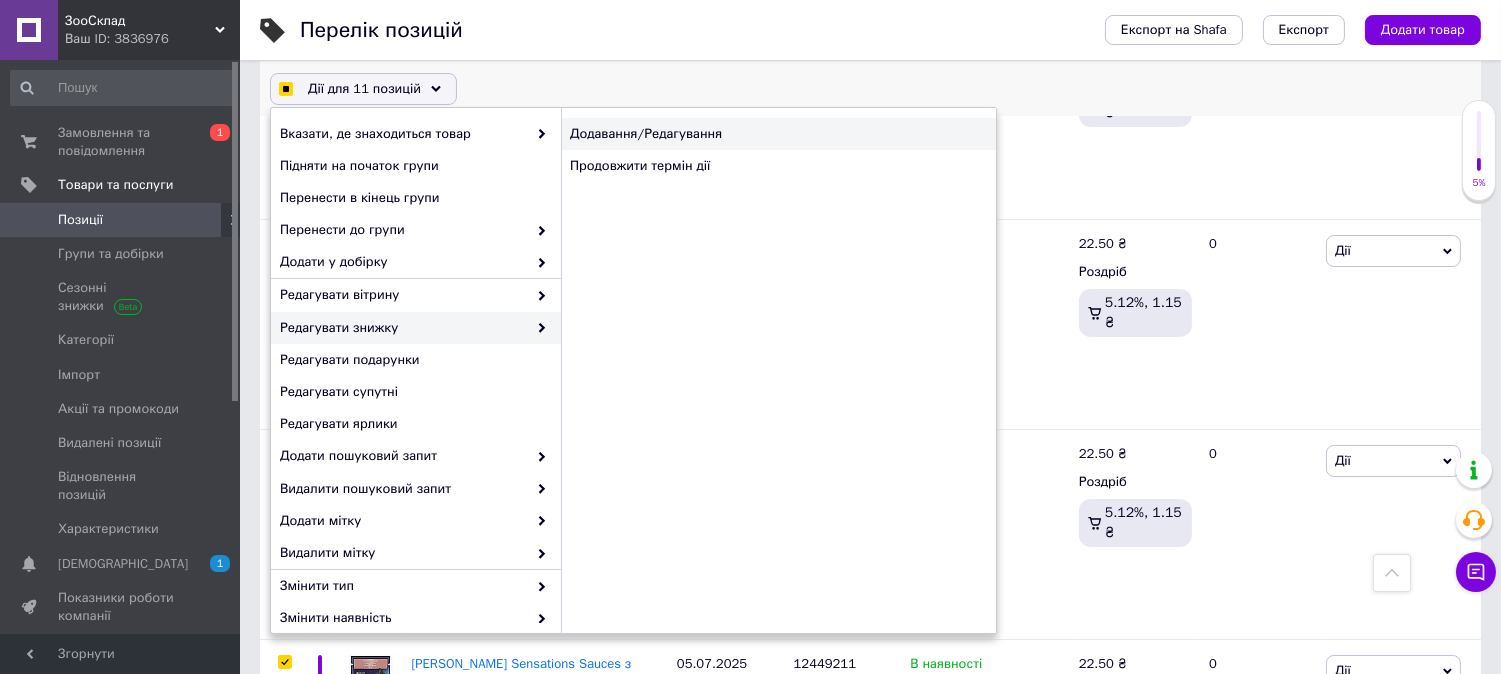 click on "Додавання/Редагування" at bounding box center (778, 134) 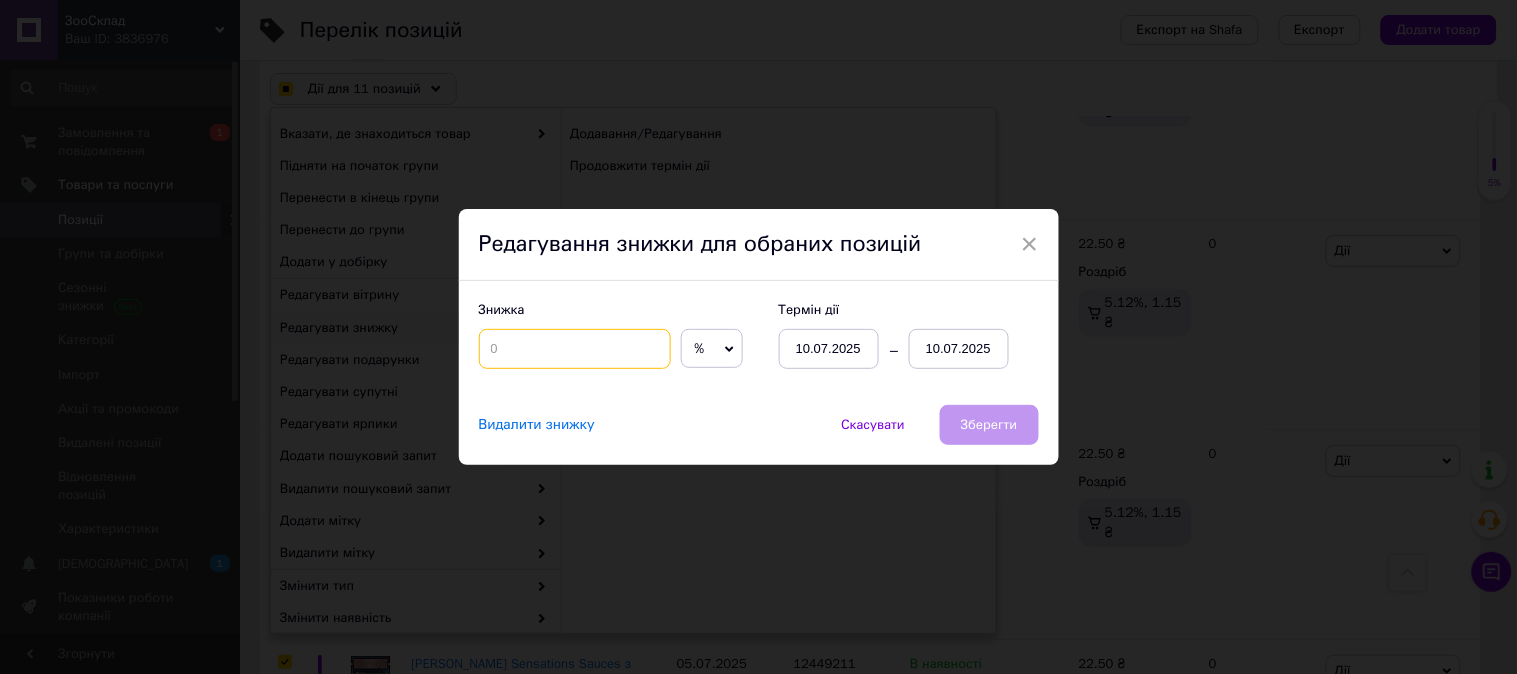 click at bounding box center [575, 349] 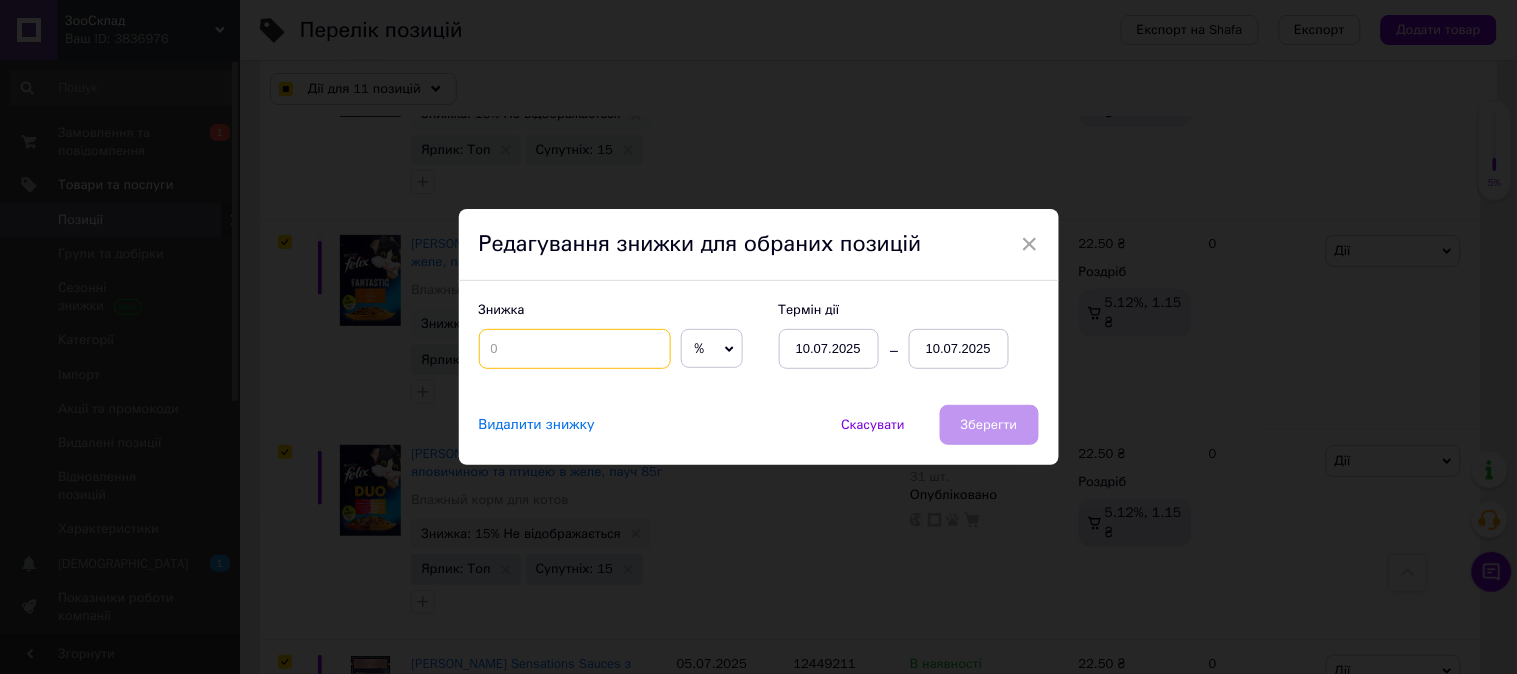 checkbox on "true" 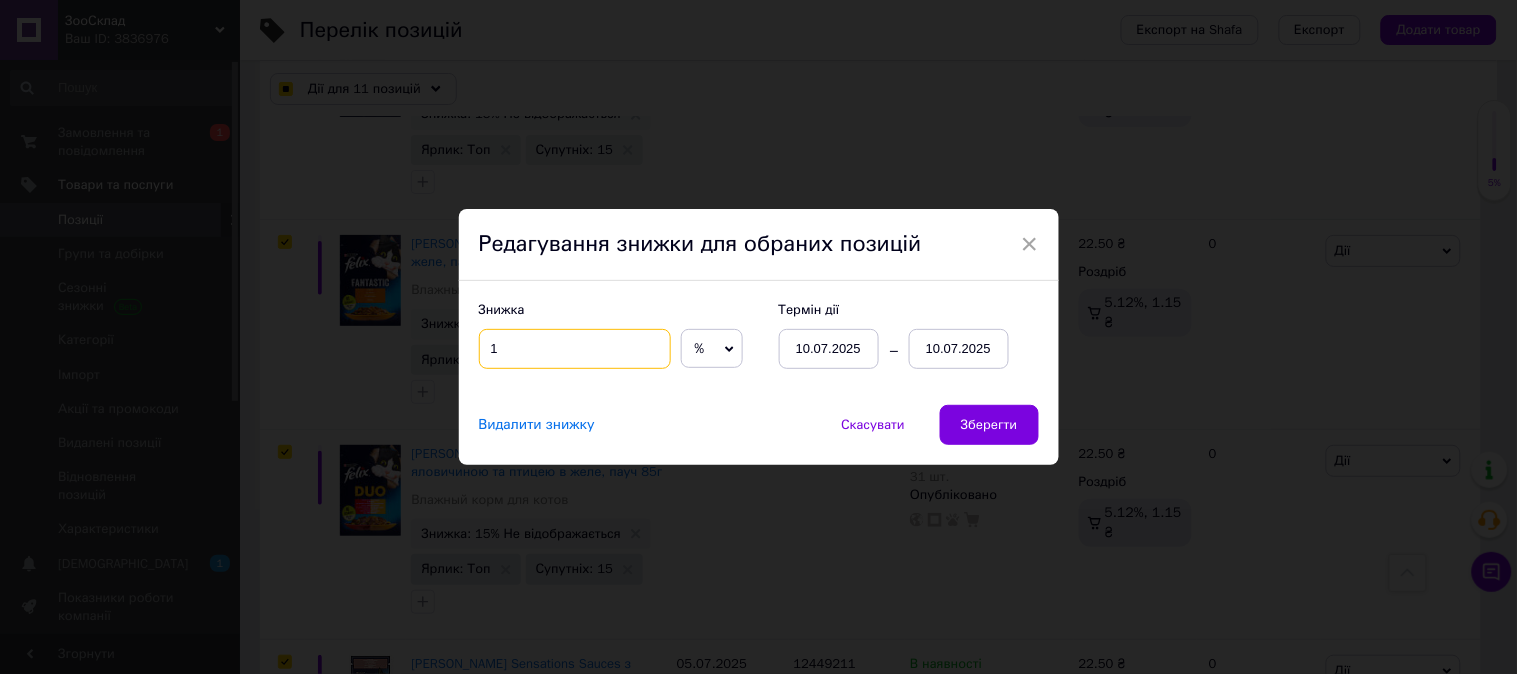 checkbox on "true" 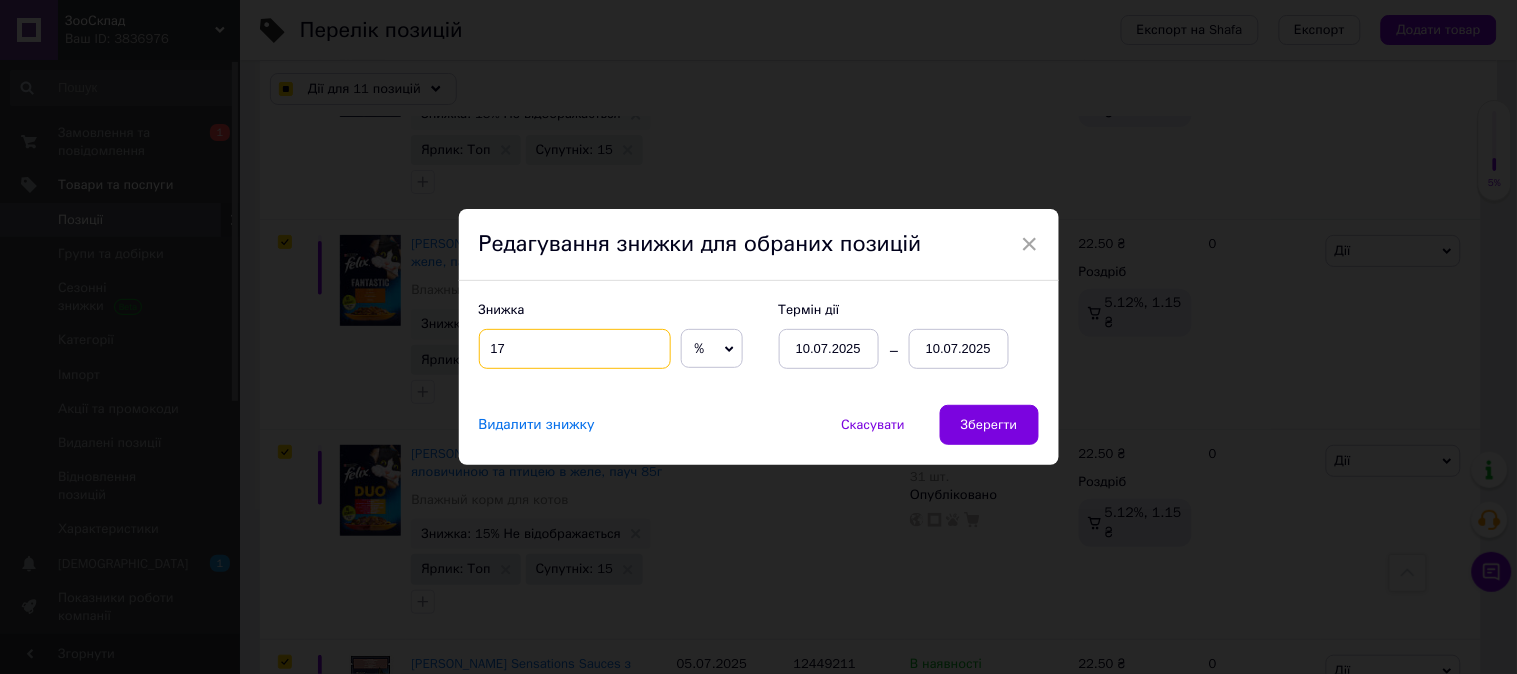type on "17" 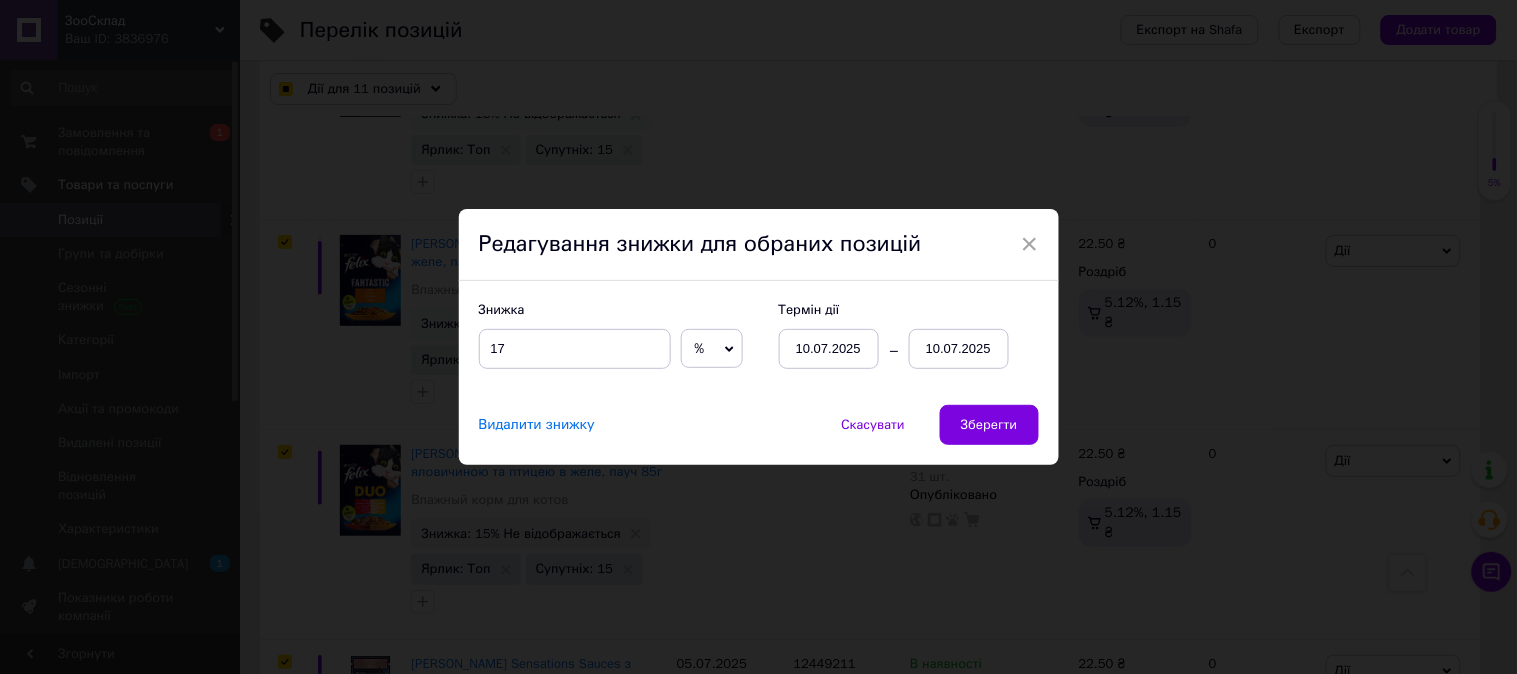 click on "10.07.2025" at bounding box center [959, 349] 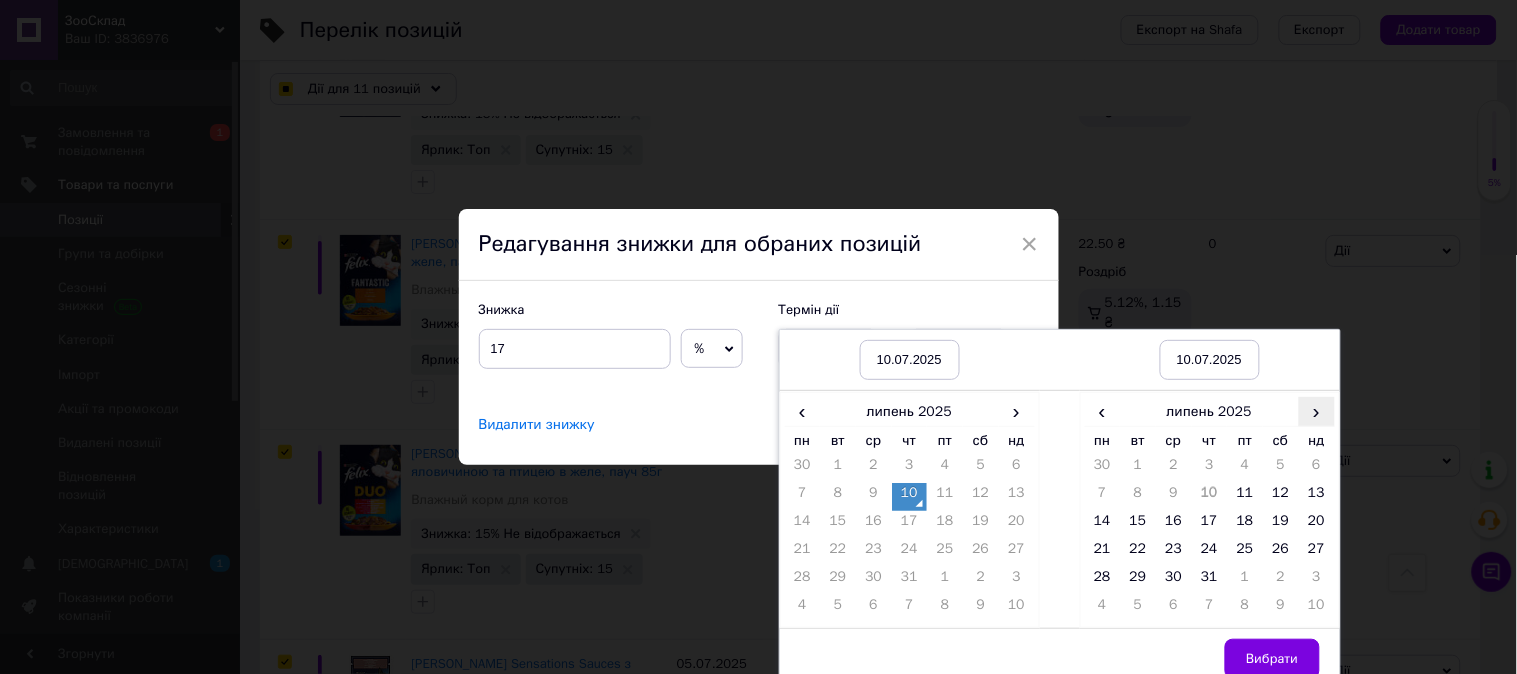 click on "›" at bounding box center (1317, 411) 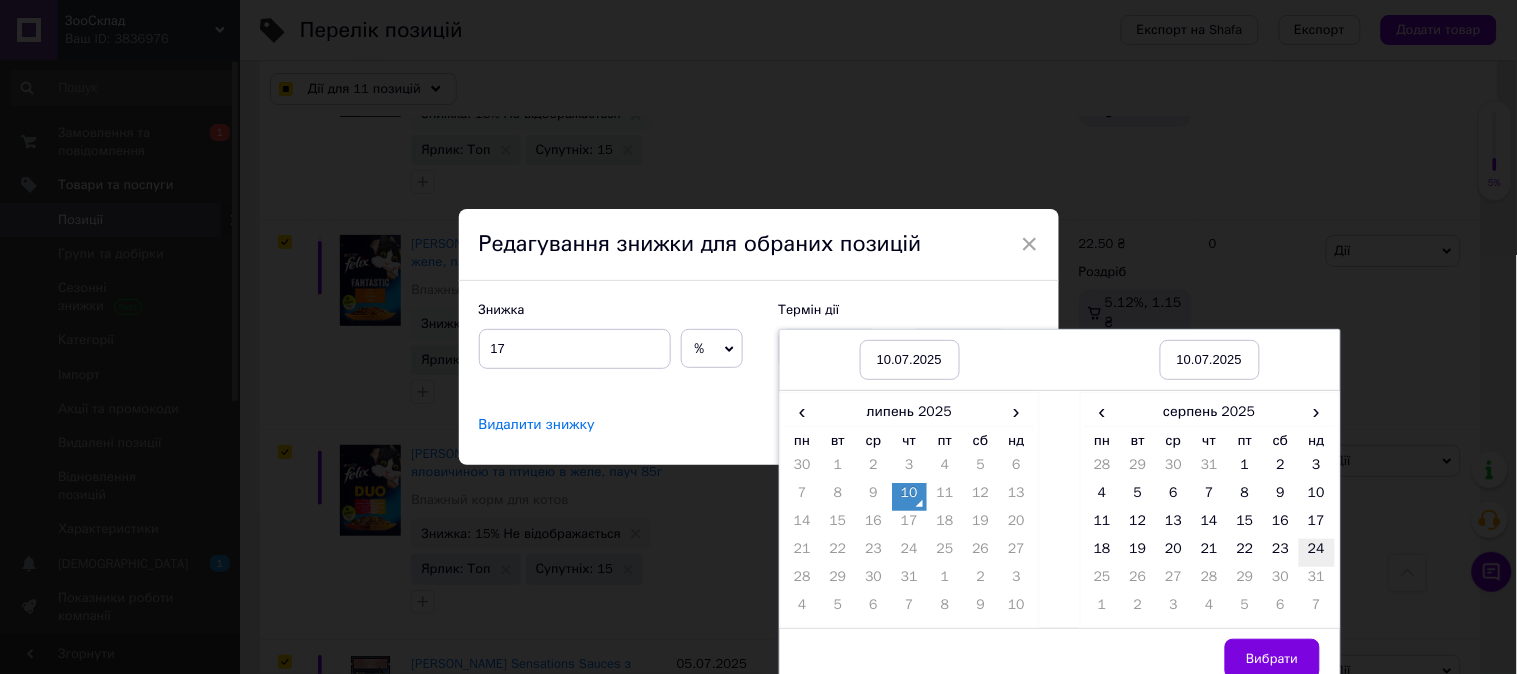 click on "24" at bounding box center (1317, 553) 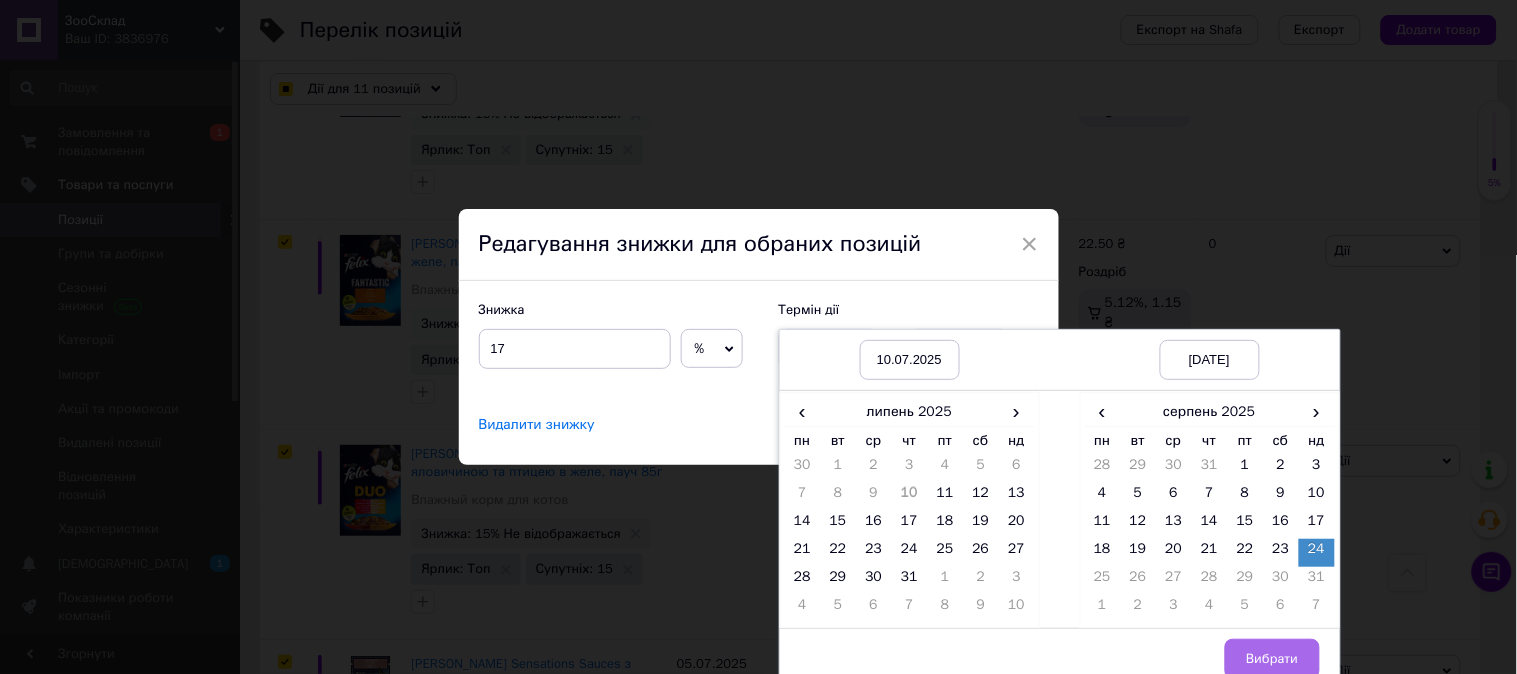 click on "Вибрати" at bounding box center [1272, 659] 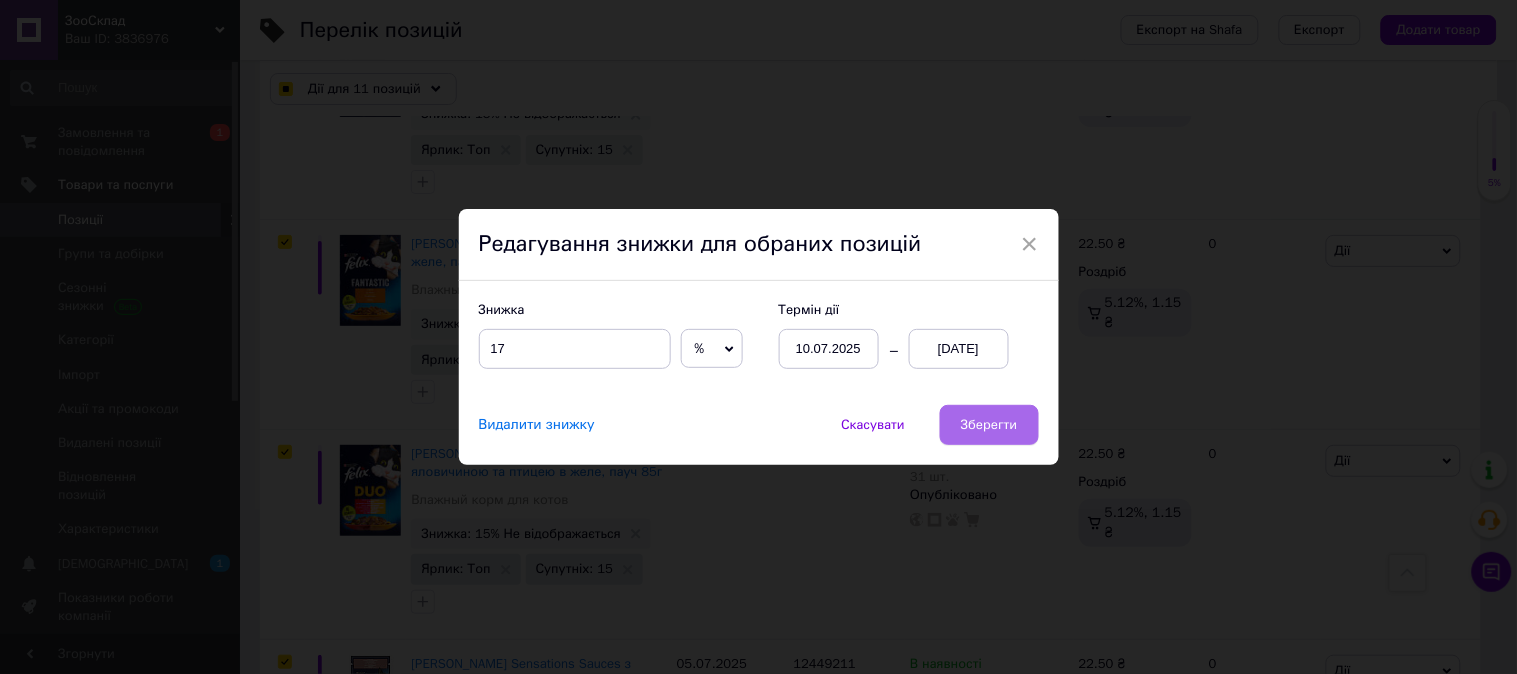 click on "Зберегти" at bounding box center [989, 425] 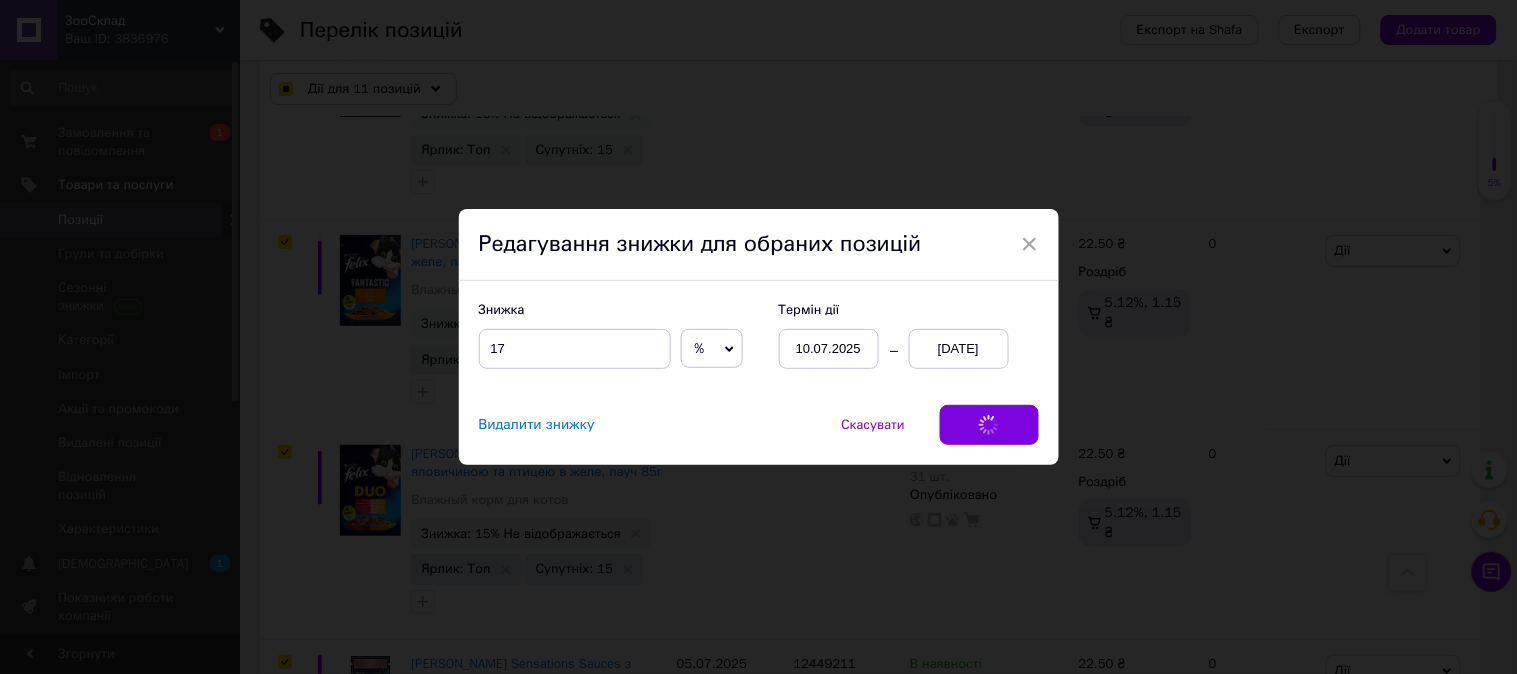checkbox on "true" 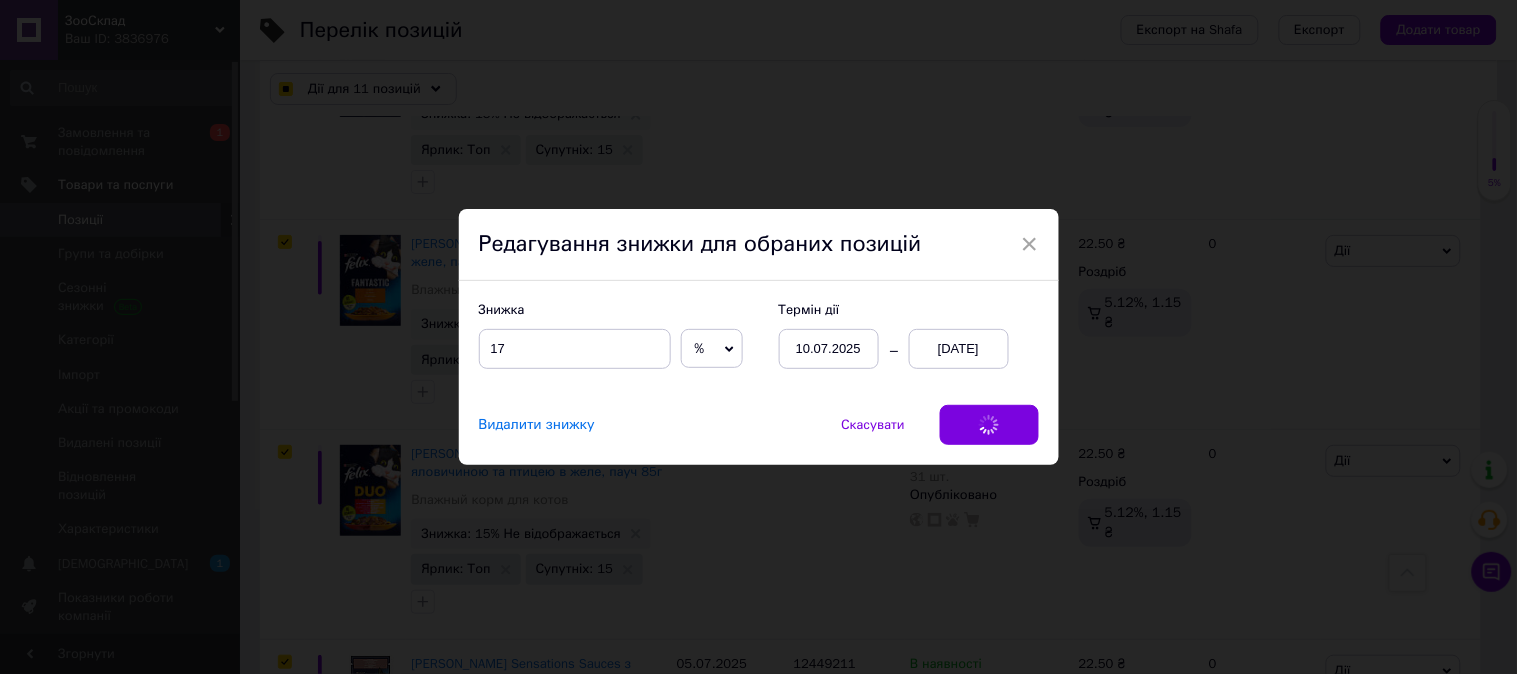 checkbox on "true" 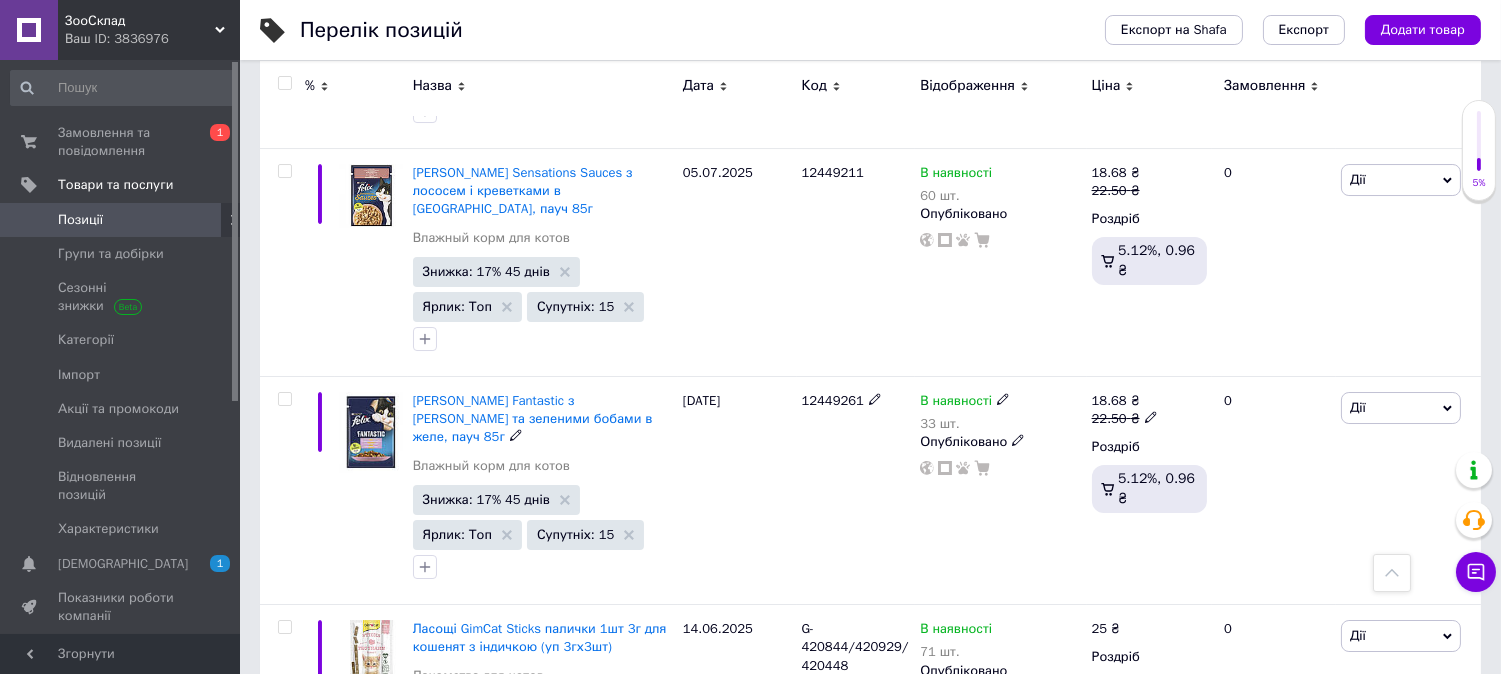 scroll, scrollTop: 13055, scrollLeft: 0, axis: vertical 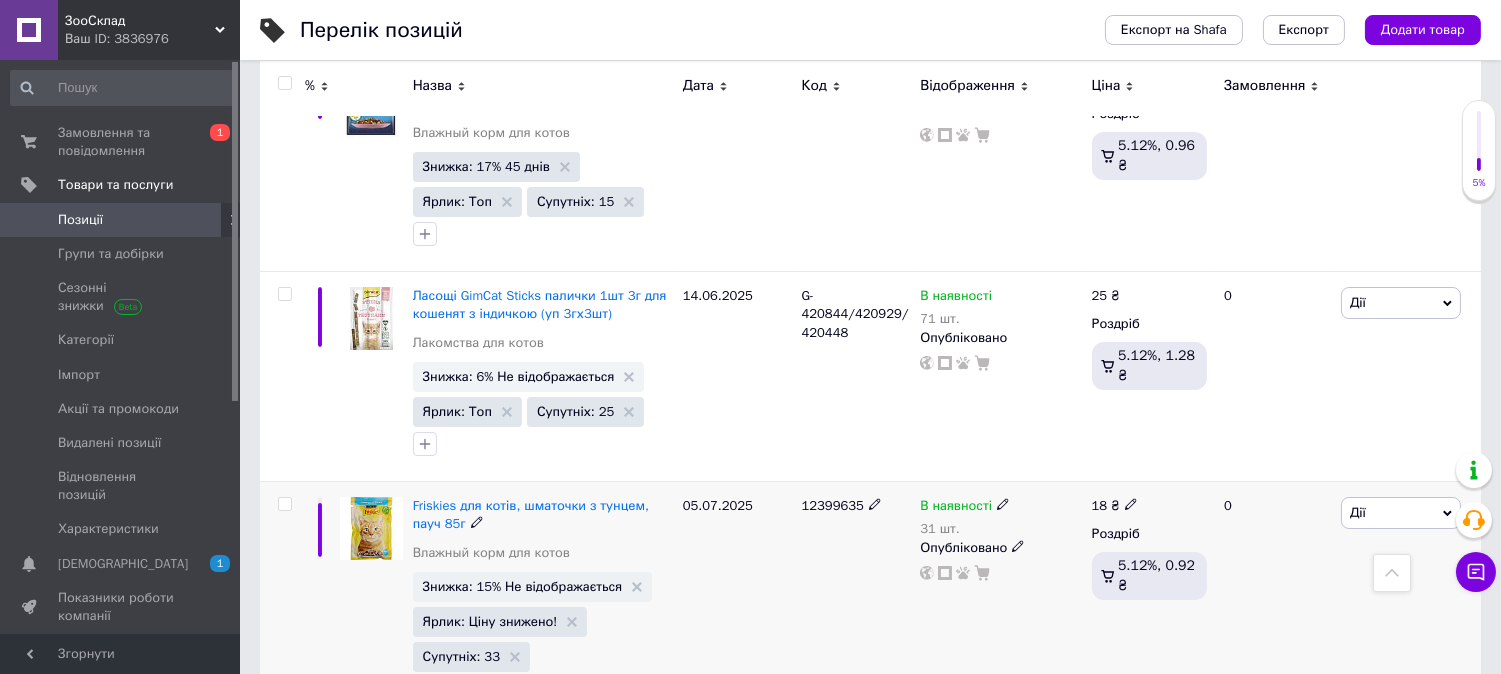 click at bounding box center (284, 504) 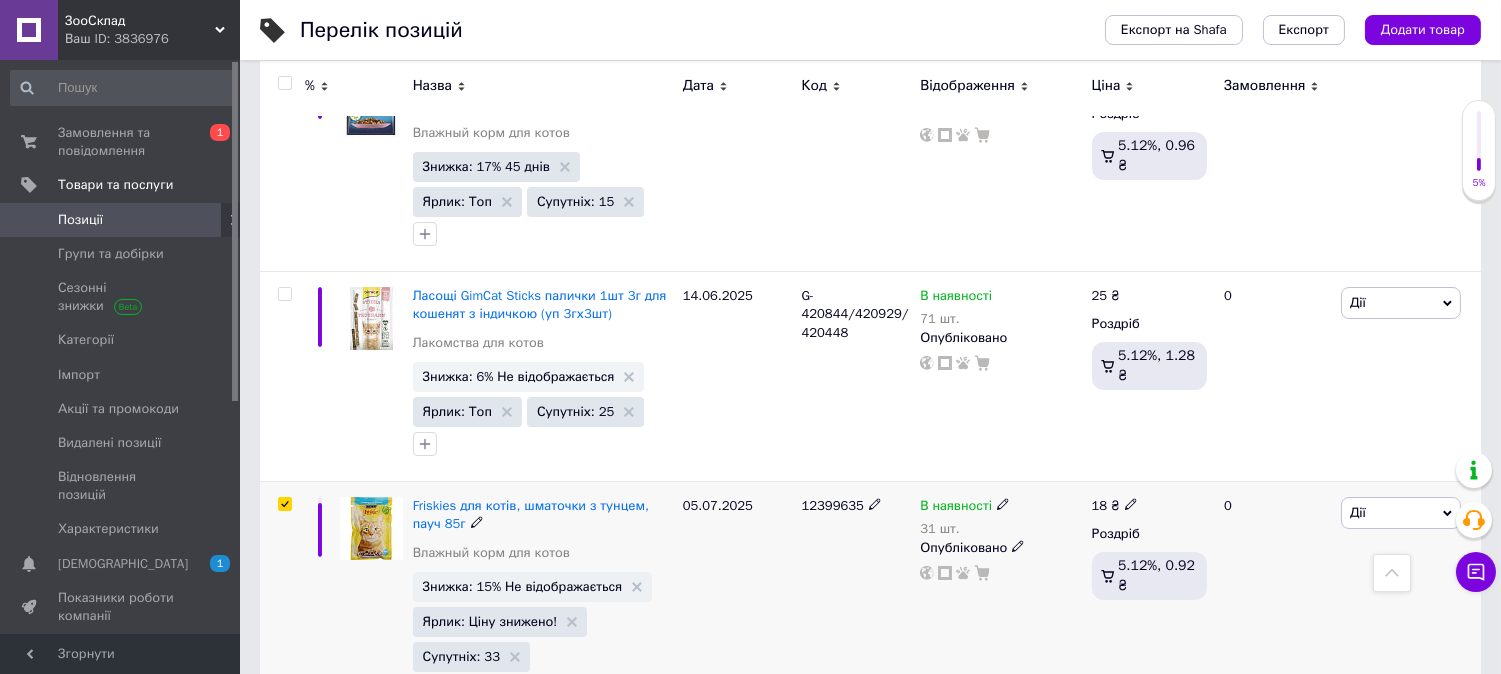 checkbox on "true" 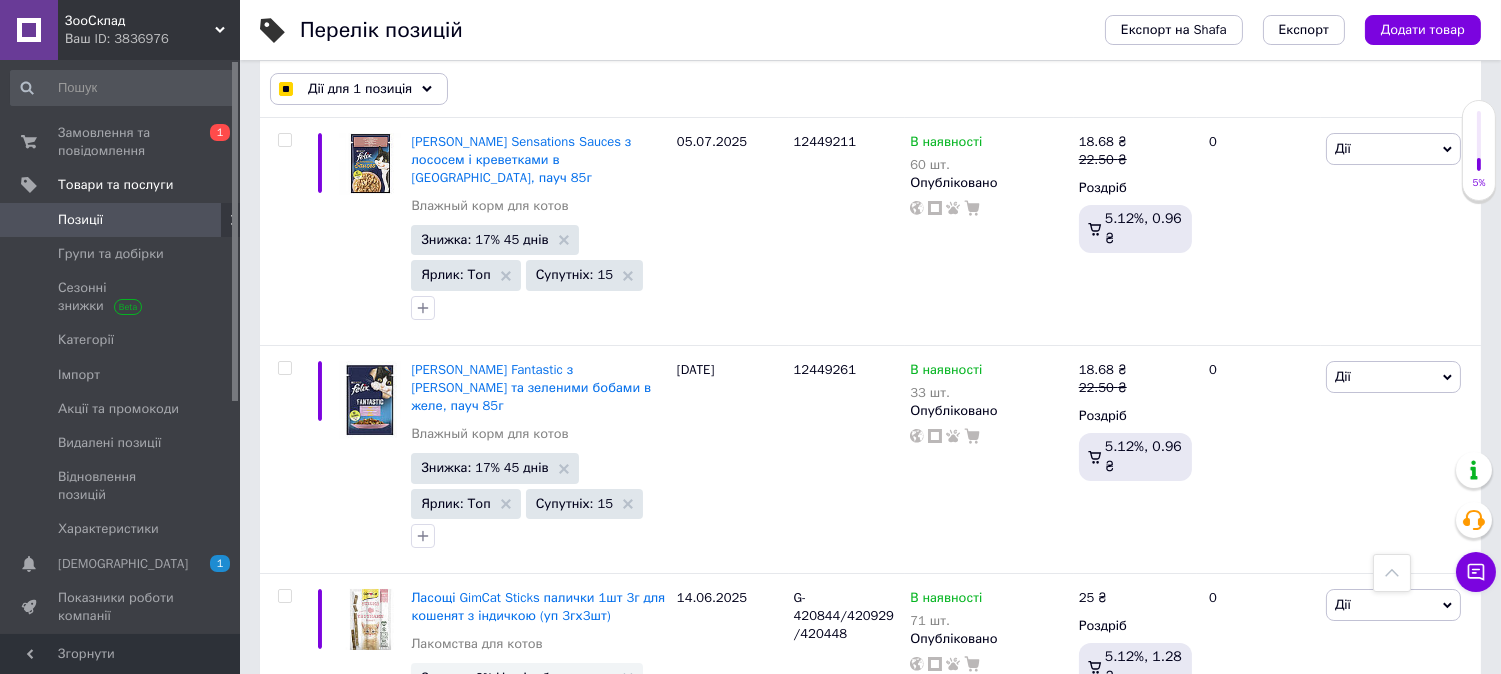 click at bounding box center [284, 1051] 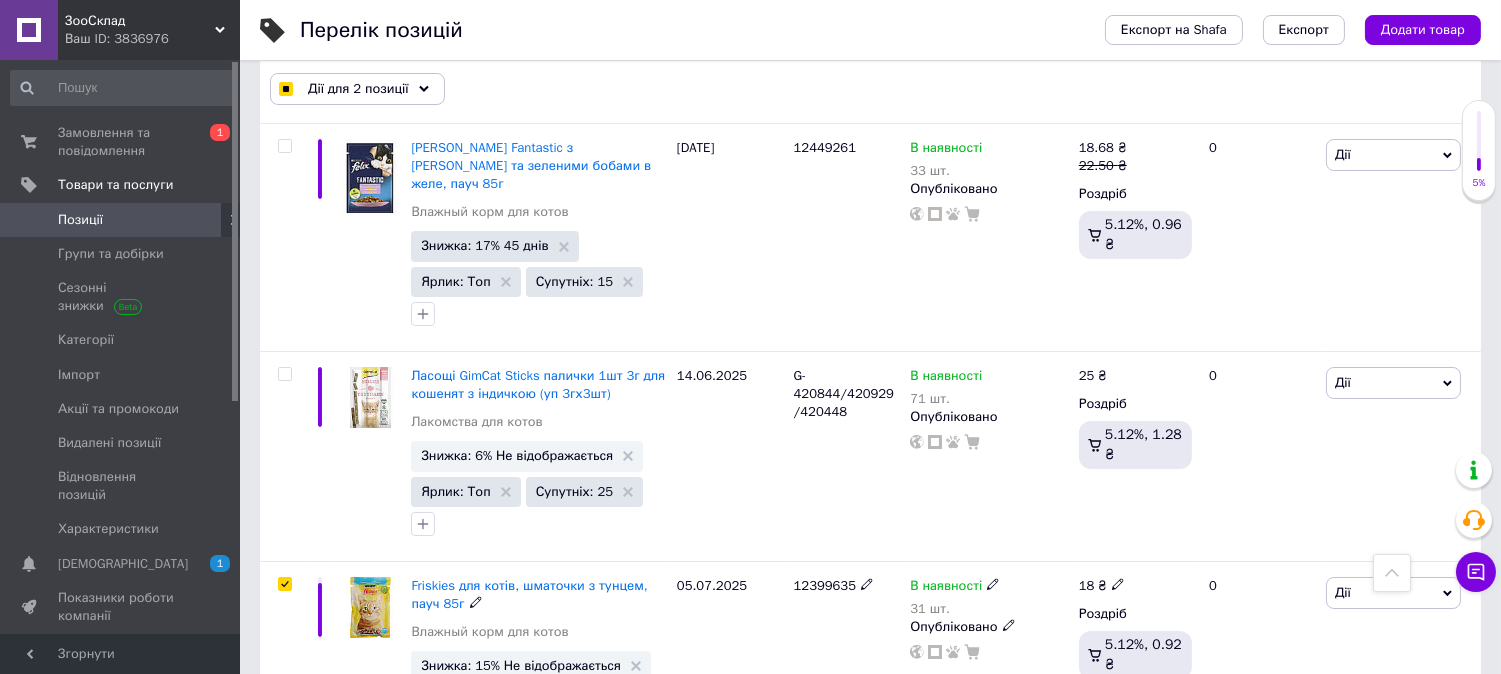 scroll, scrollTop: 13388, scrollLeft: 0, axis: vertical 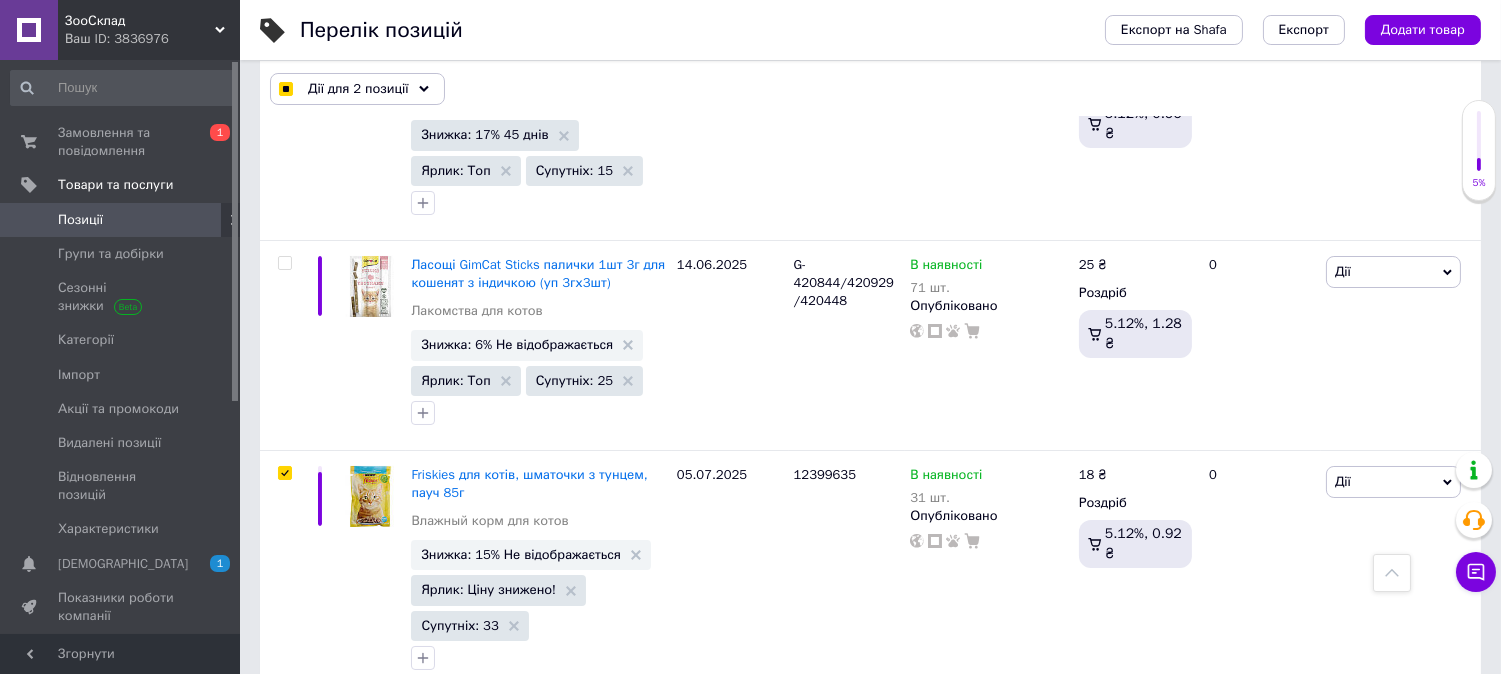 click at bounding box center [284, 963] 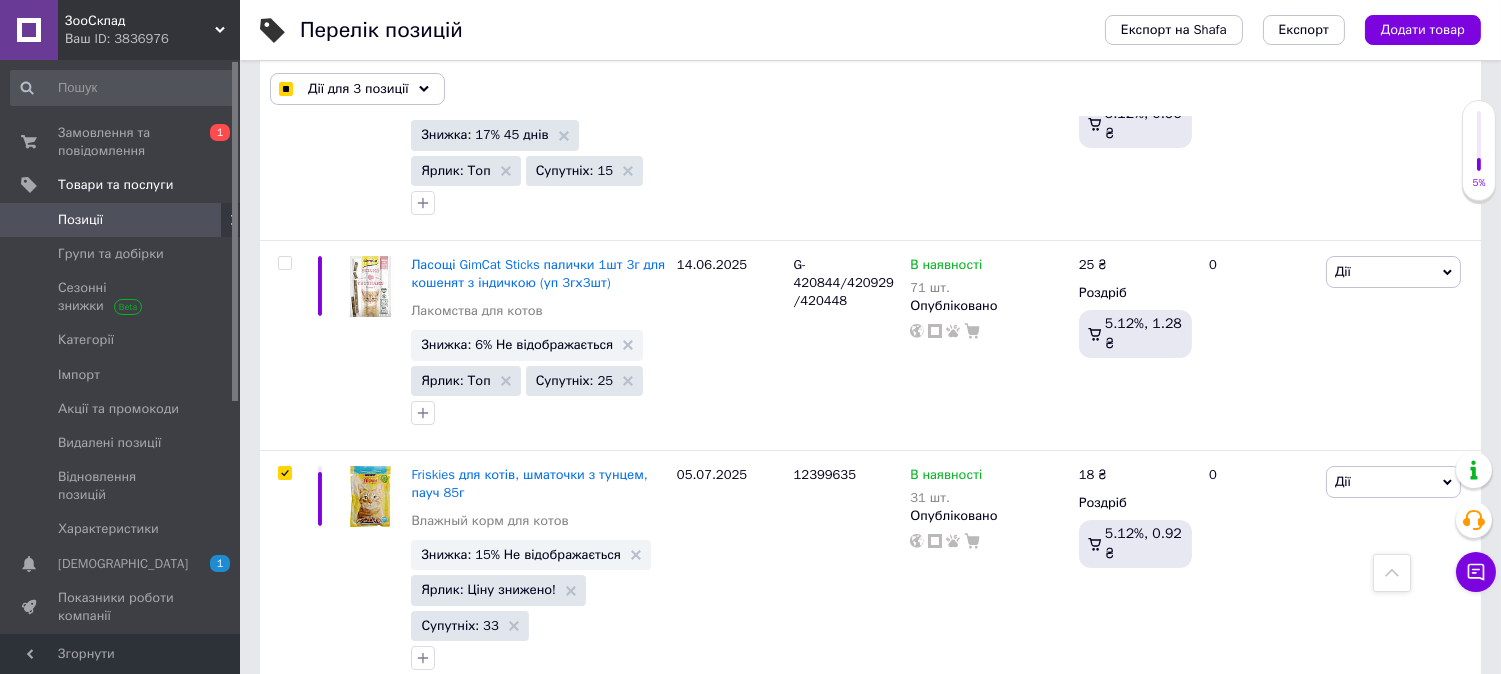scroll, scrollTop: 13611, scrollLeft: 0, axis: vertical 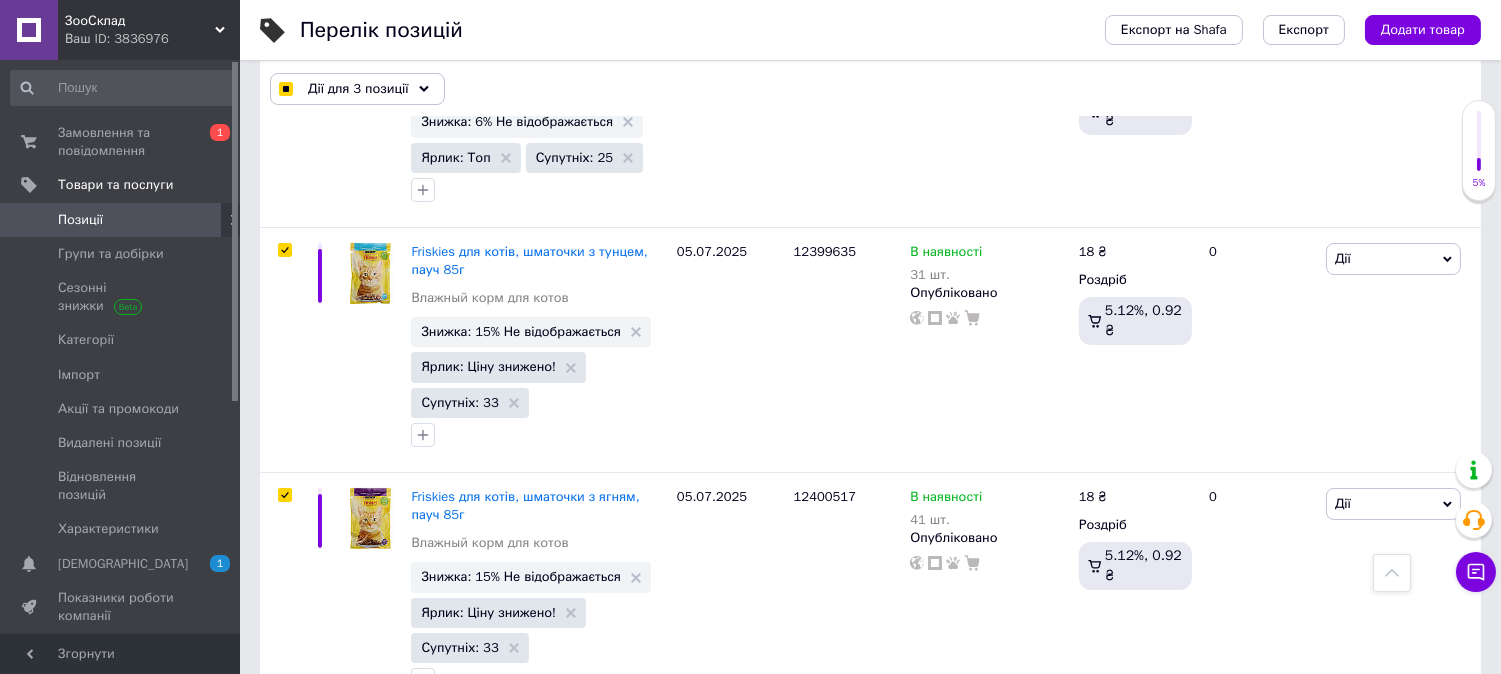 click at bounding box center [284, 985] 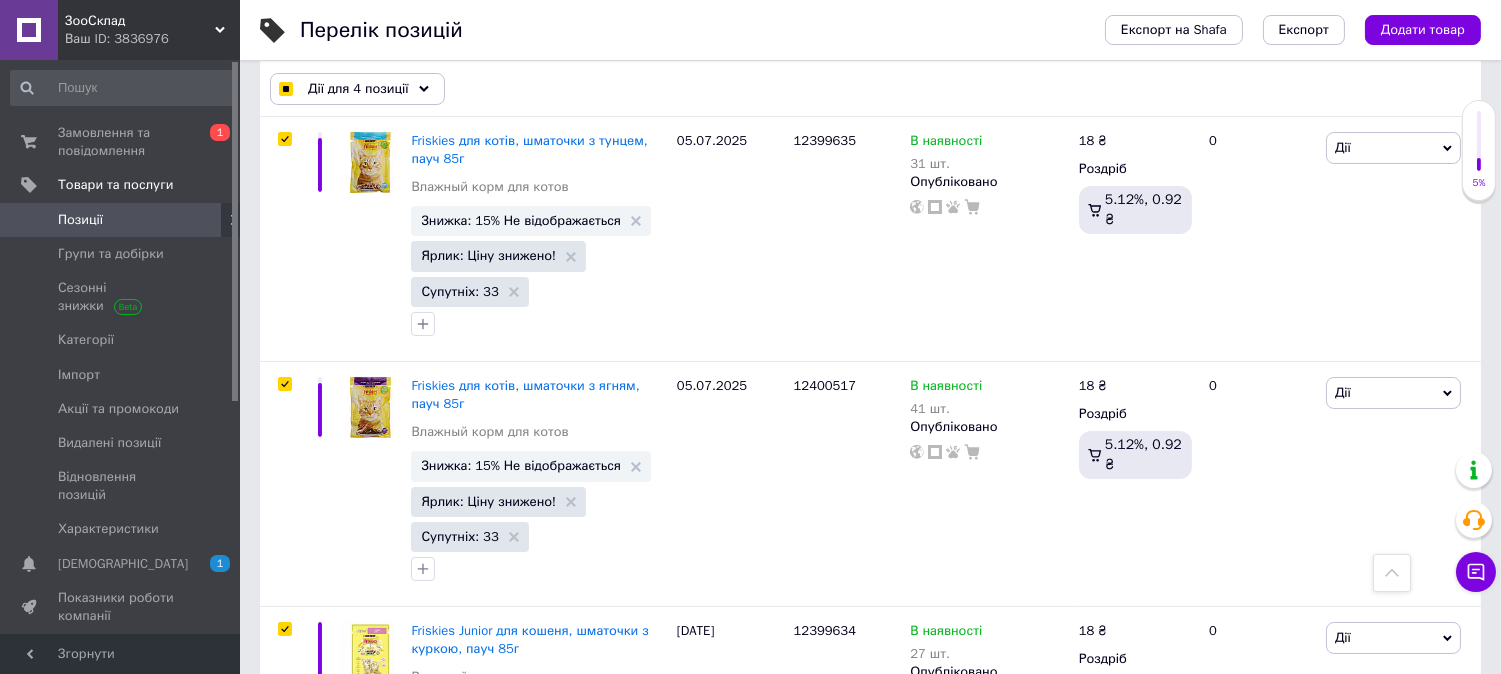 scroll, scrollTop: 13944, scrollLeft: 0, axis: vertical 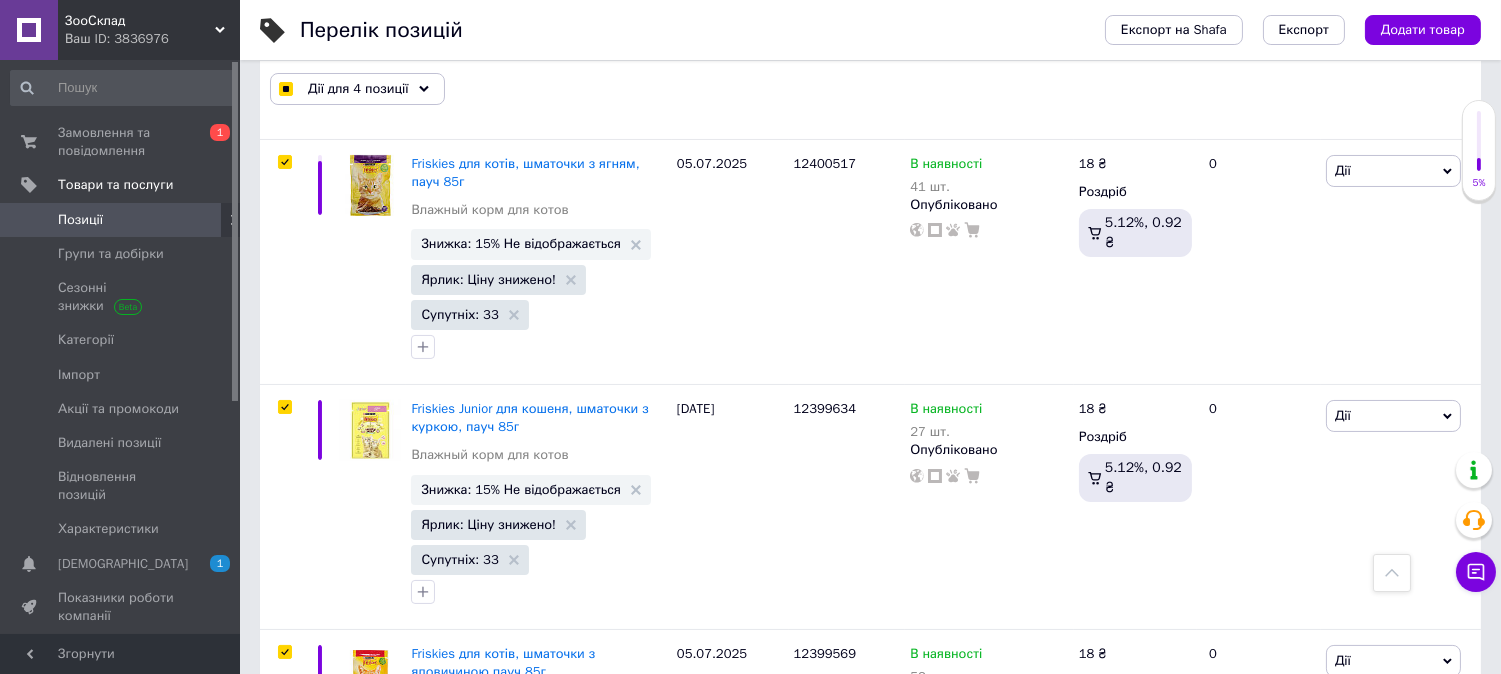 click at bounding box center (284, 897) 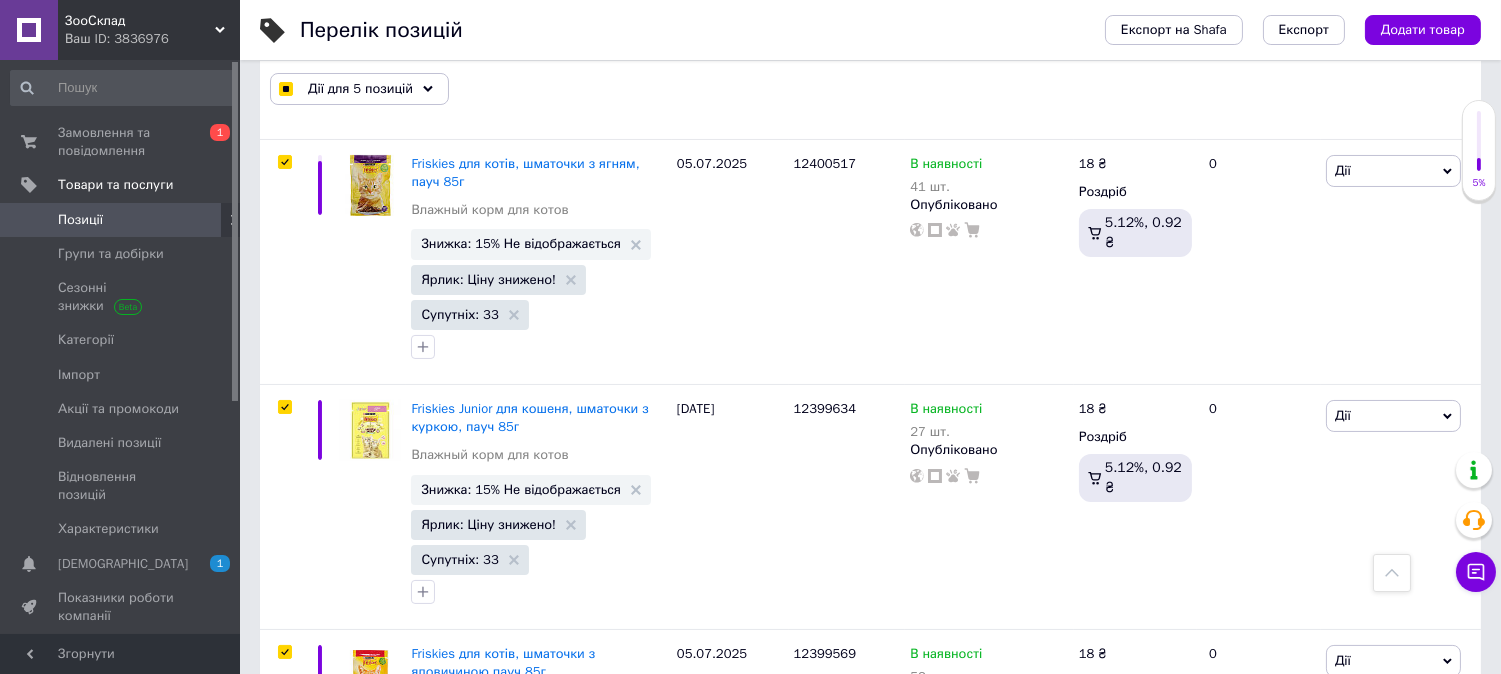 click at bounding box center [284, 1142] 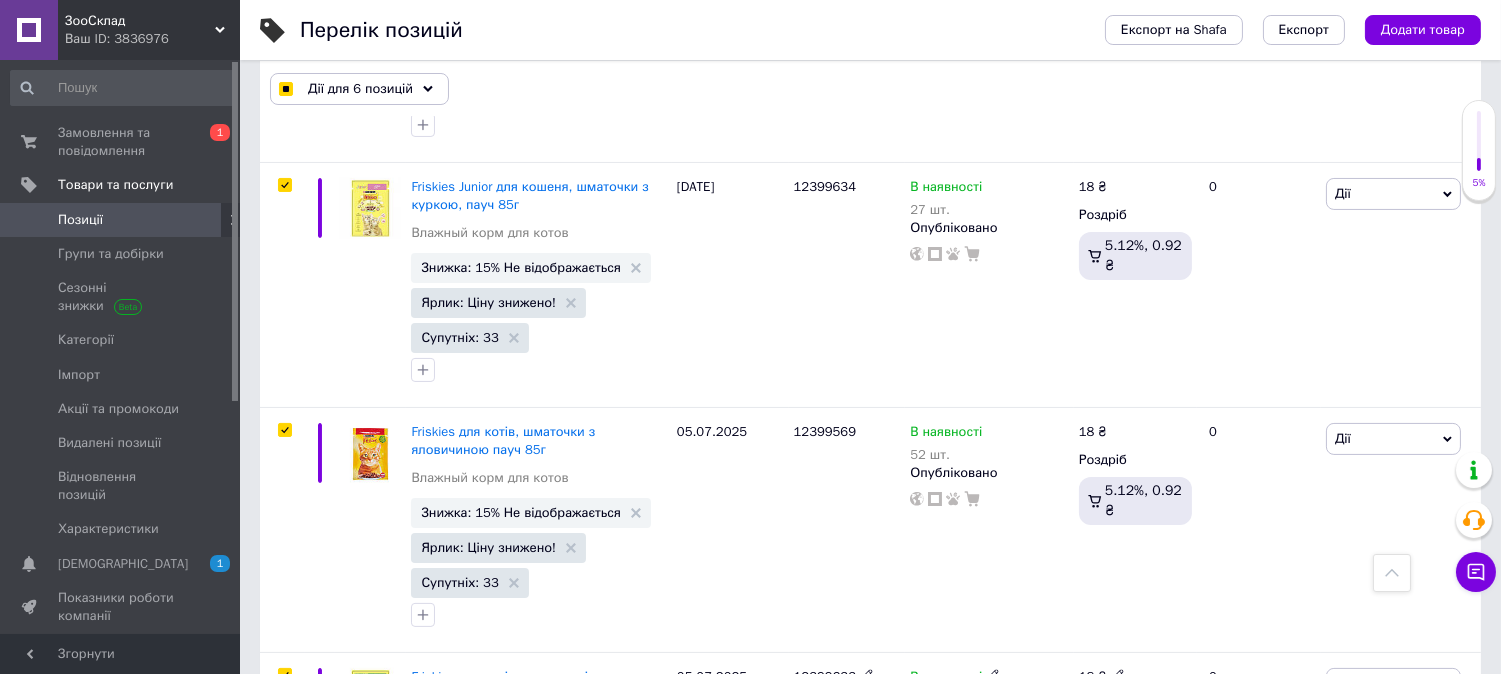 scroll, scrollTop: 14277, scrollLeft: 0, axis: vertical 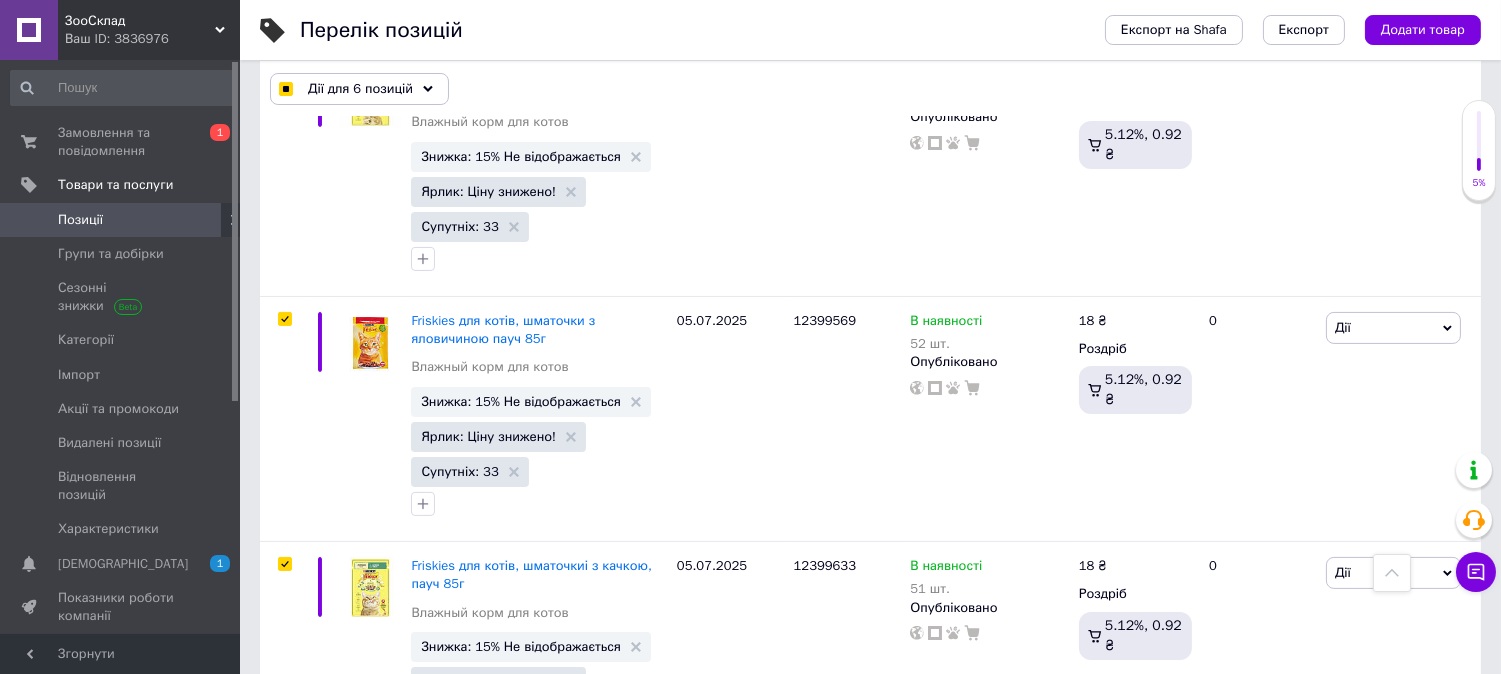 click at bounding box center (284, 1054) 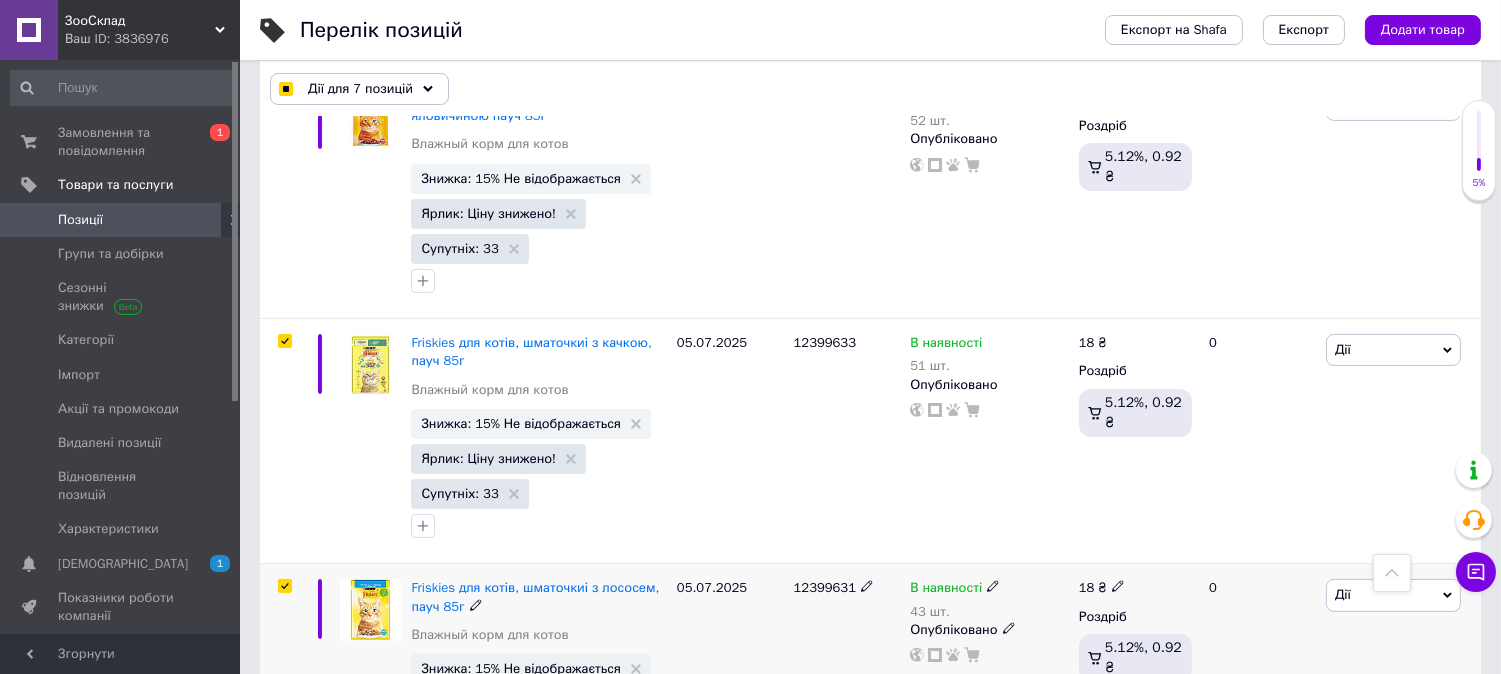 scroll, scrollTop: 14611, scrollLeft: 0, axis: vertical 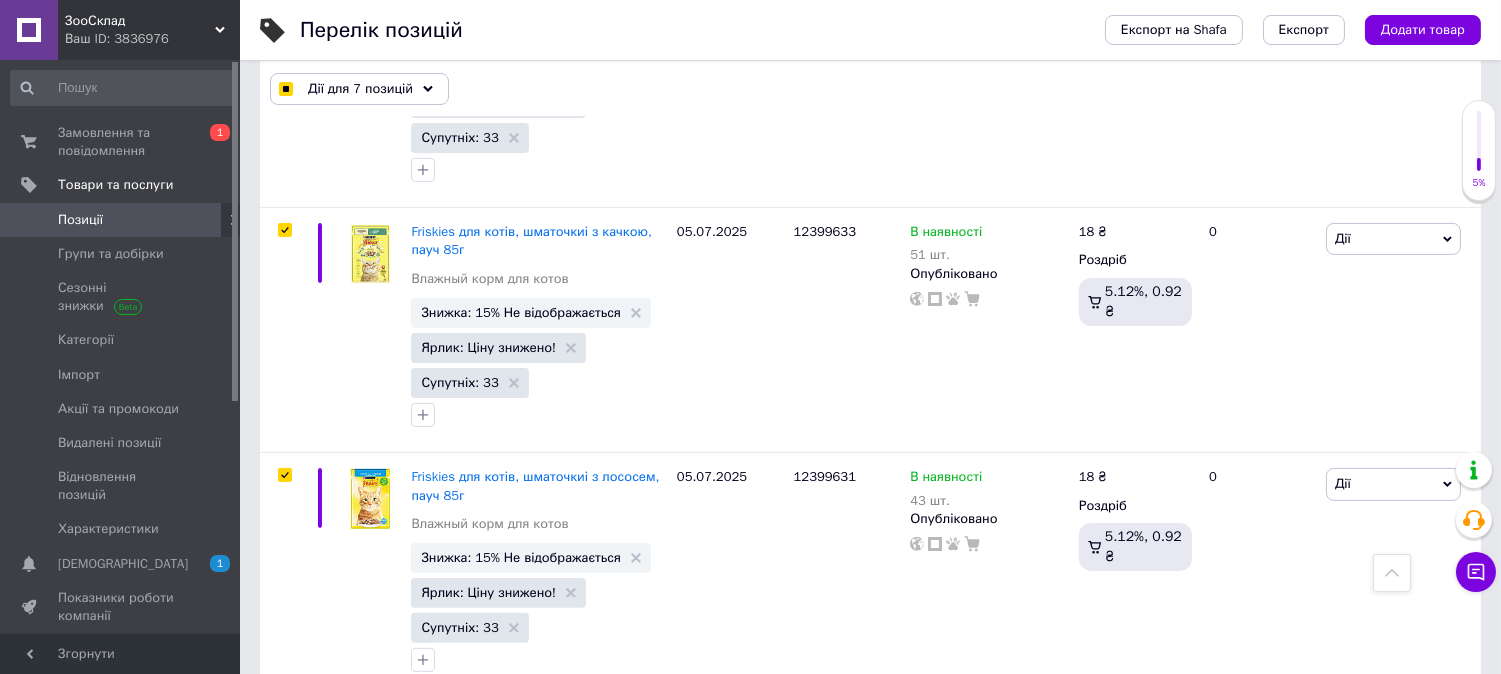 click at bounding box center (284, 966) 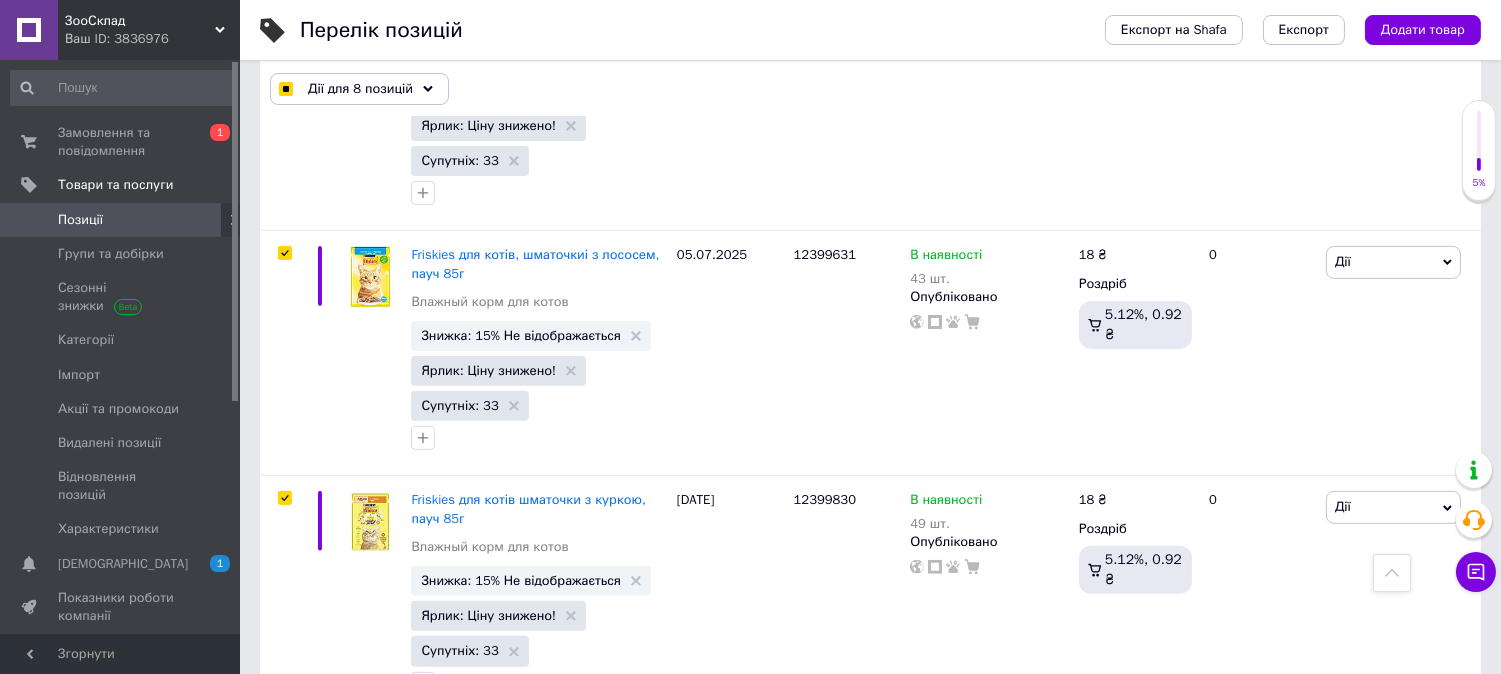 scroll, scrollTop: 14944, scrollLeft: 0, axis: vertical 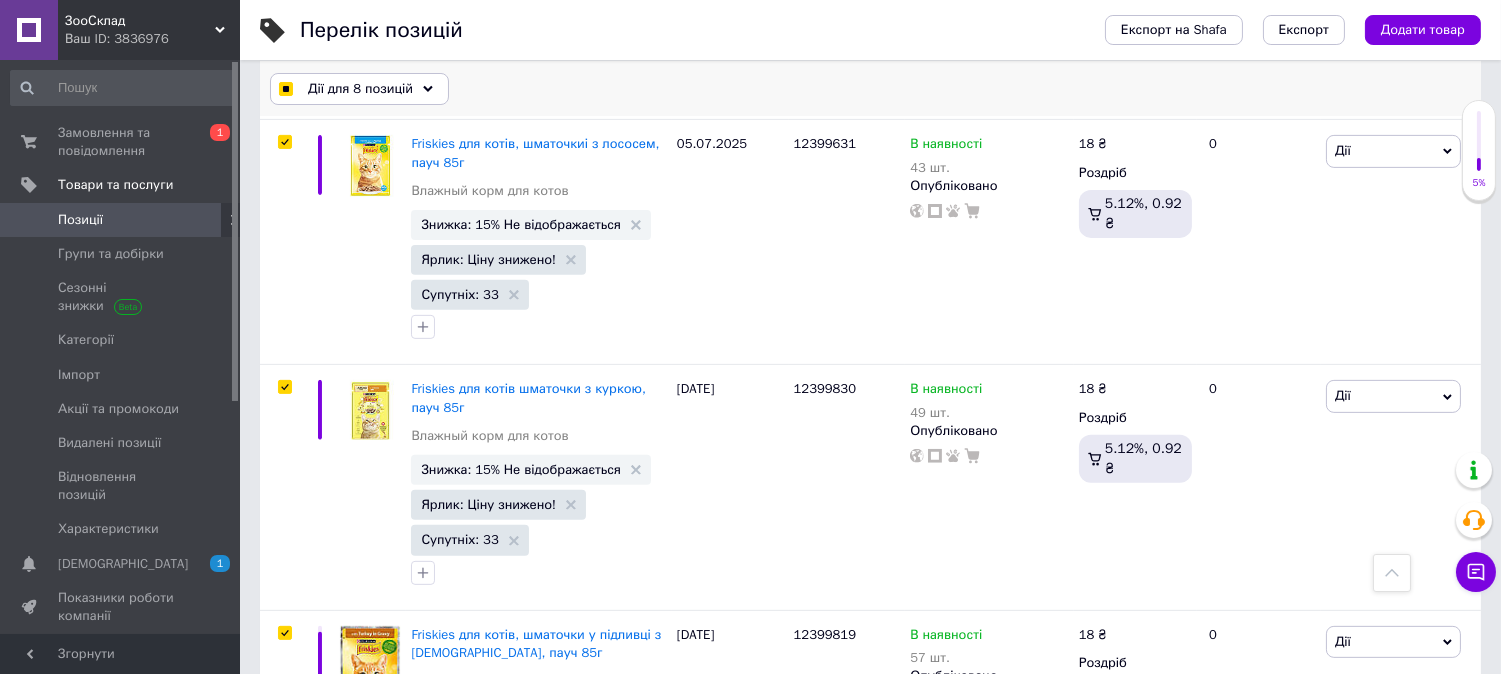 click on "Дії для 8 позицій" at bounding box center (359, 89) 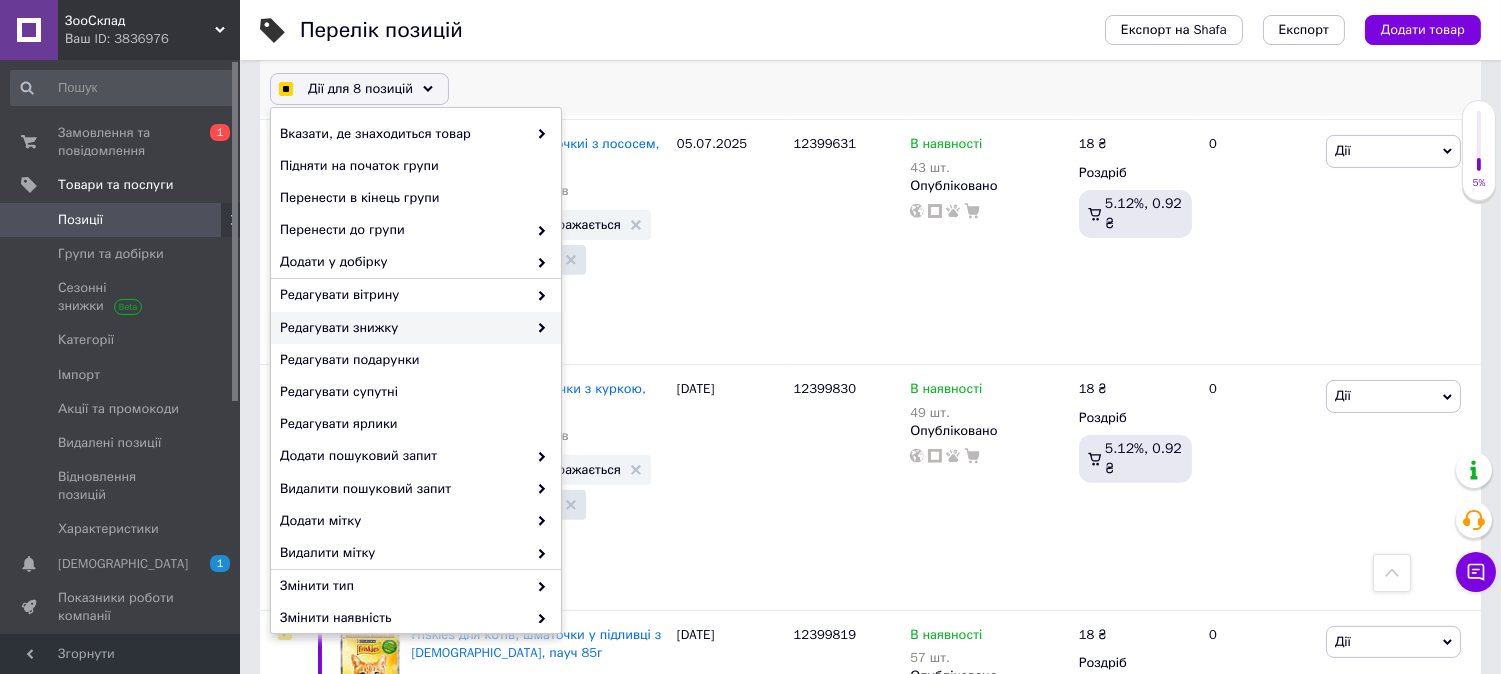 checkbox on "true" 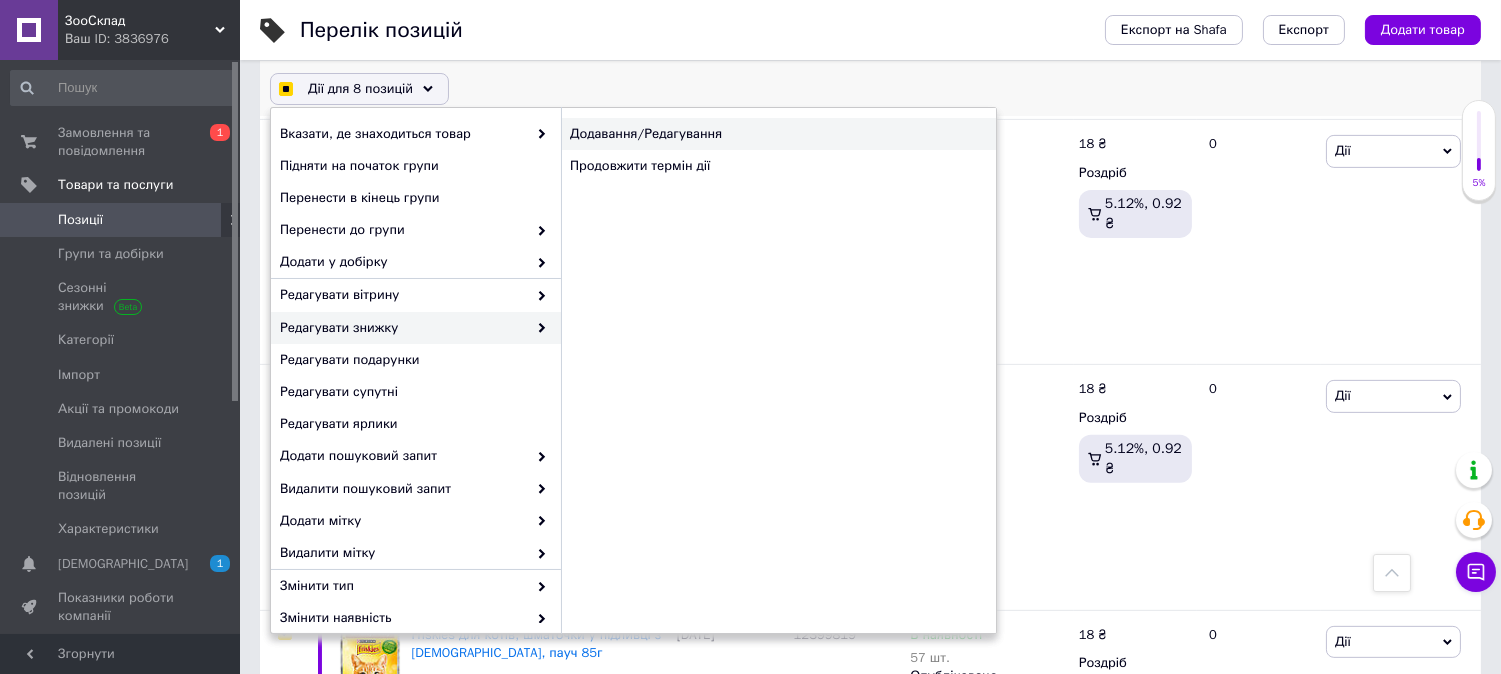 click on "Додавання/Редагування" at bounding box center (778, 134) 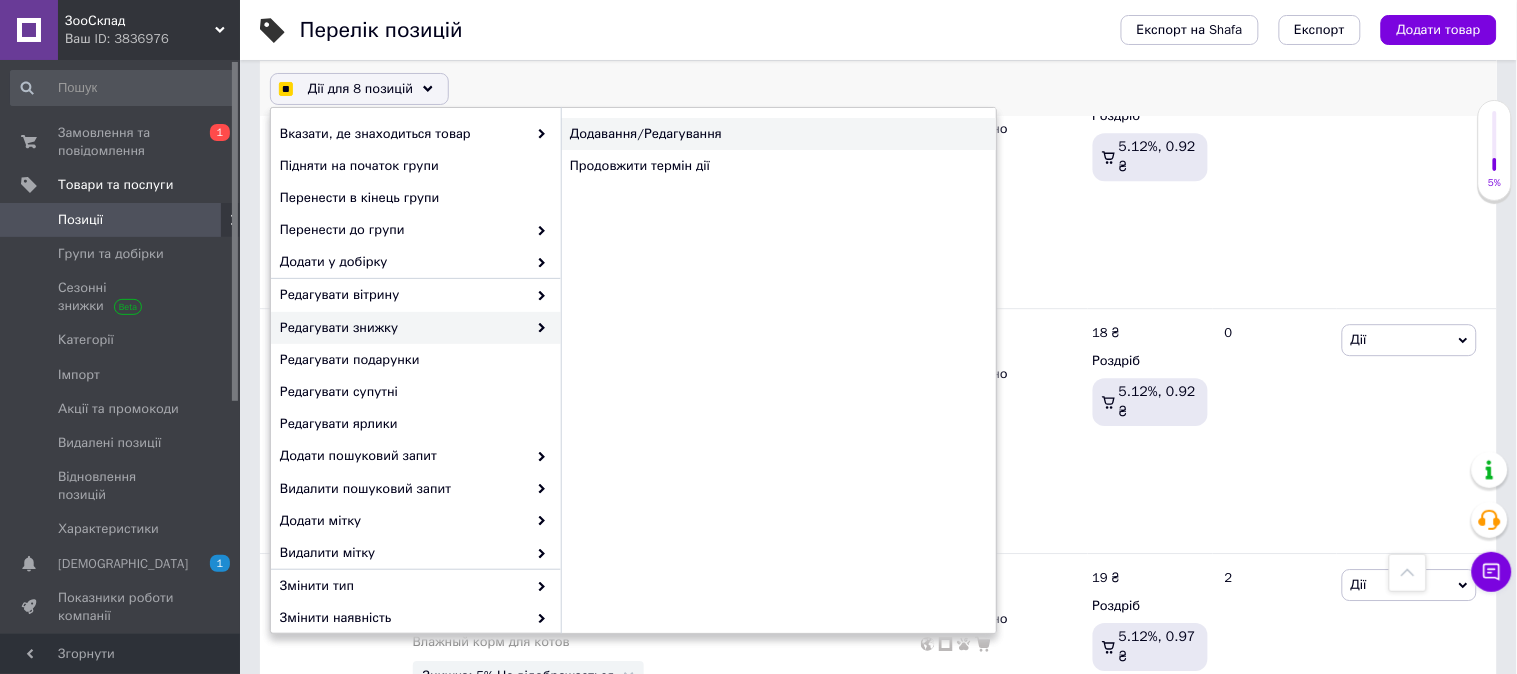 checkbox on "true" 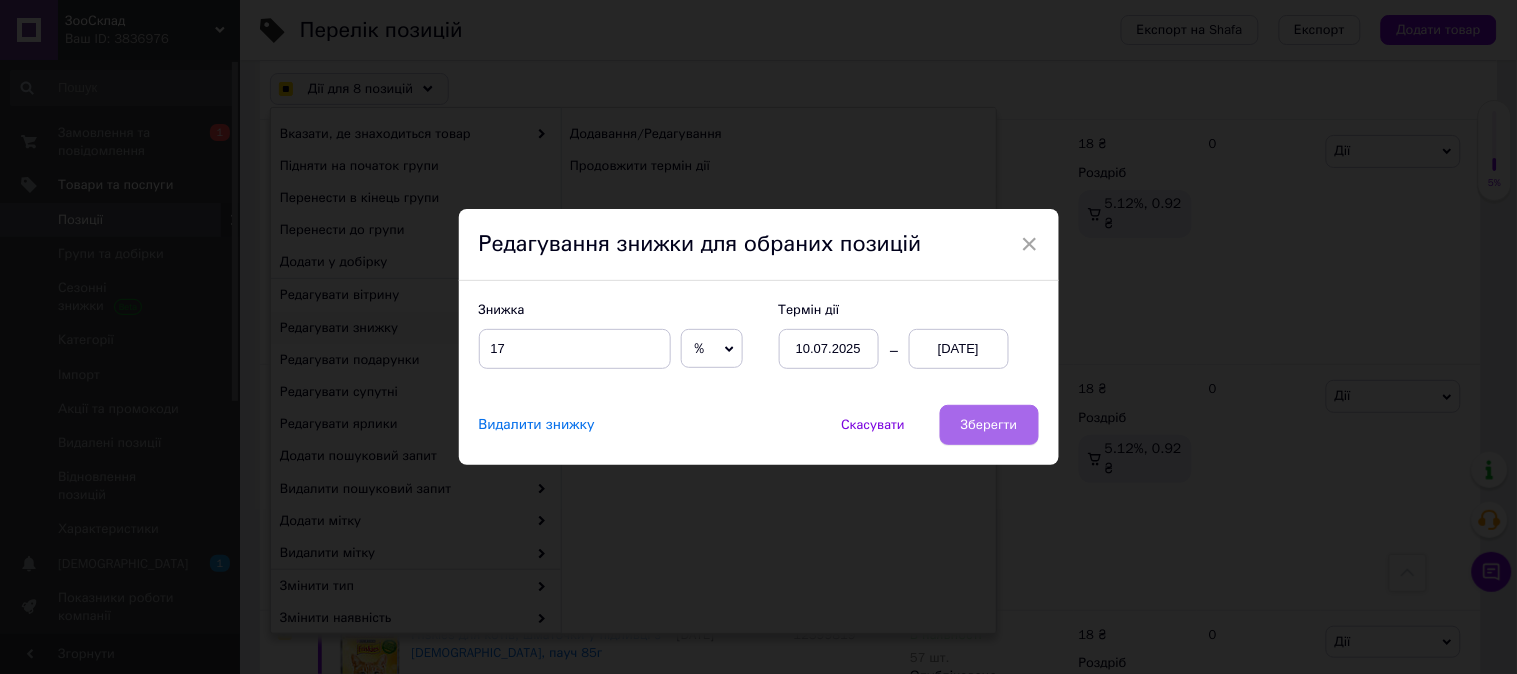 click on "Зберегти" at bounding box center [989, 425] 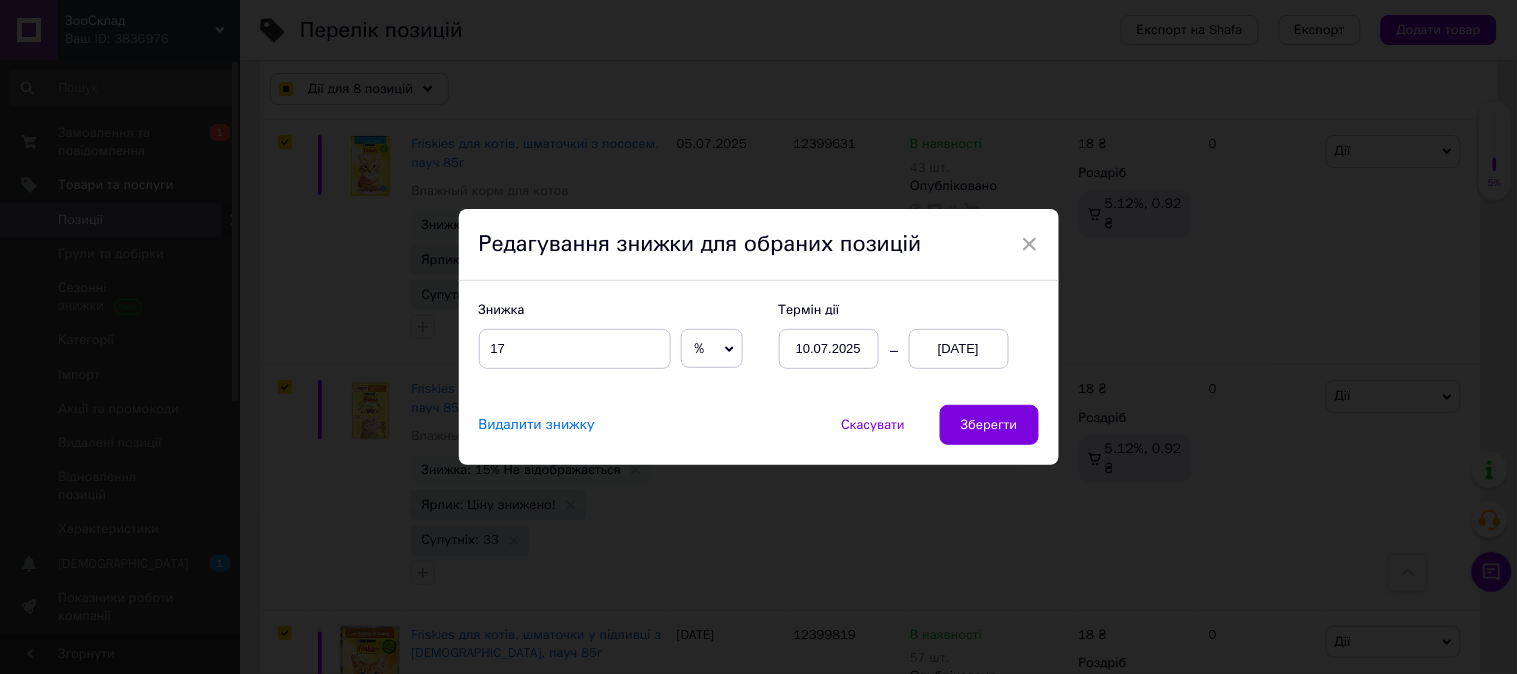 checkbox on "true" 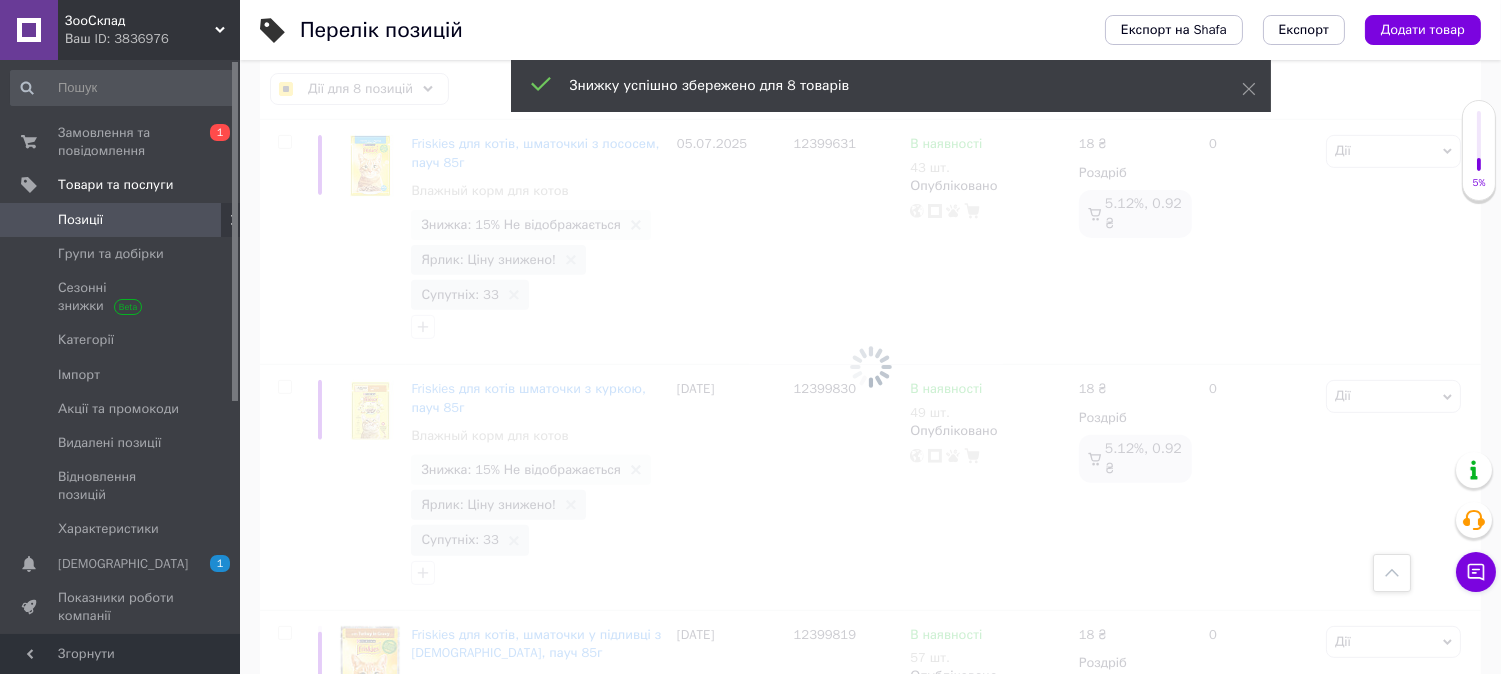 checkbox on "false" 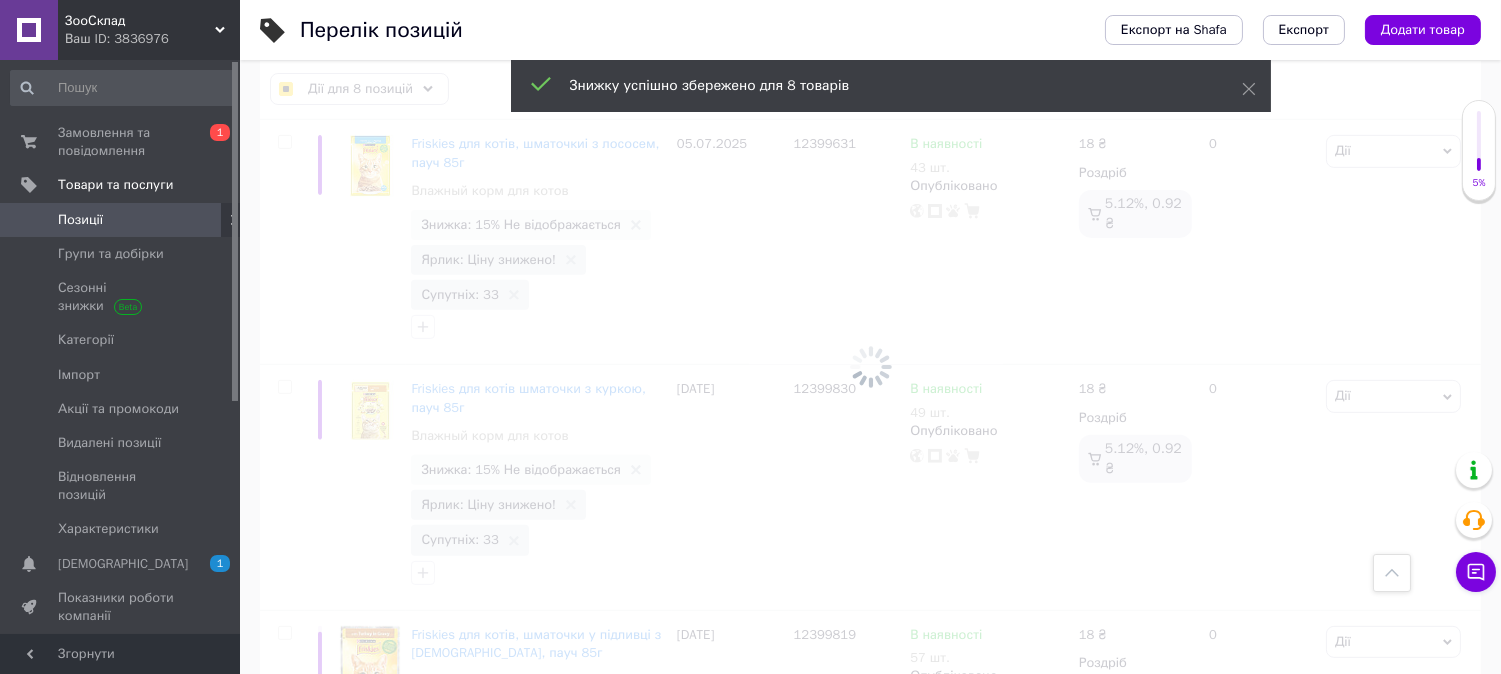 checkbox on "false" 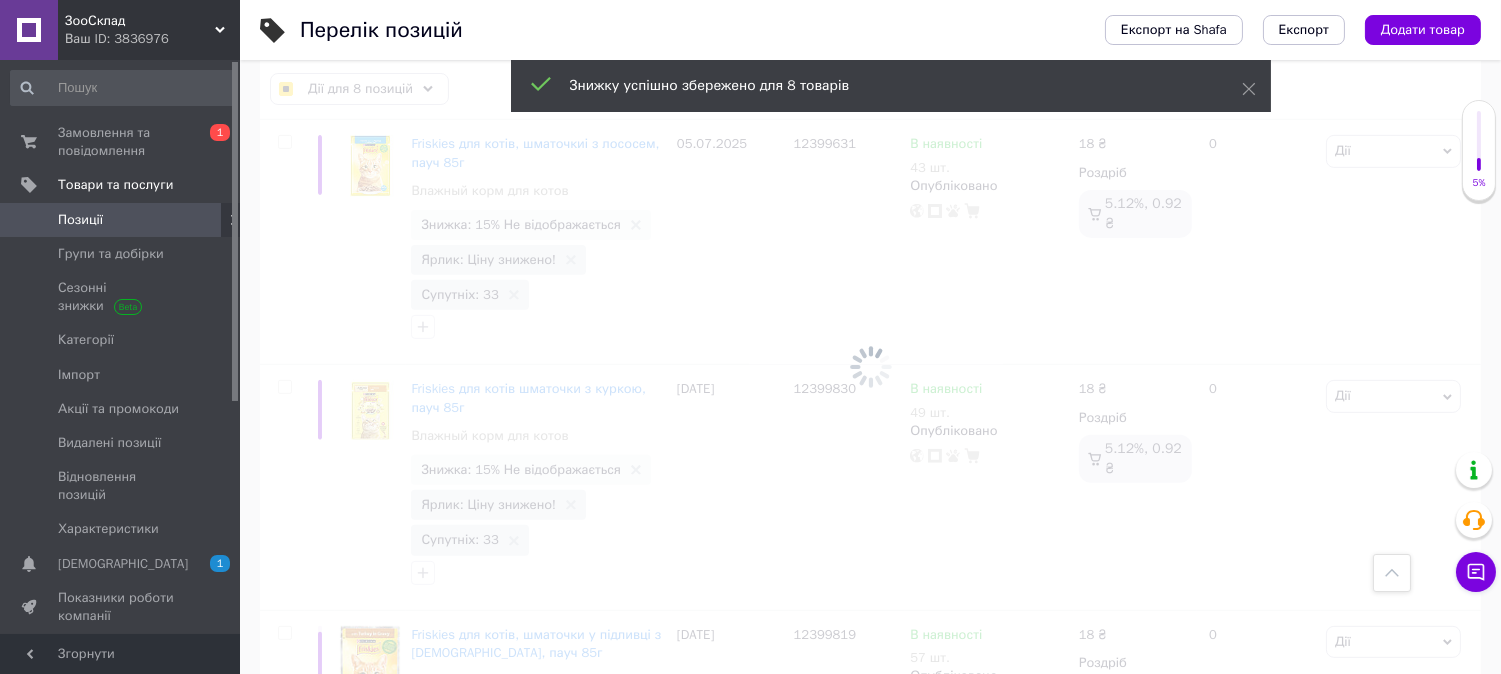 checkbox on "false" 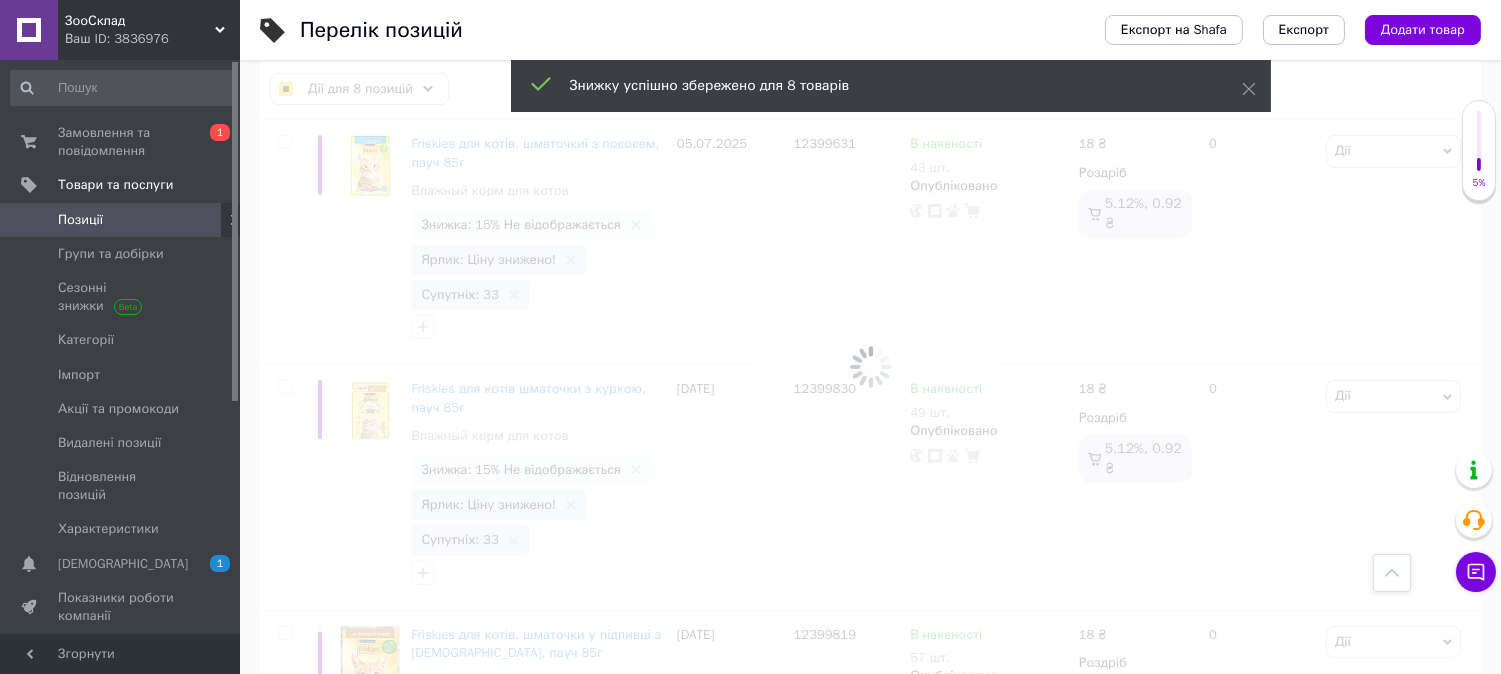 checkbox on "false" 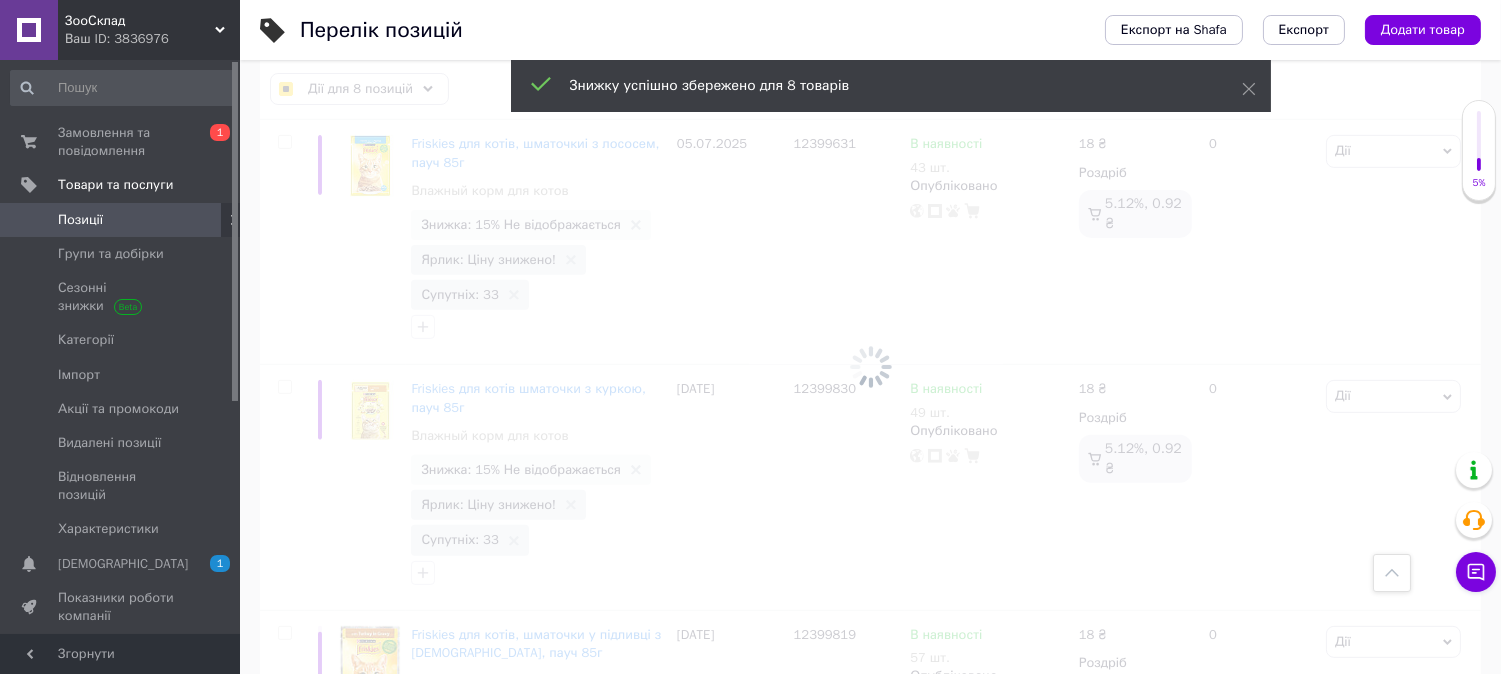 checkbox on "false" 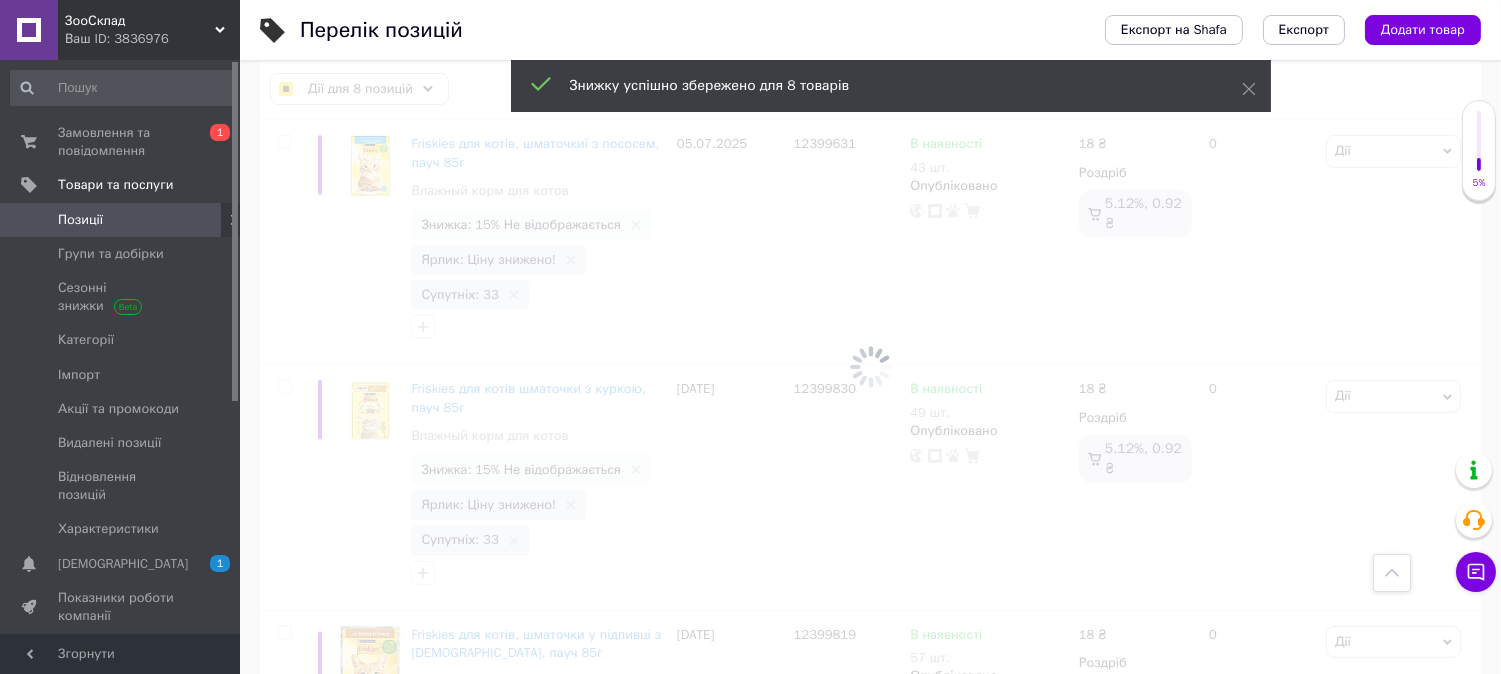 checkbox on "false" 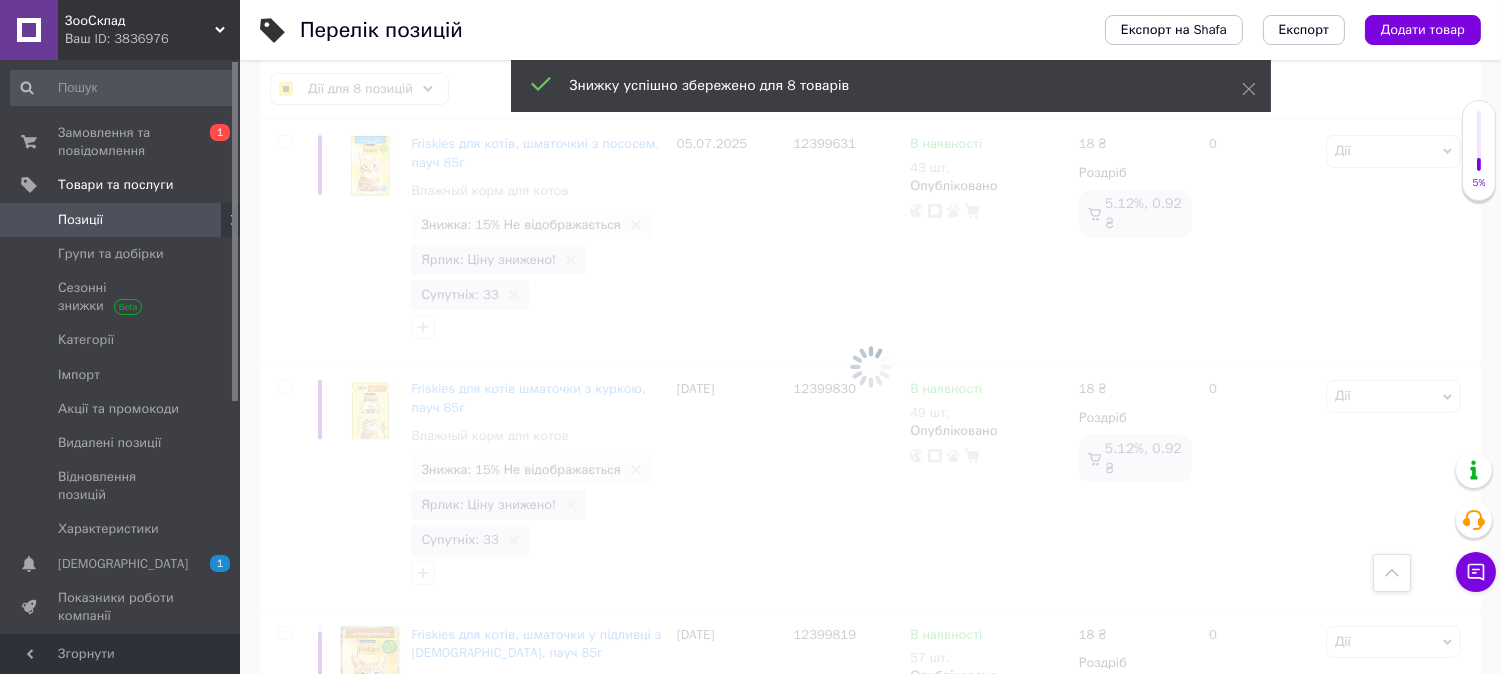 checkbox on "false" 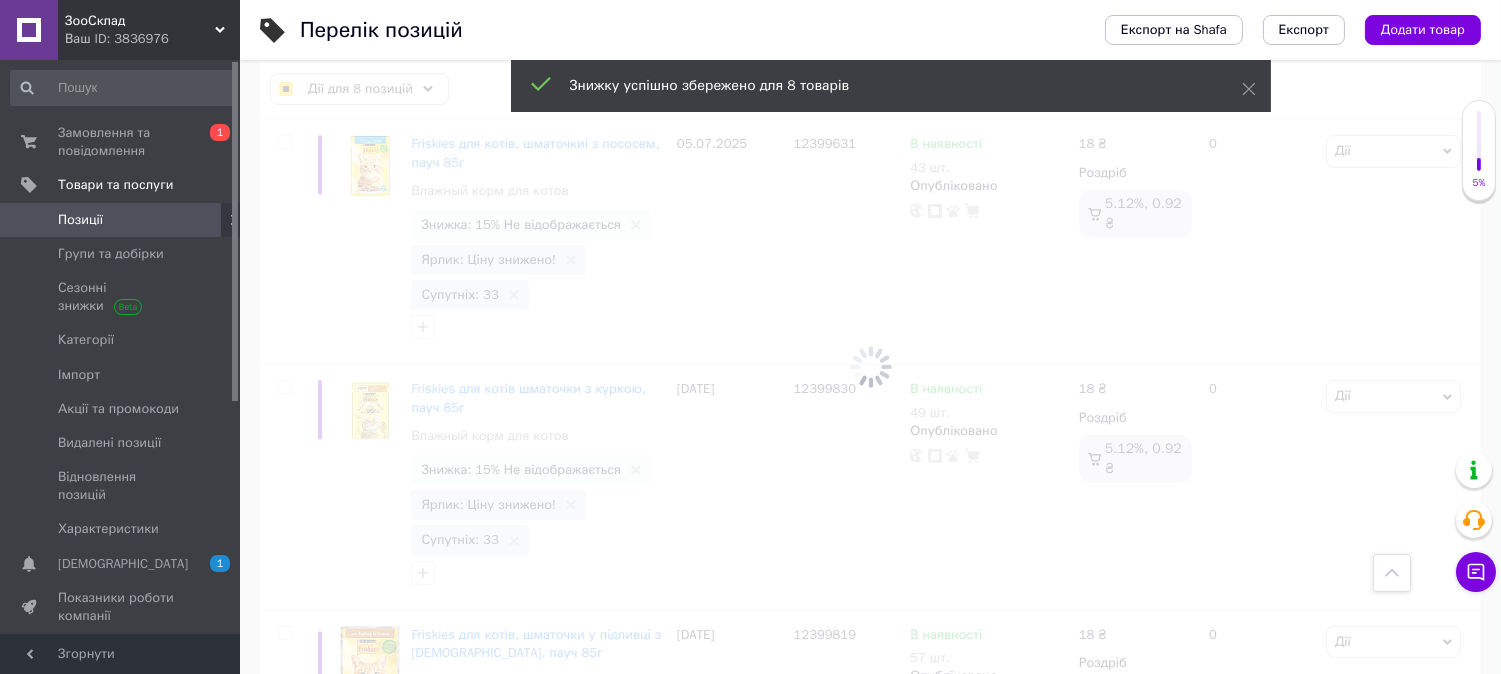 checkbox on "false" 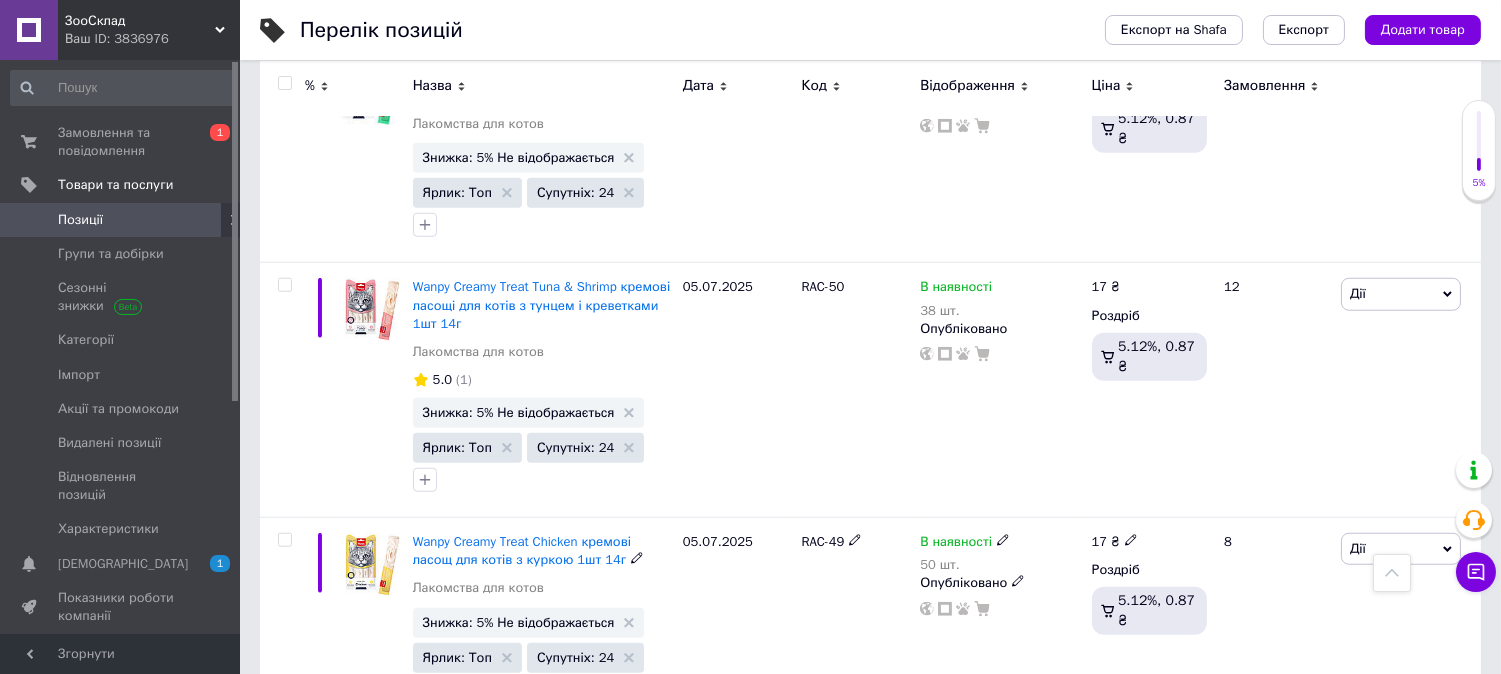 scroll, scrollTop: 16834, scrollLeft: 0, axis: vertical 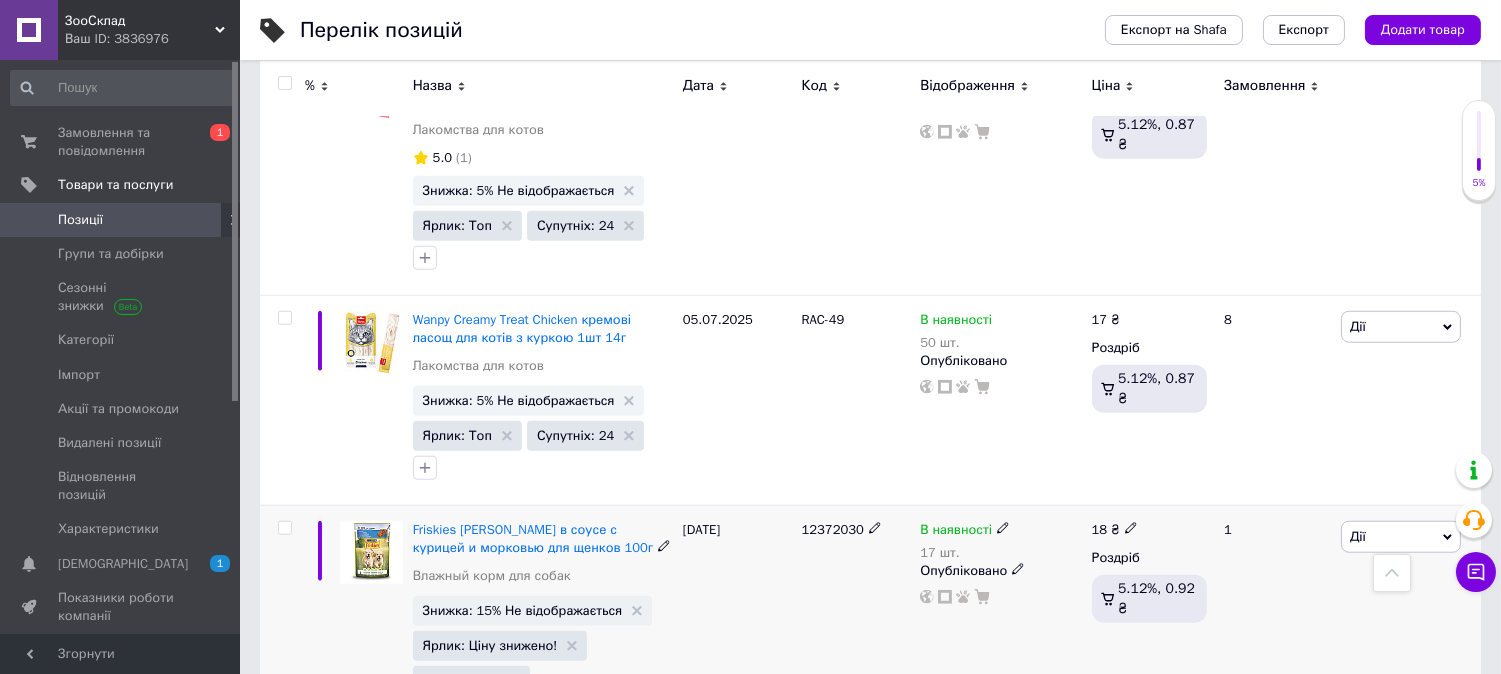 click at bounding box center [284, 528] 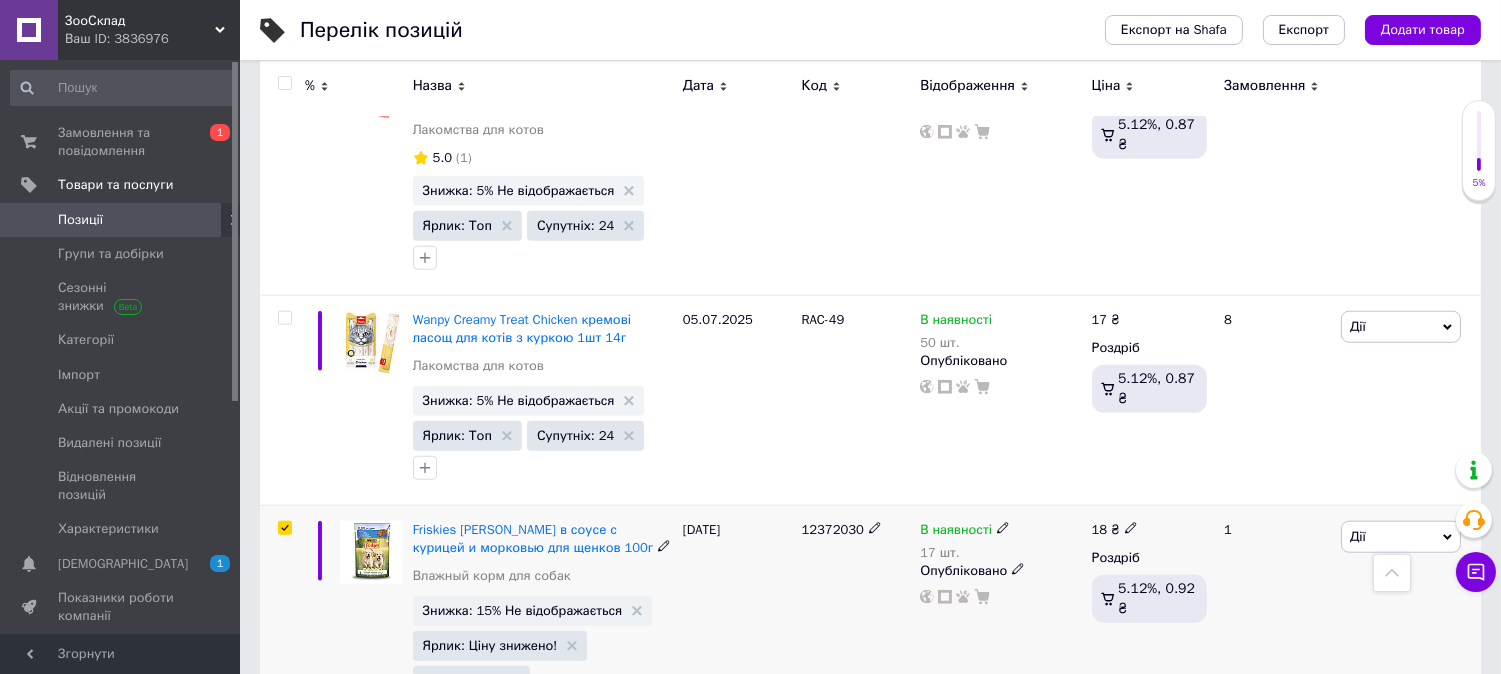 checkbox on "true" 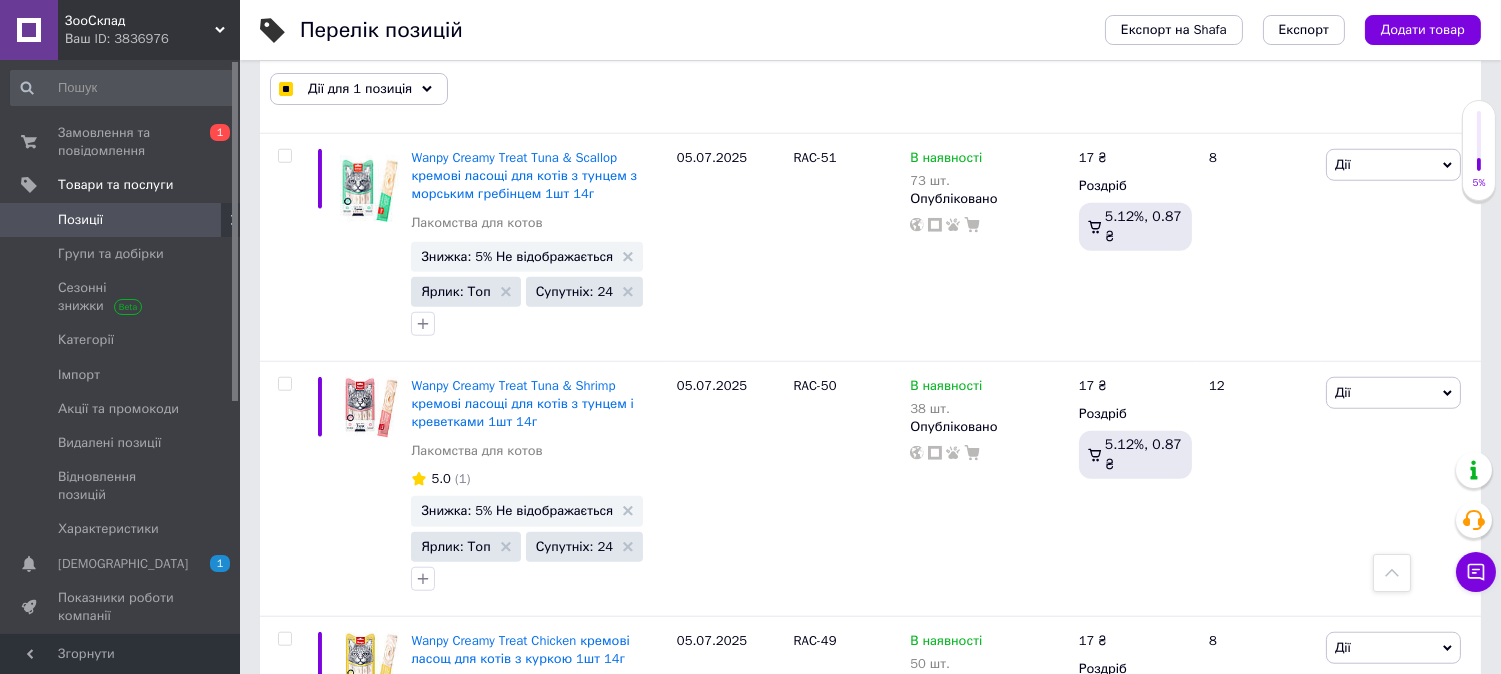 click at bounding box center (284, 1094) 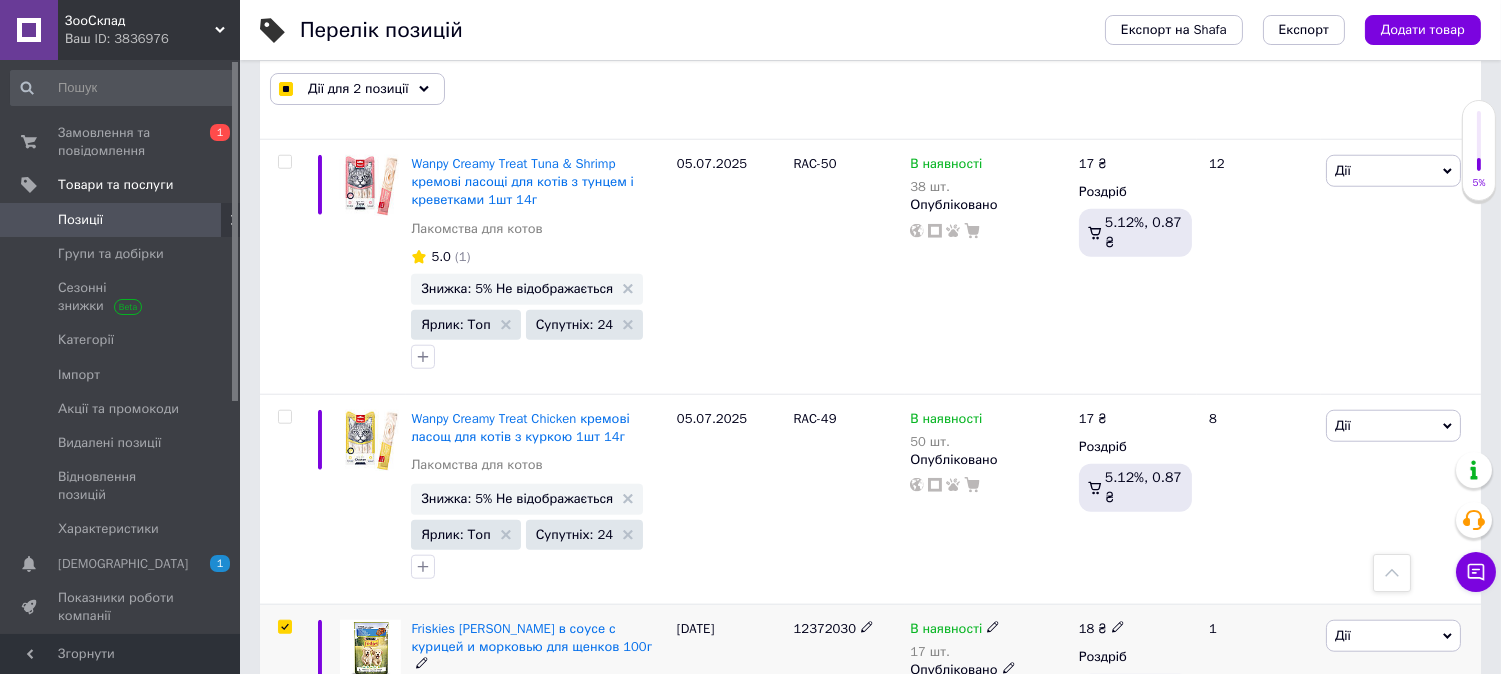 scroll, scrollTop: 17166, scrollLeft: 0, axis: vertical 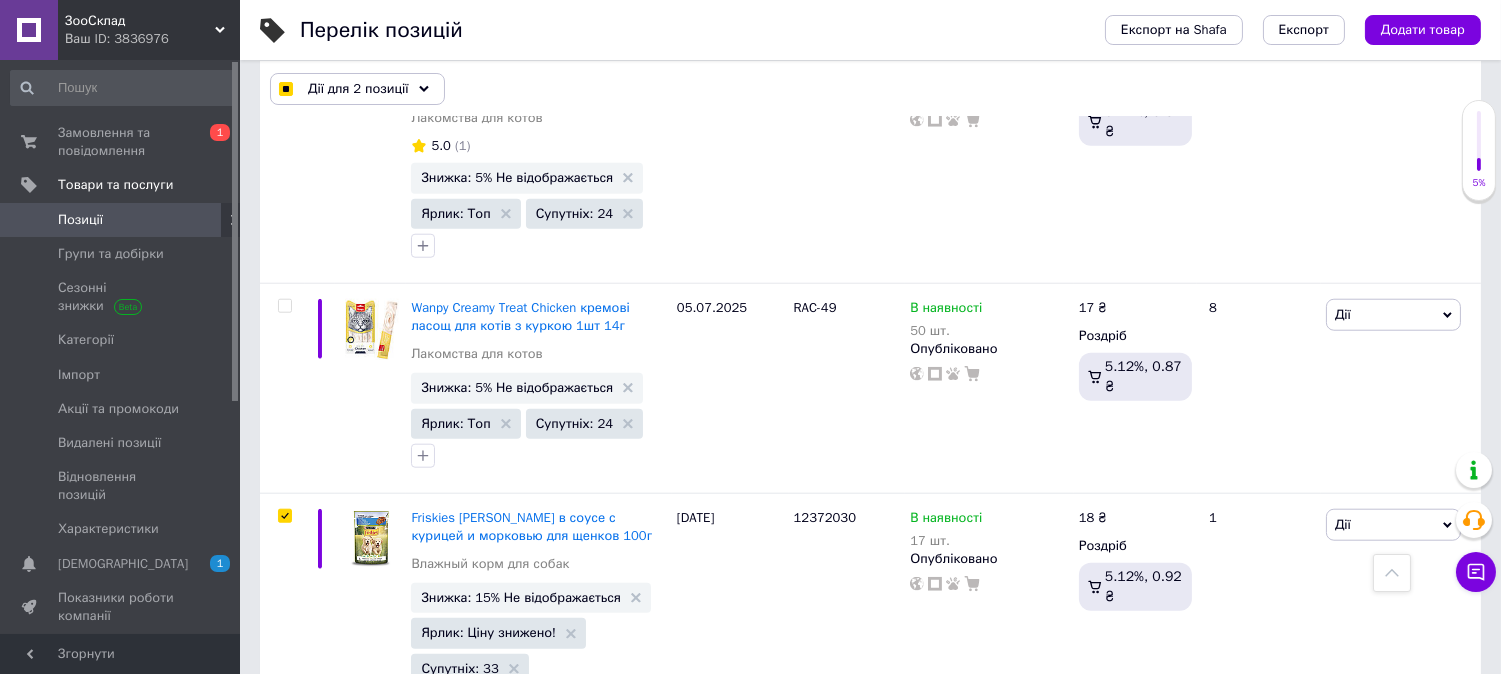 click at bounding box center [284, 1006] 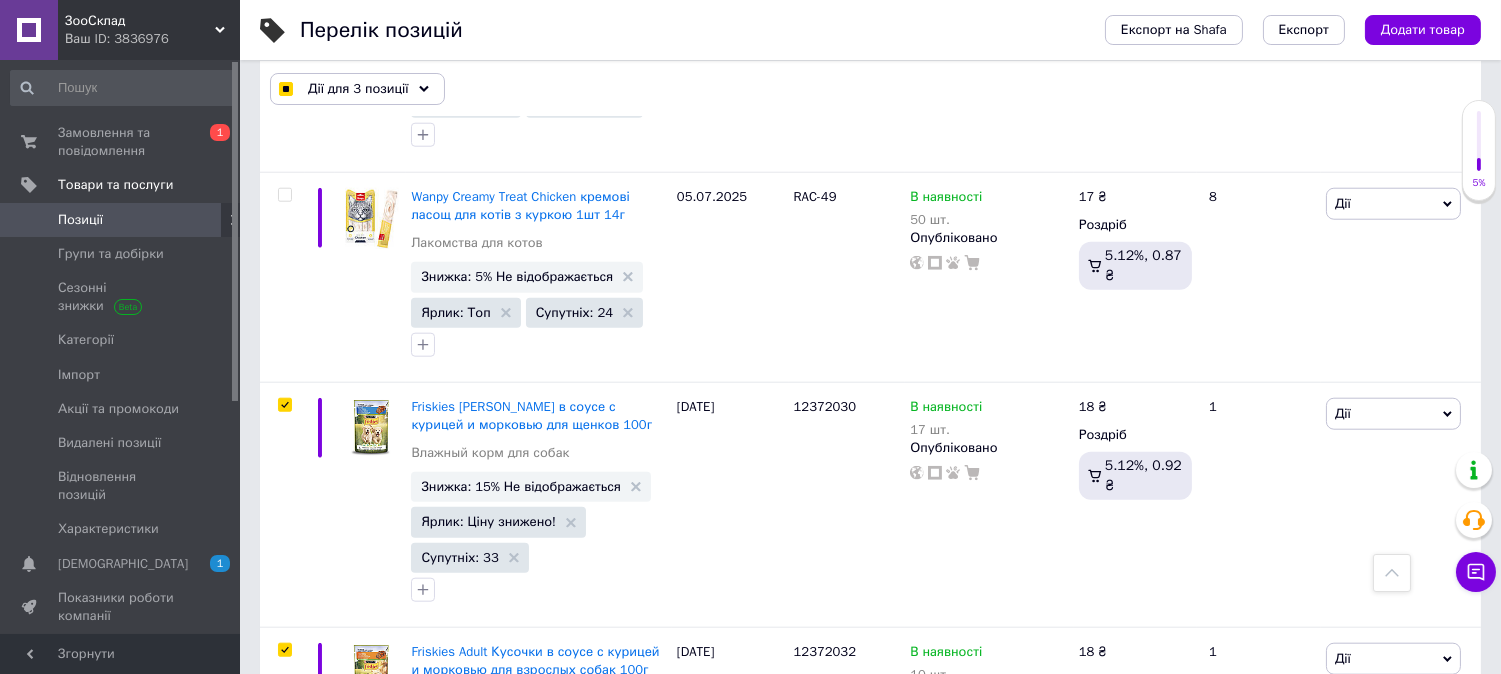 scroll, scrollTop: 17388, scrollLeft: 0, axis: vertical 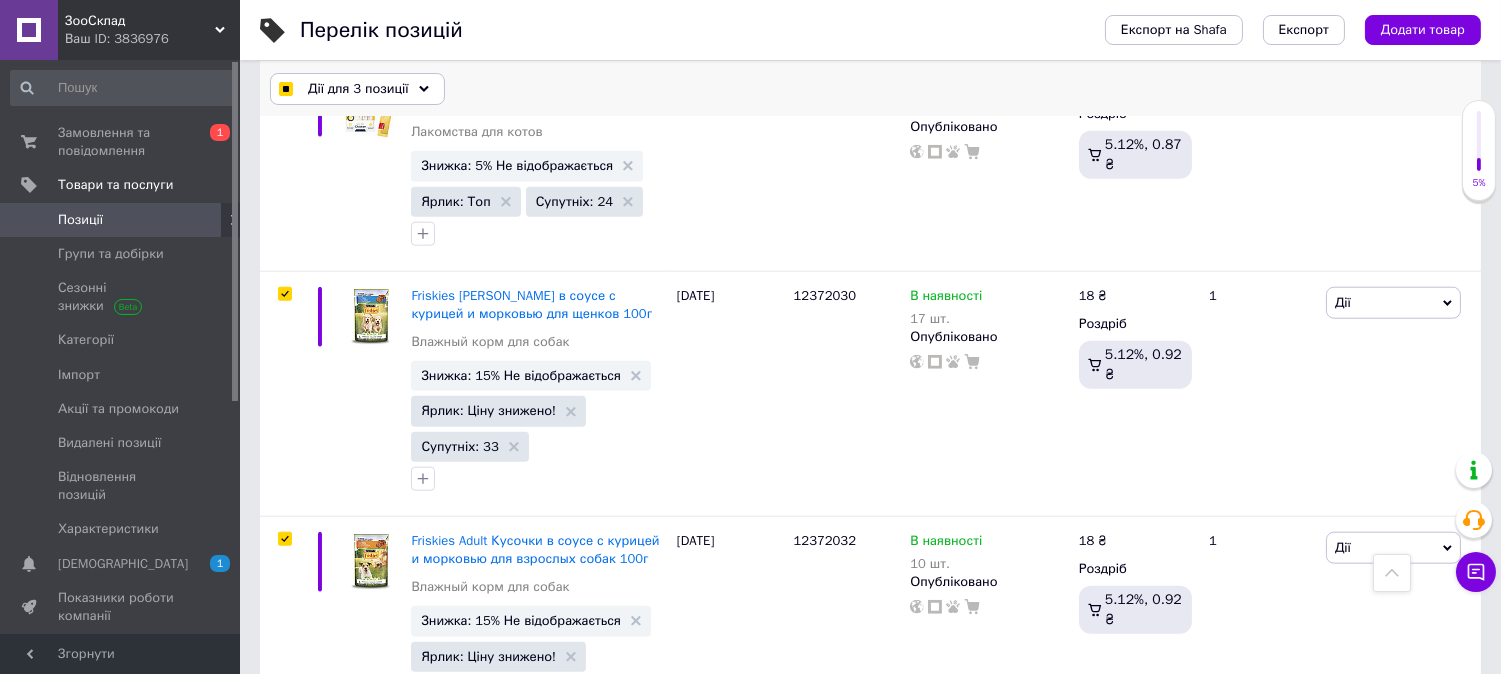 click on "Дії для 3 позиції" at bounding box center (357, 89) 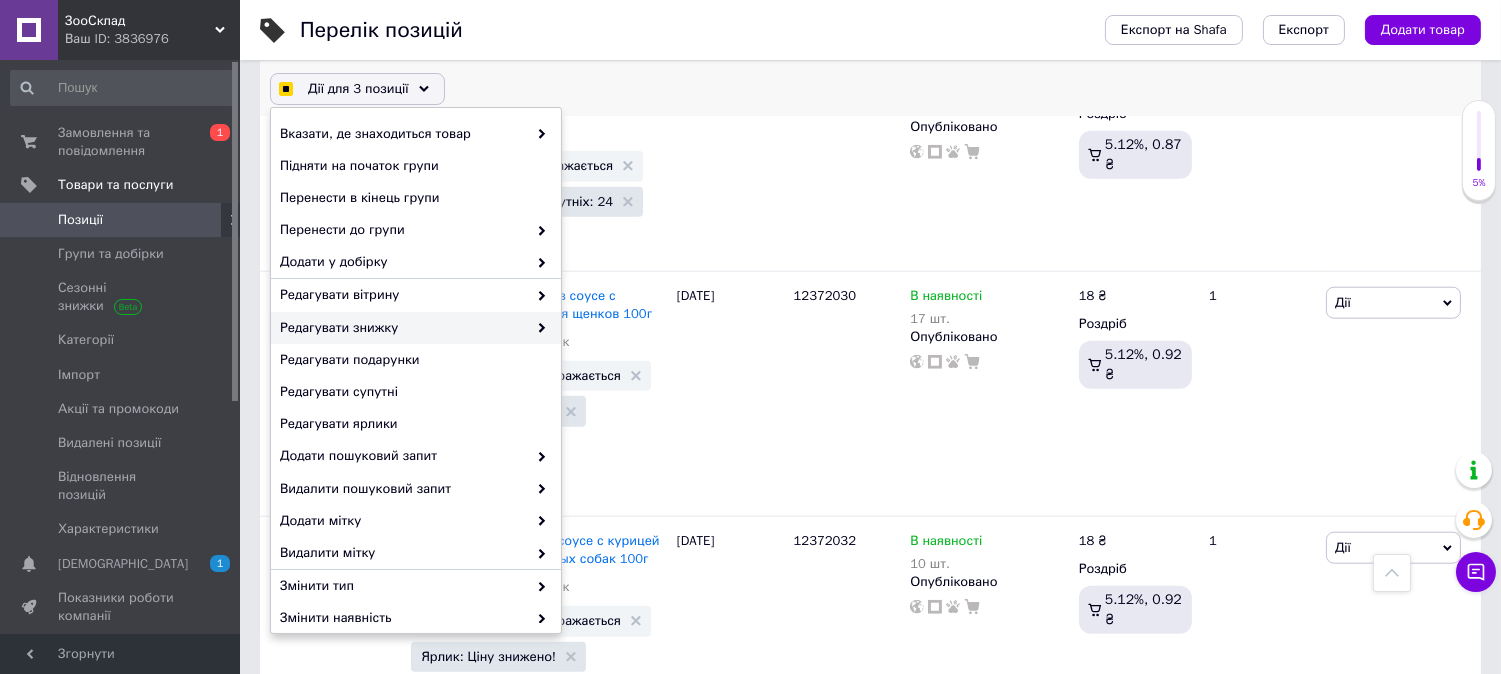 checkbox on "true" 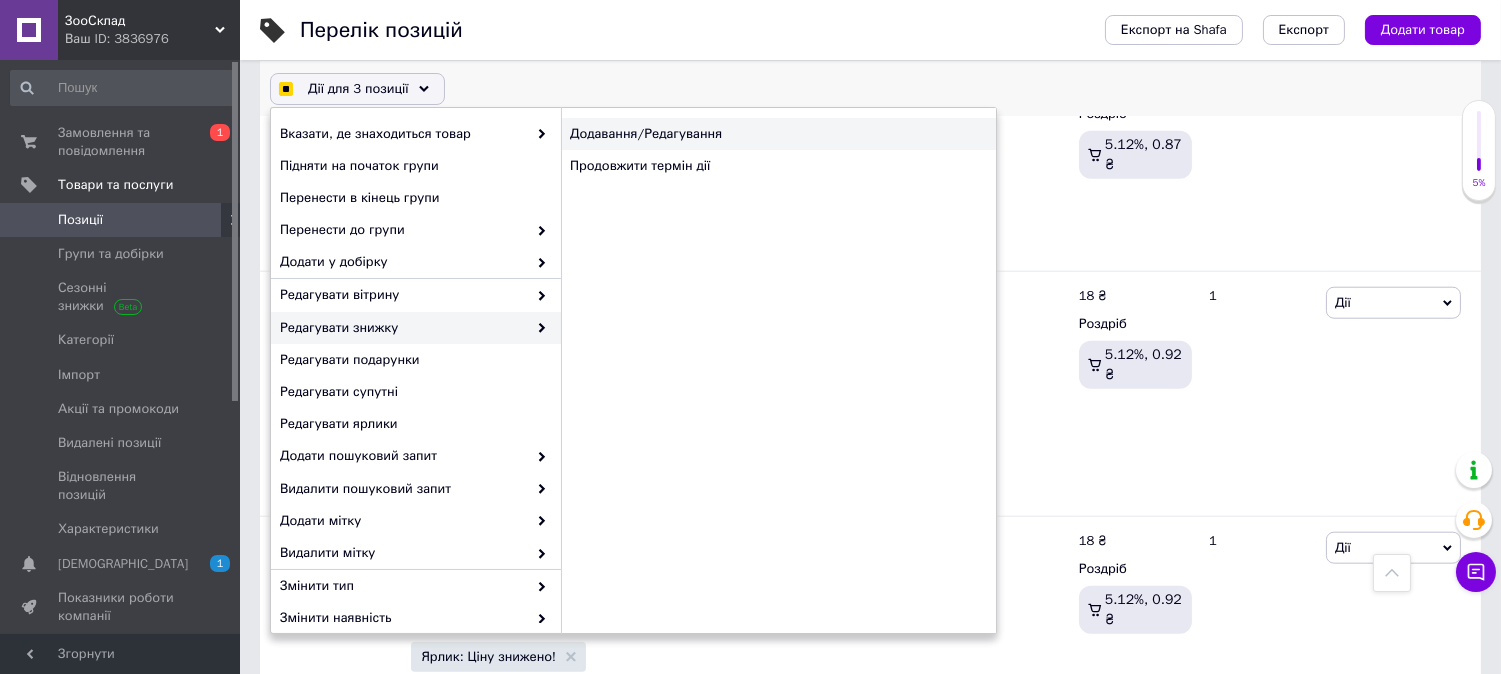 click on "Додавання/Редагування" at bounding box center [778, 134] 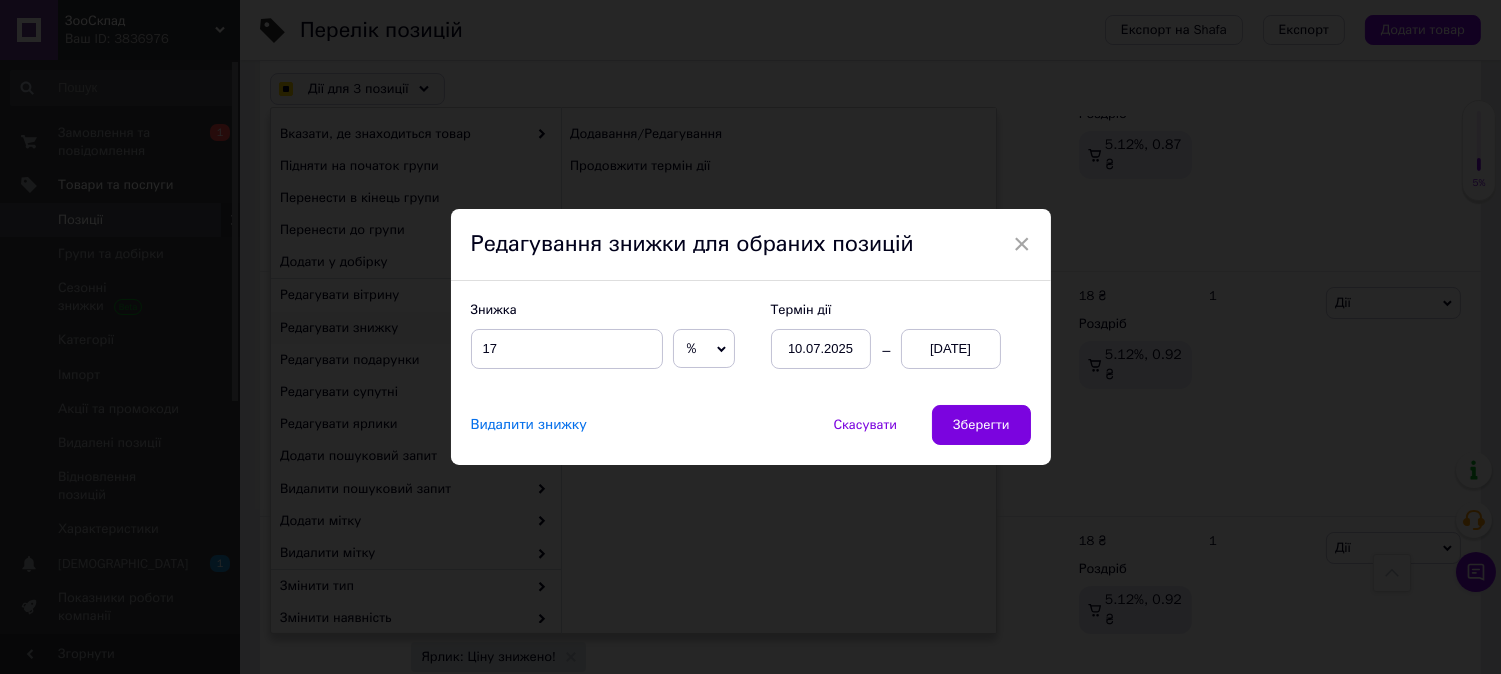checkbox on "true" 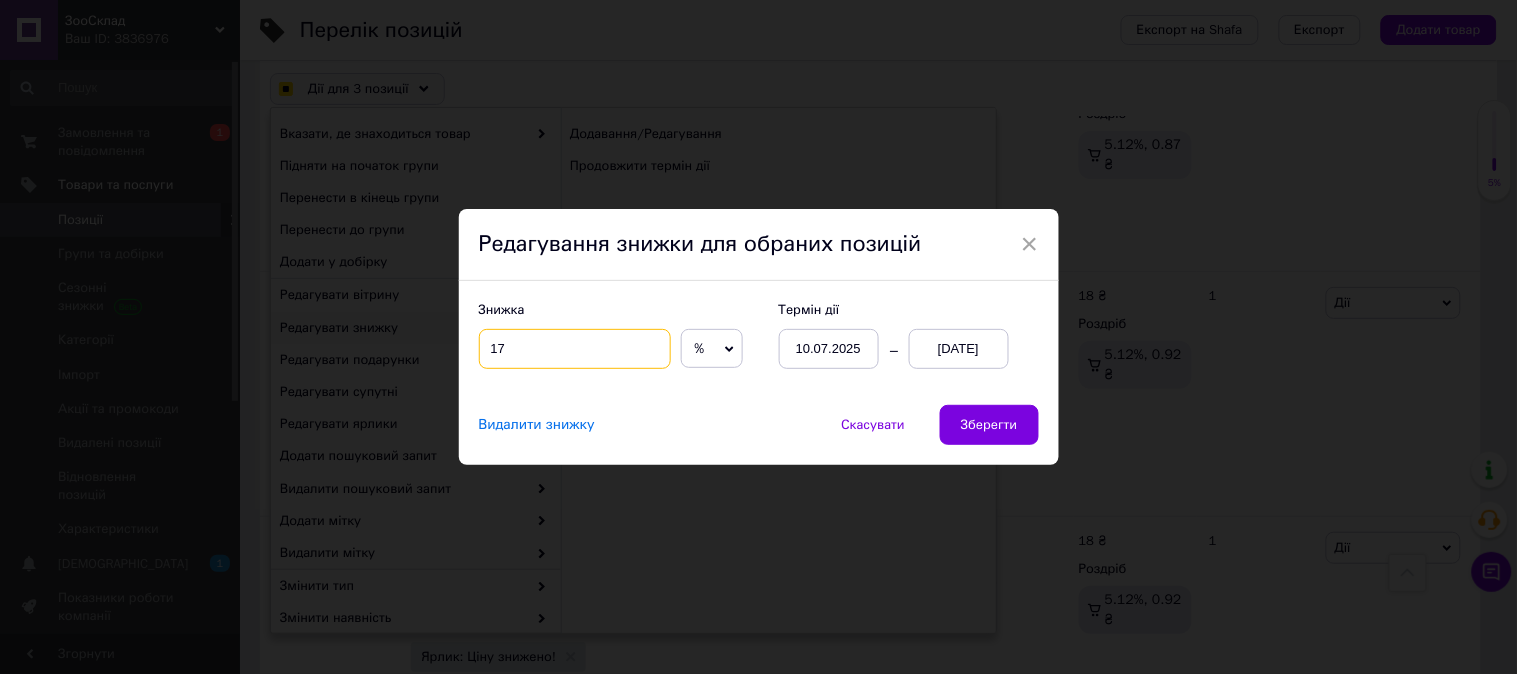click on "17" at bounding box center [575, 349] 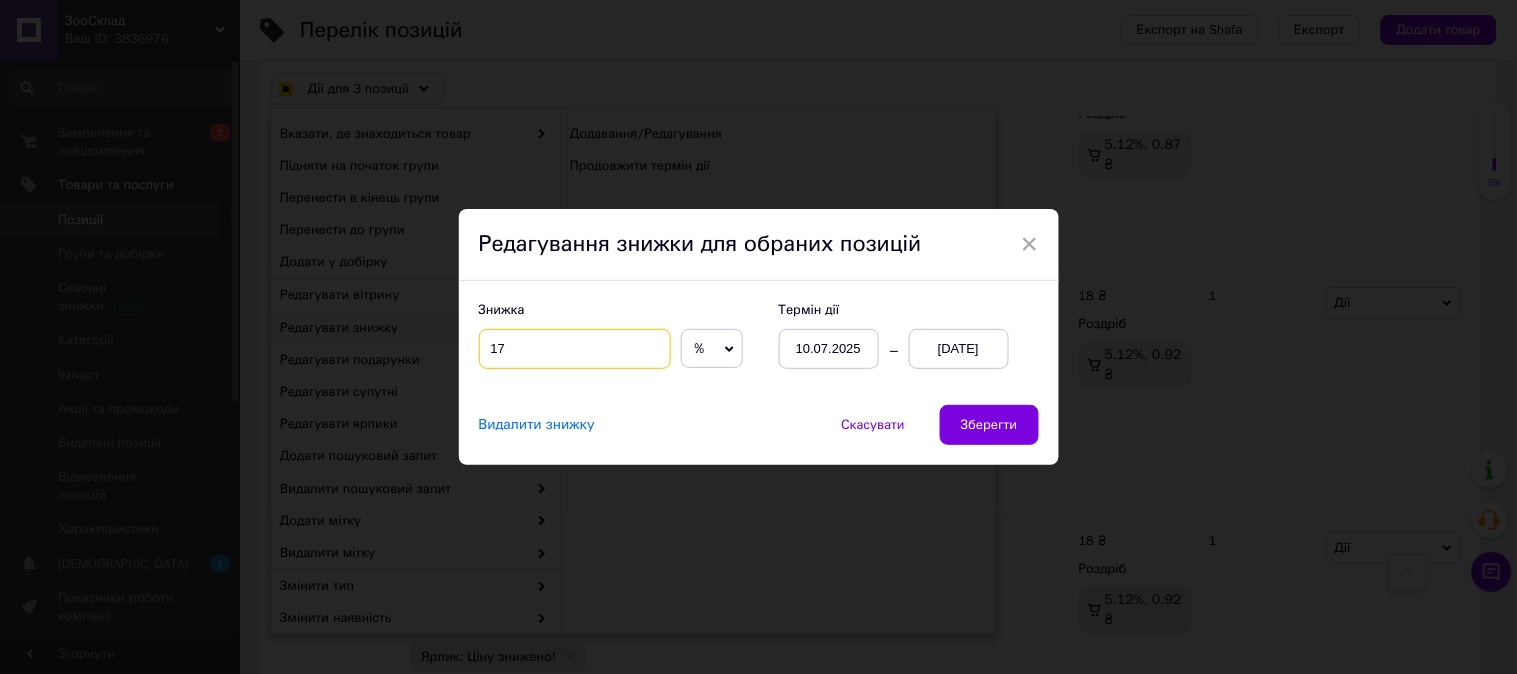 checkbox on "true" 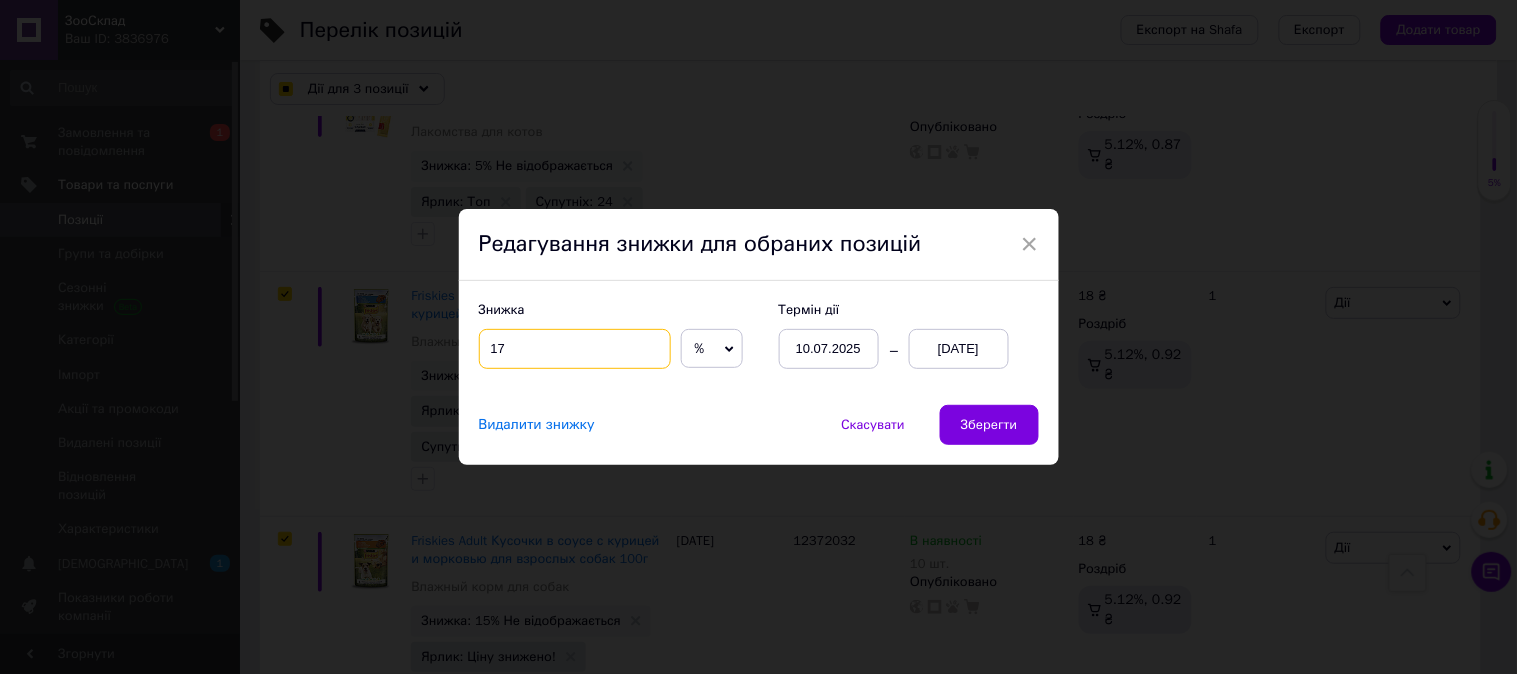 checkbox on "true" 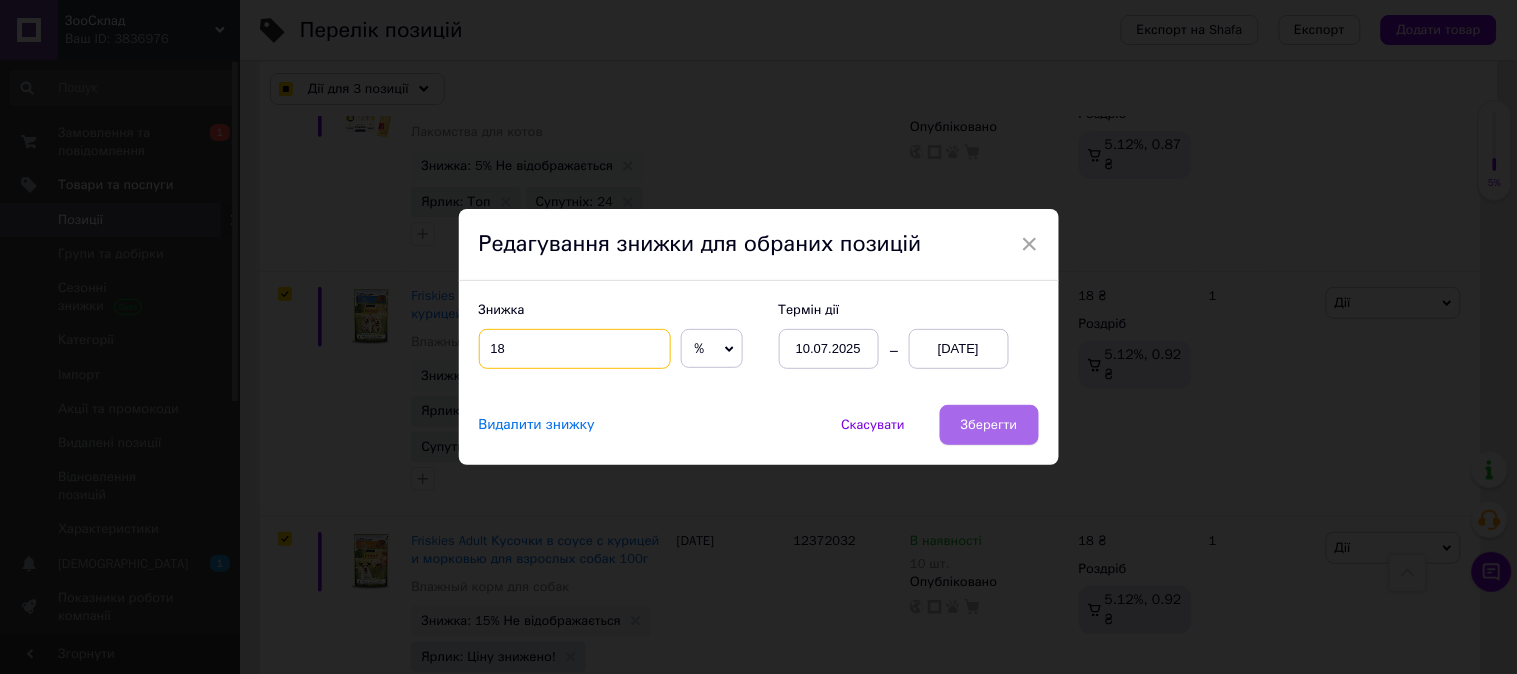 type on "18" 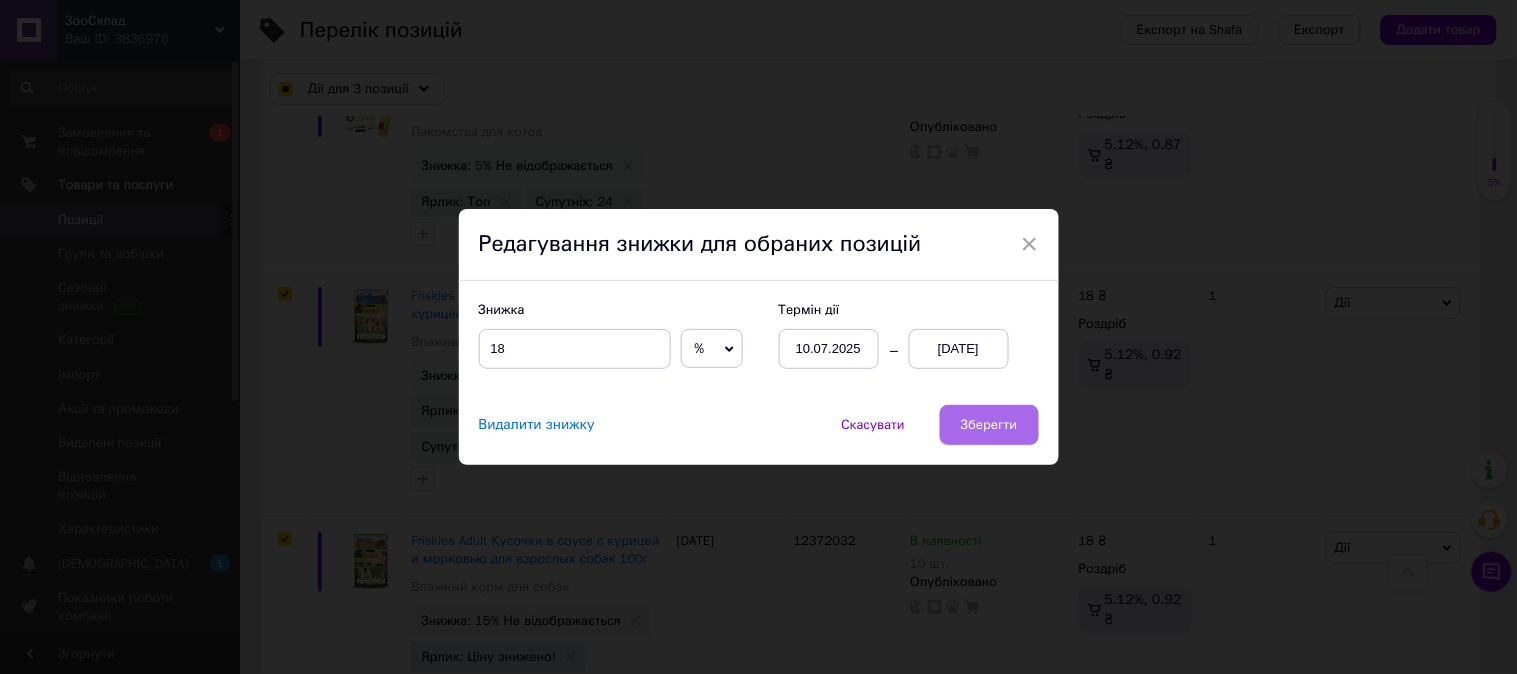 click on "Зберегти" at bounding box center [989, 425] 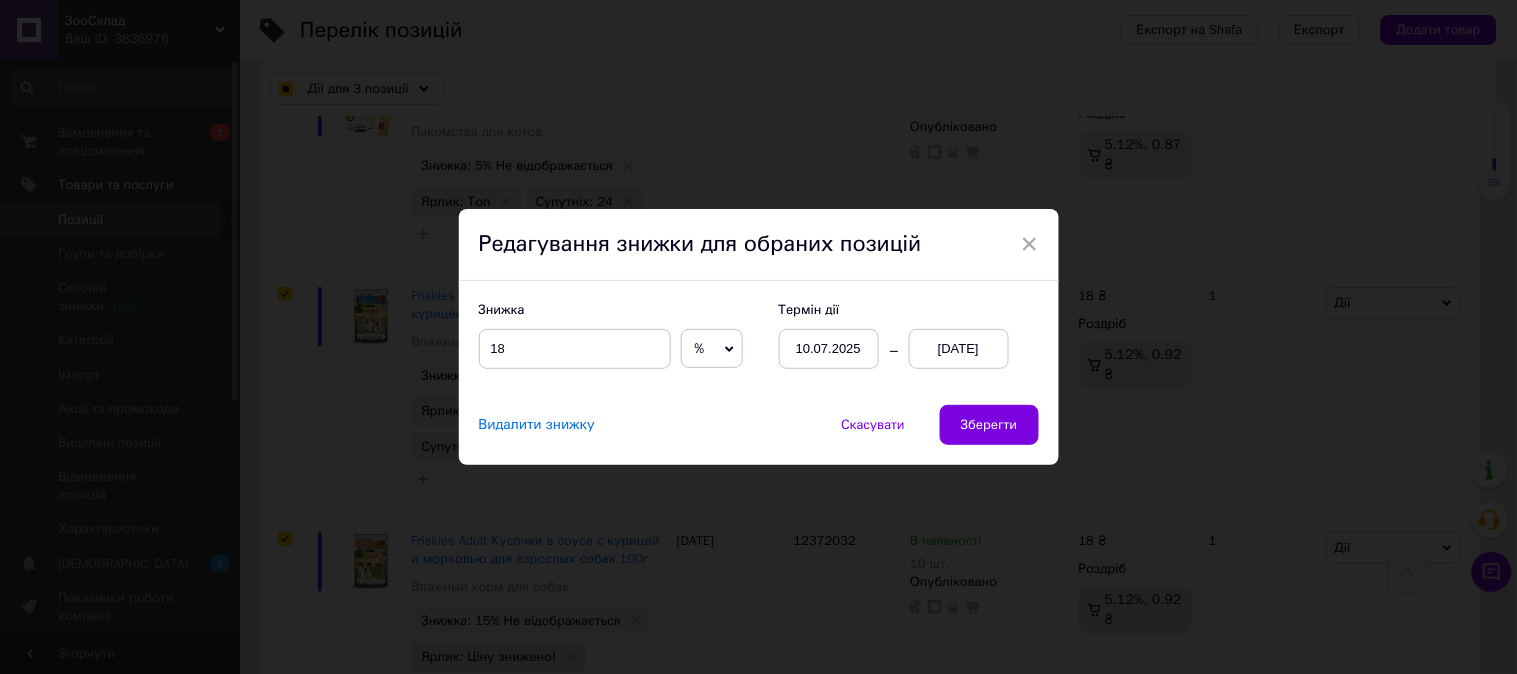 checkbox on "true" 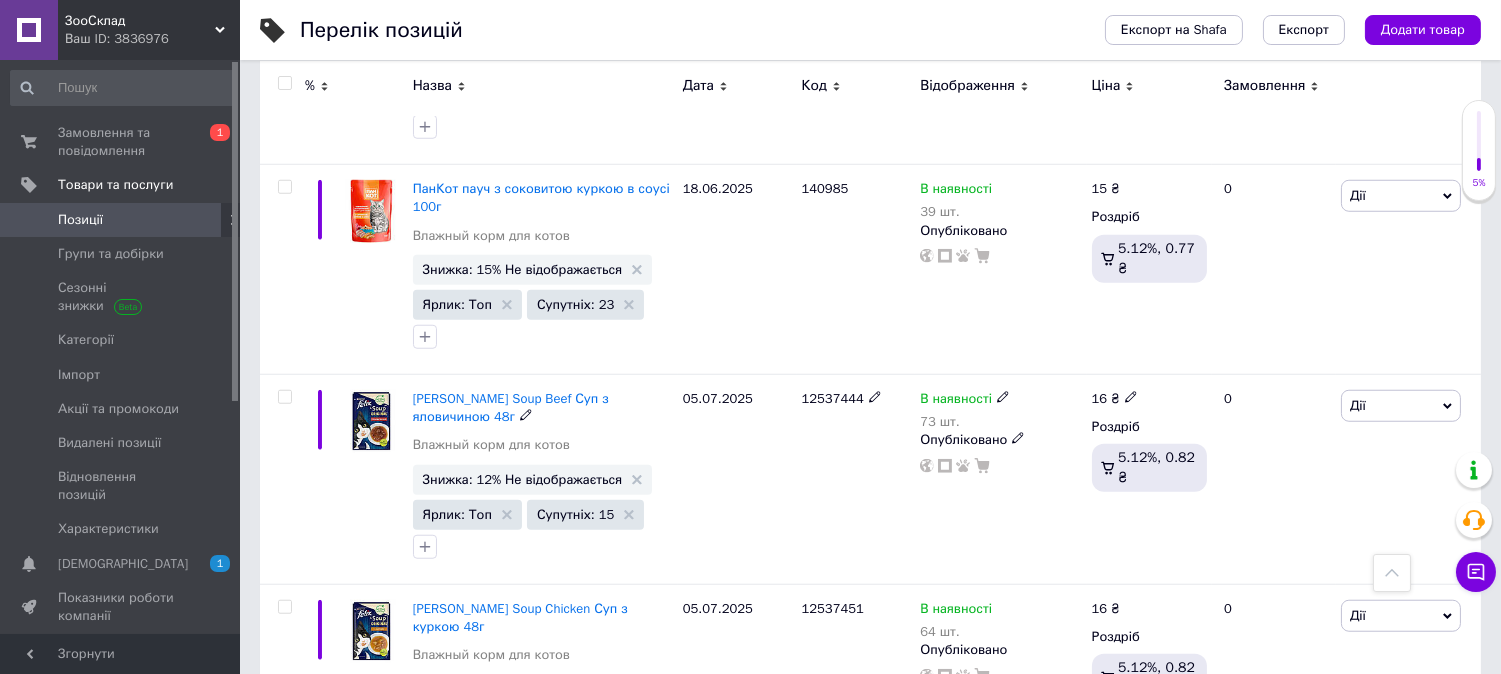 scroll, scrollTop: 16818, scrollLeft: 0, axis: vertical 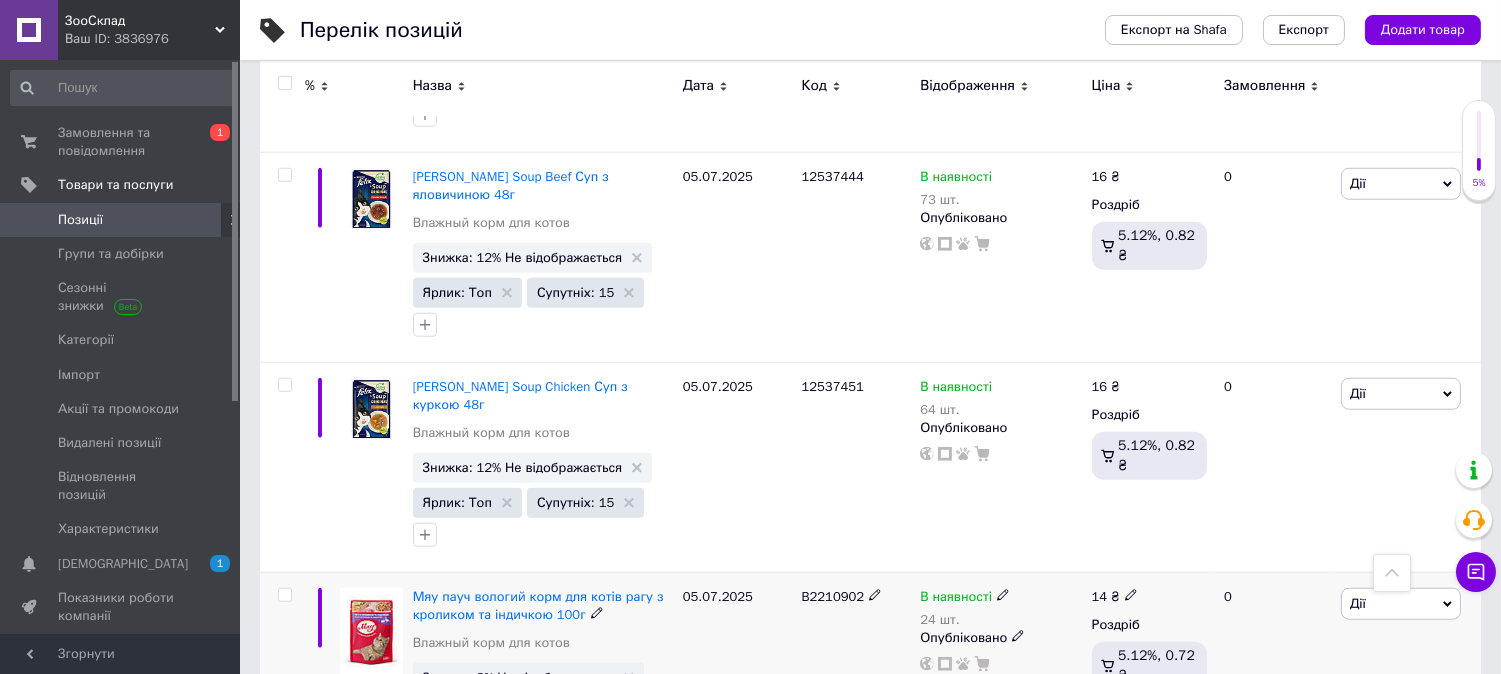 click at bounding box center [284, 595] 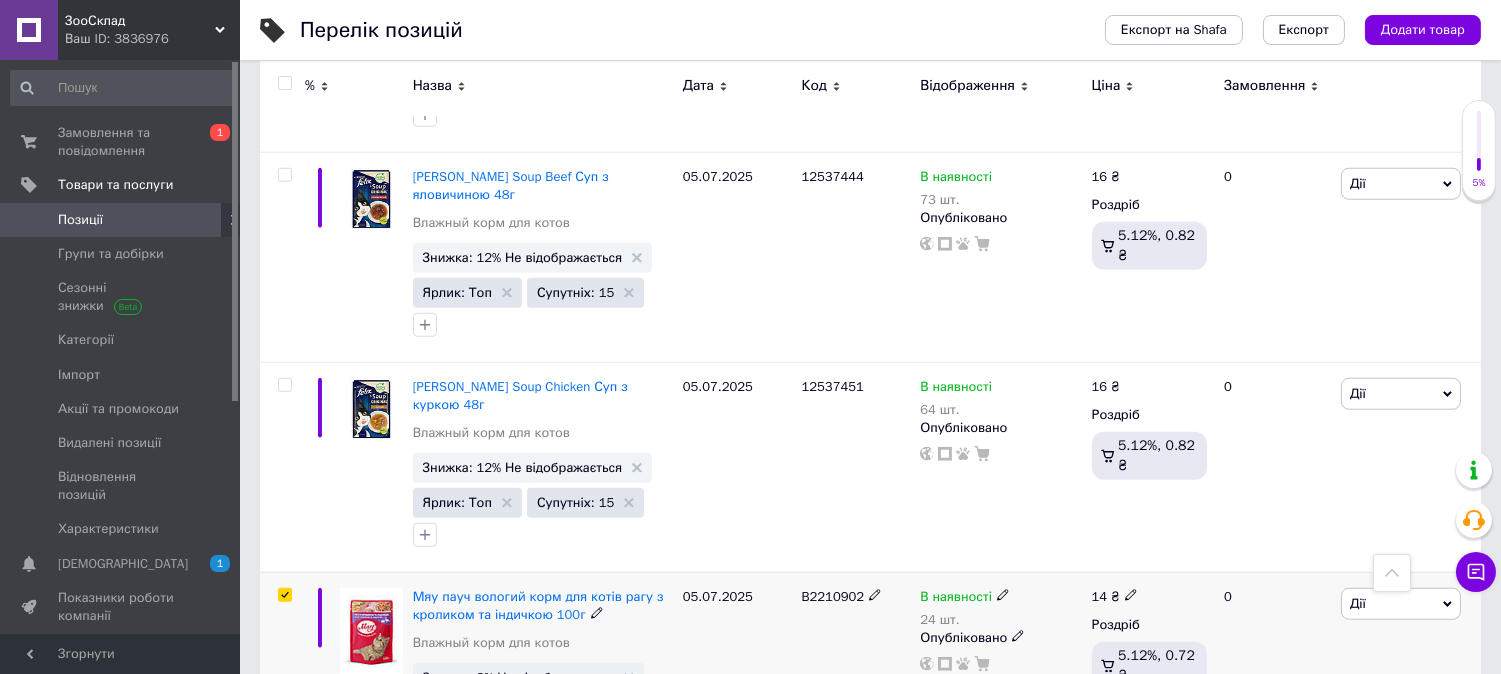 checkbox on "true" 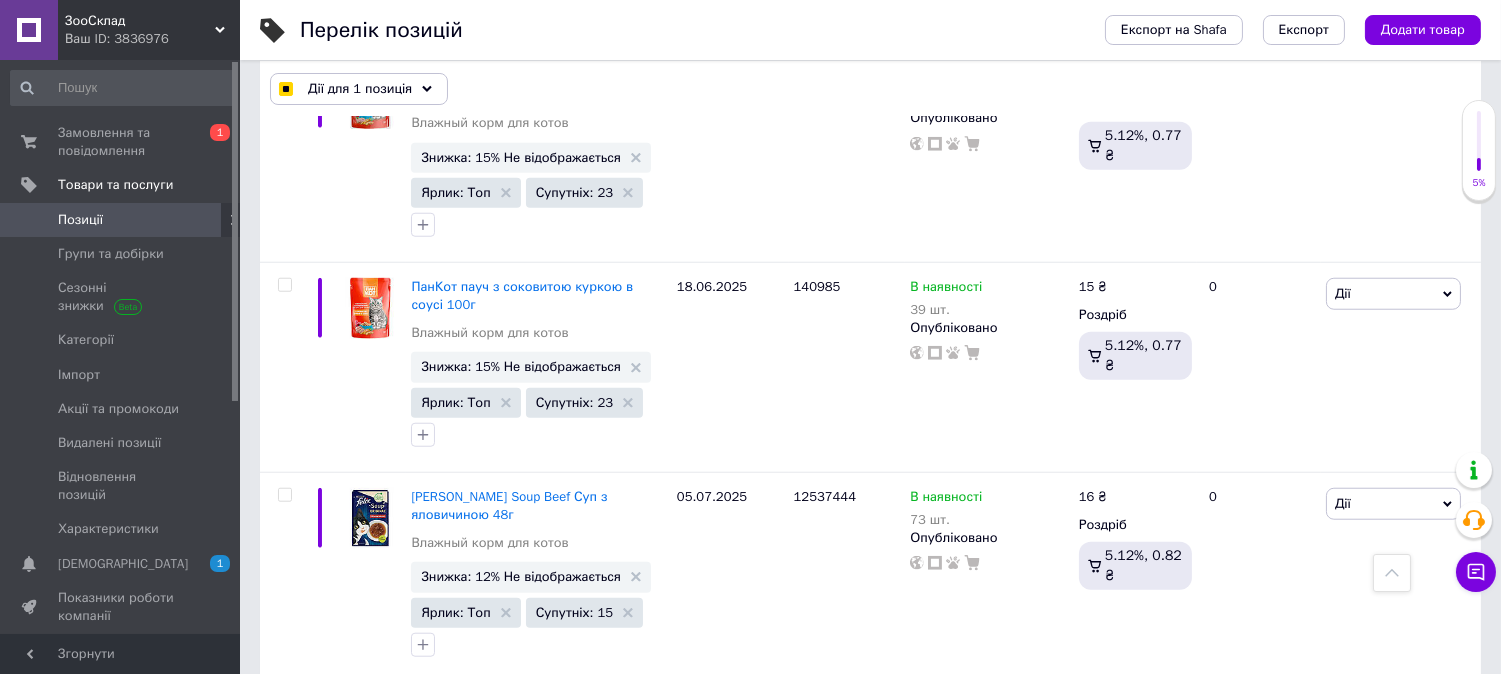 click at bounding box center [284, 1089] 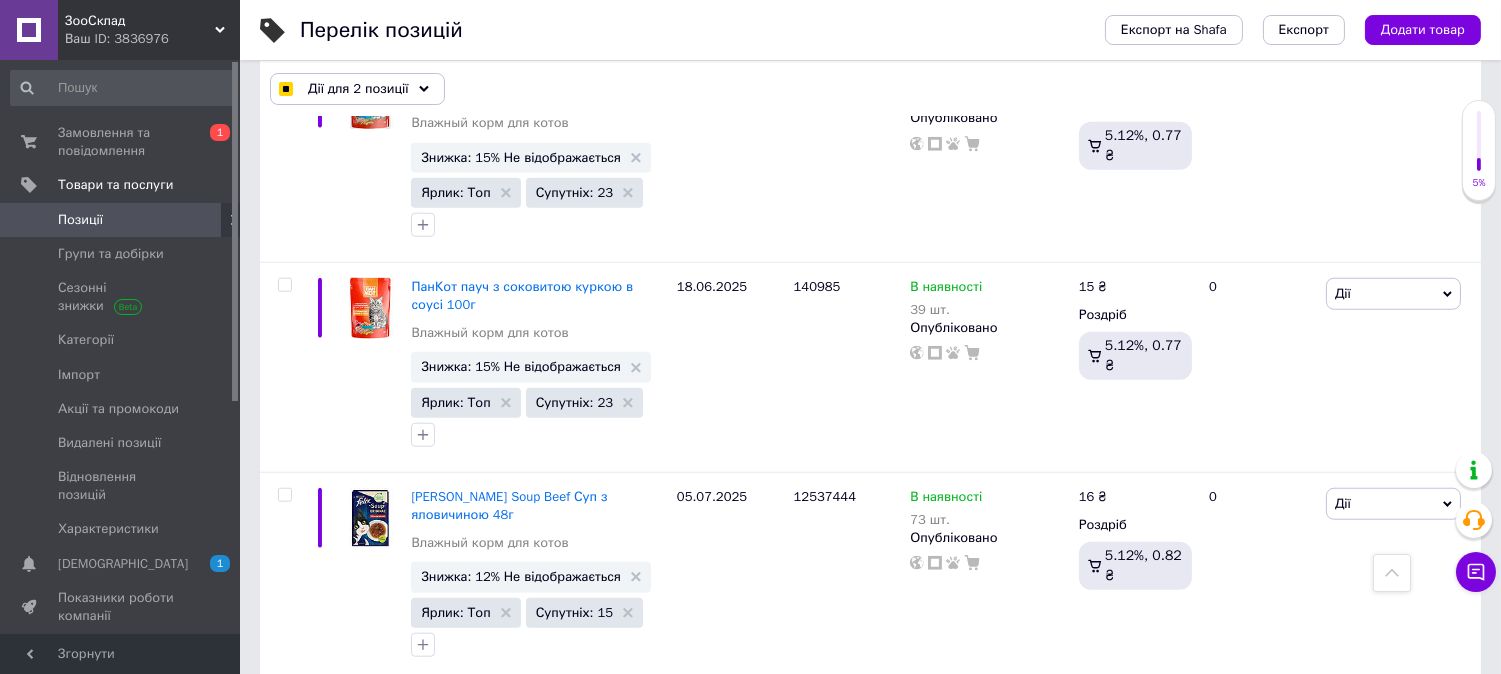 scroll, scrollTop: 17152, scrollLeft: 0, axis: vertical 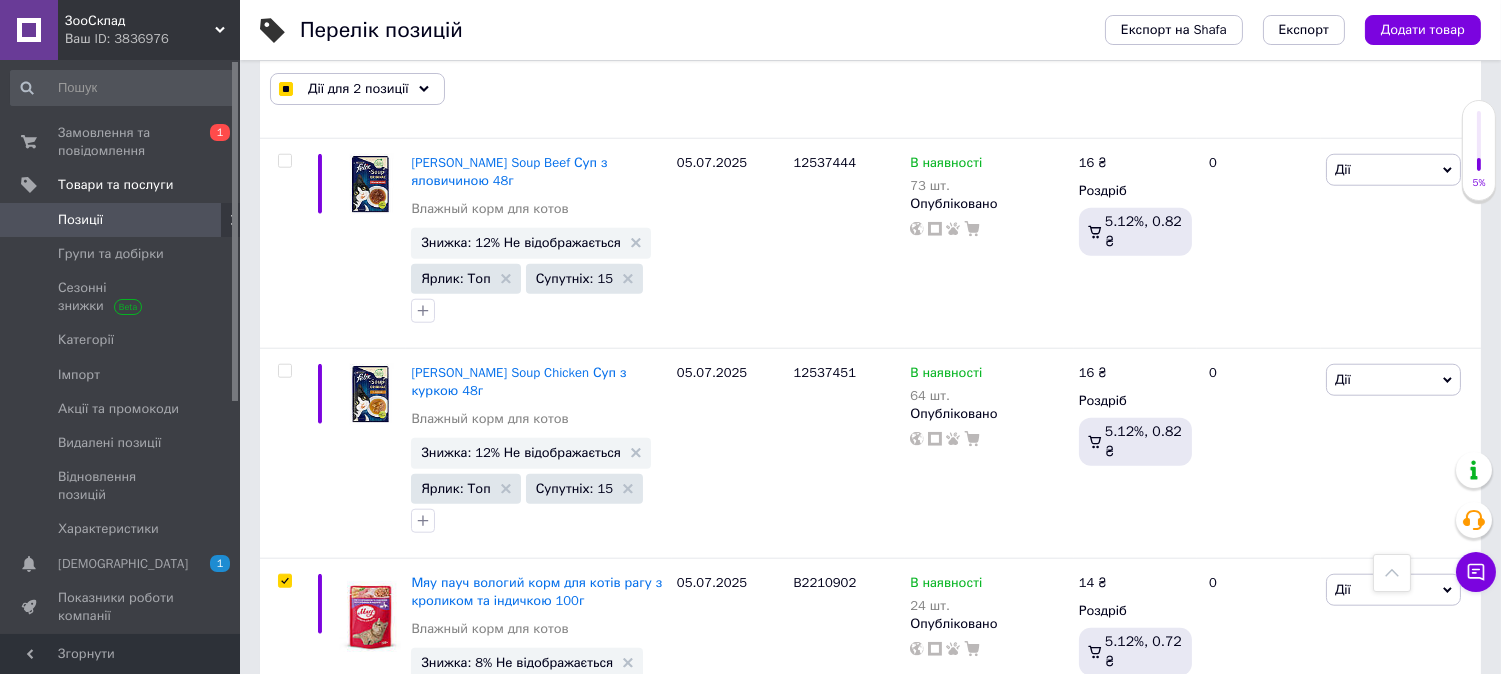 click at bounding box center [284, 930] 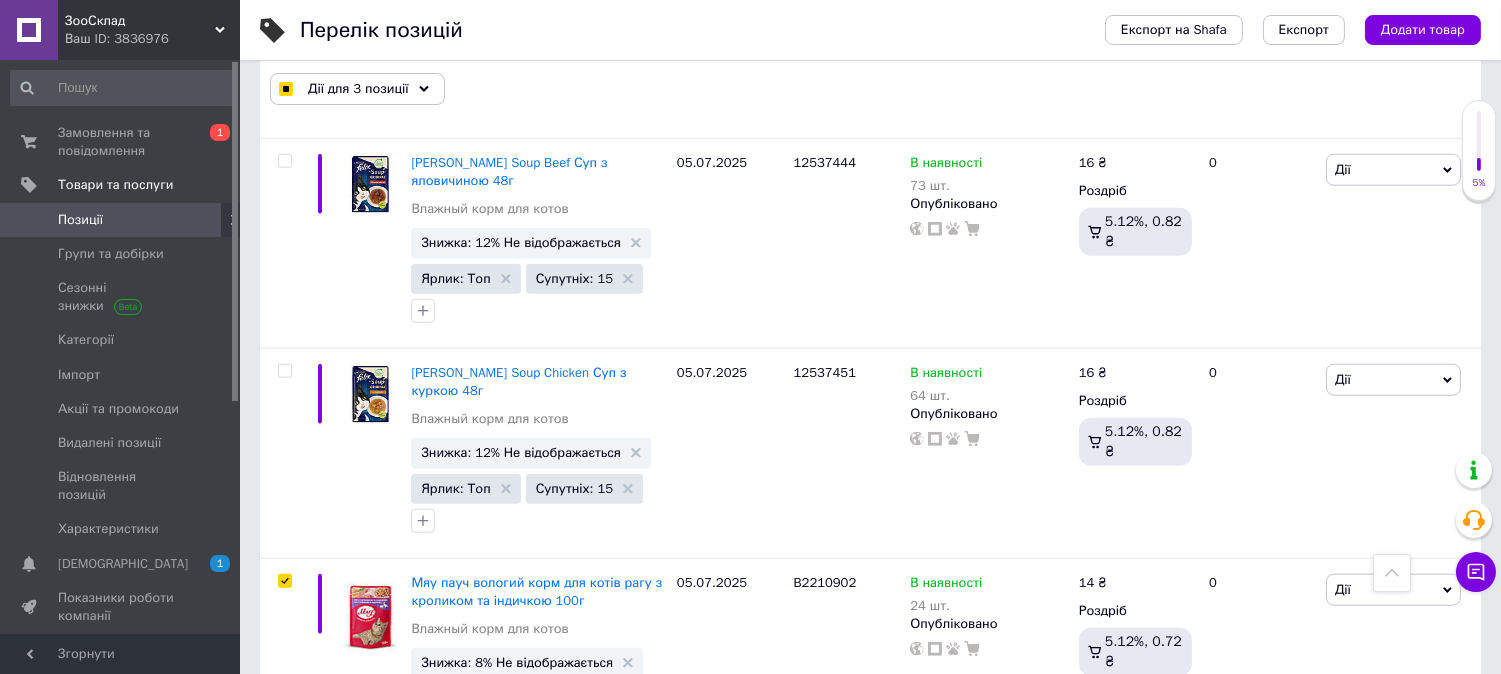 scroll, scrollTop: 17374, scrollLeft: 0, axis: vertical 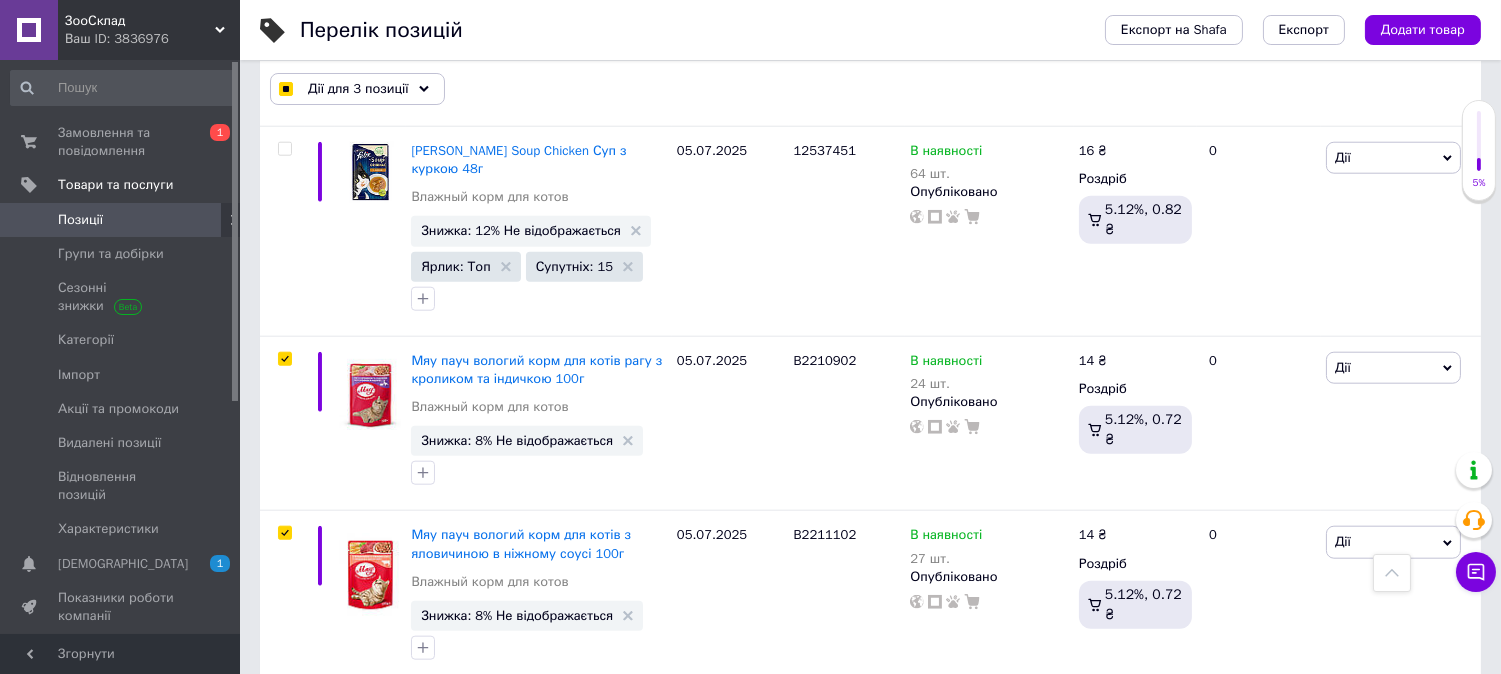 click at bounding box center (284, 883) 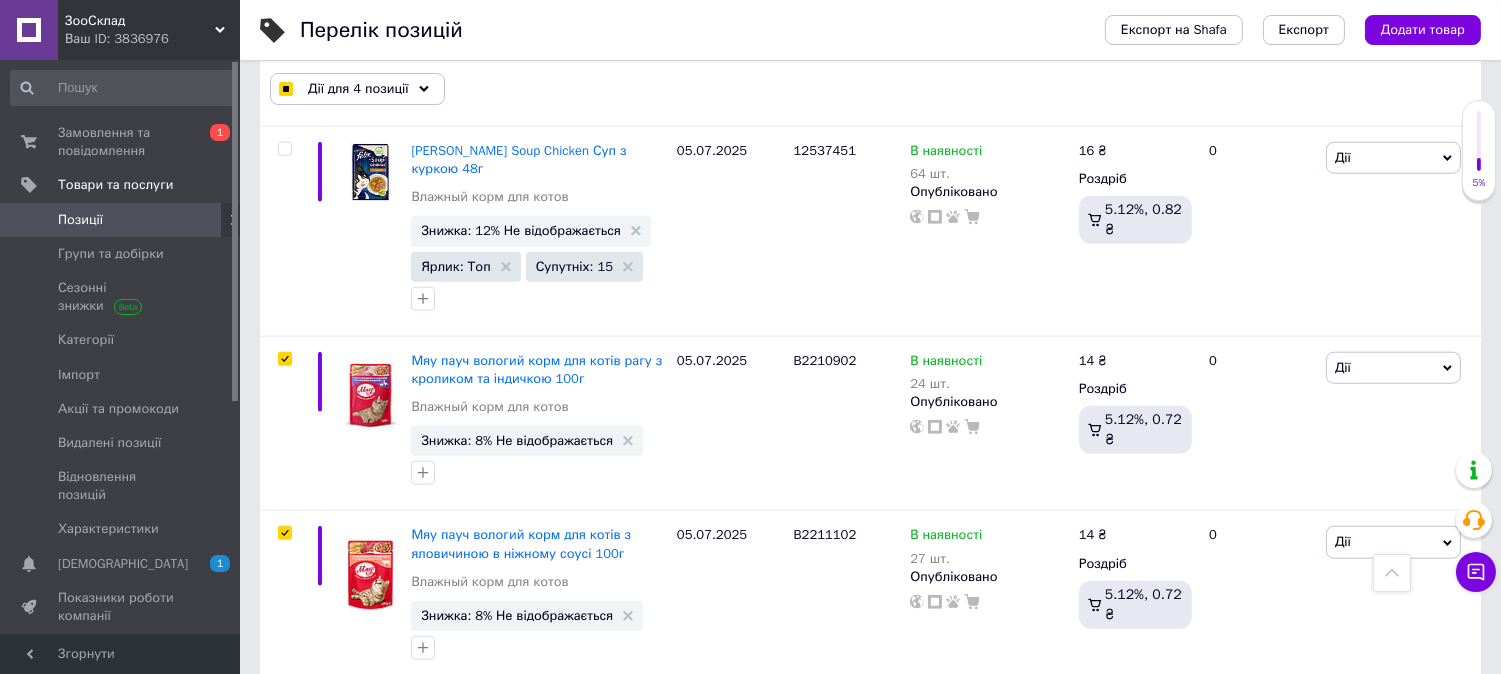 click at bounding box center (284, 1058) 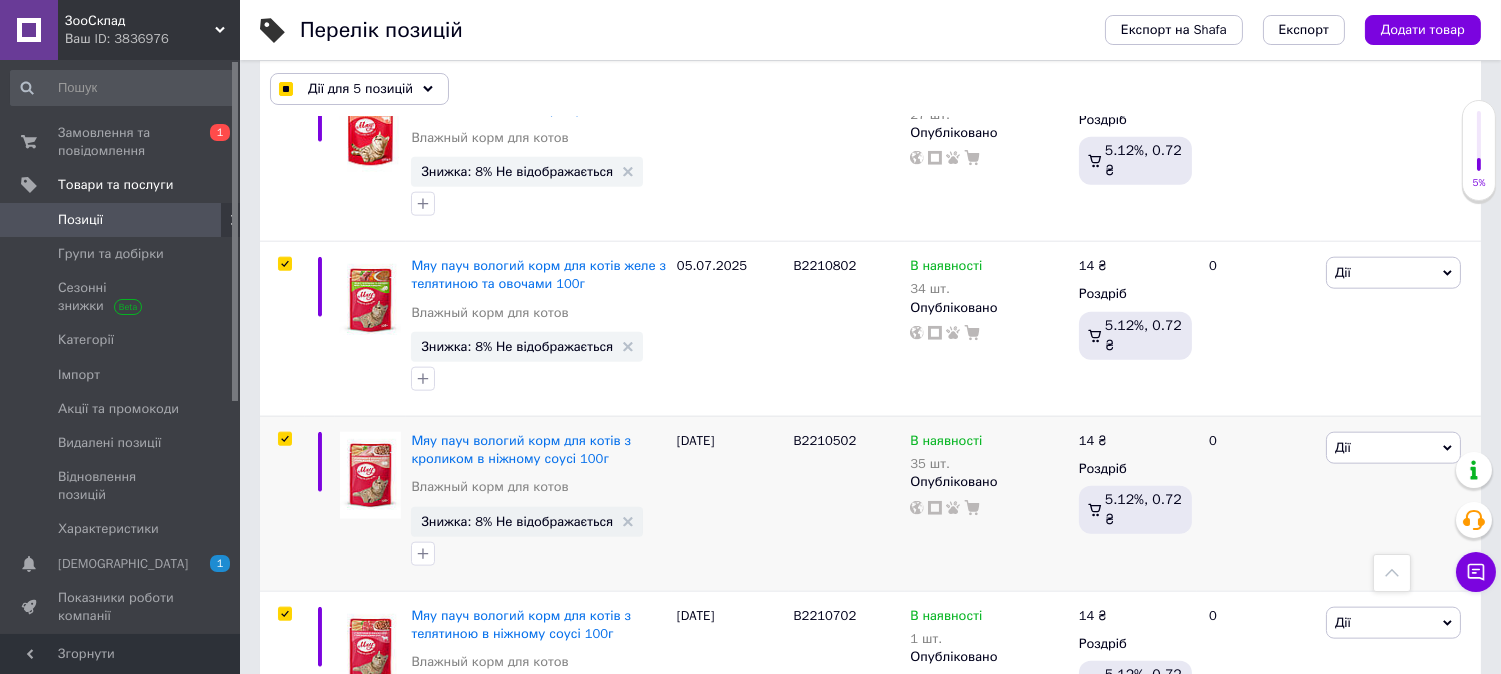 scroll, scrollTop: 17930, scrollLeft: 0, axis: vertical 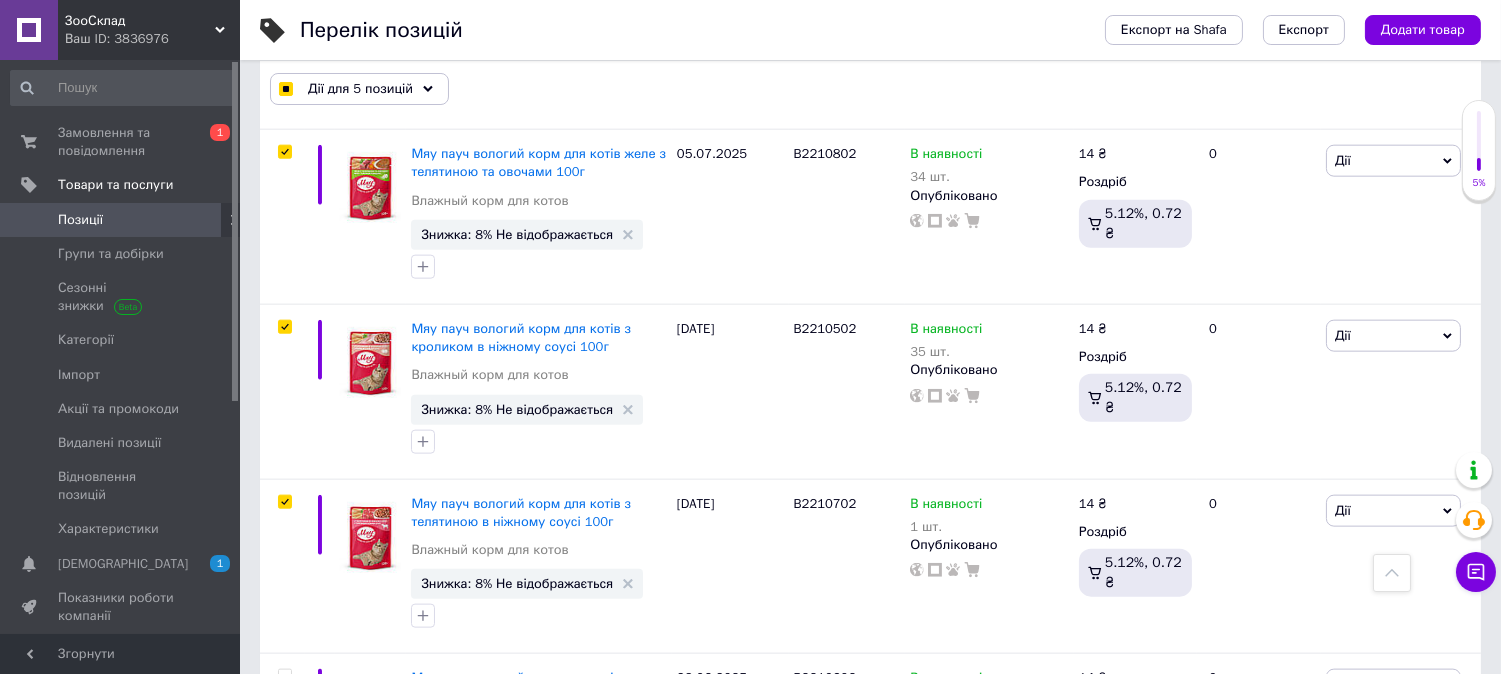 click at bounding box center [284, 851] 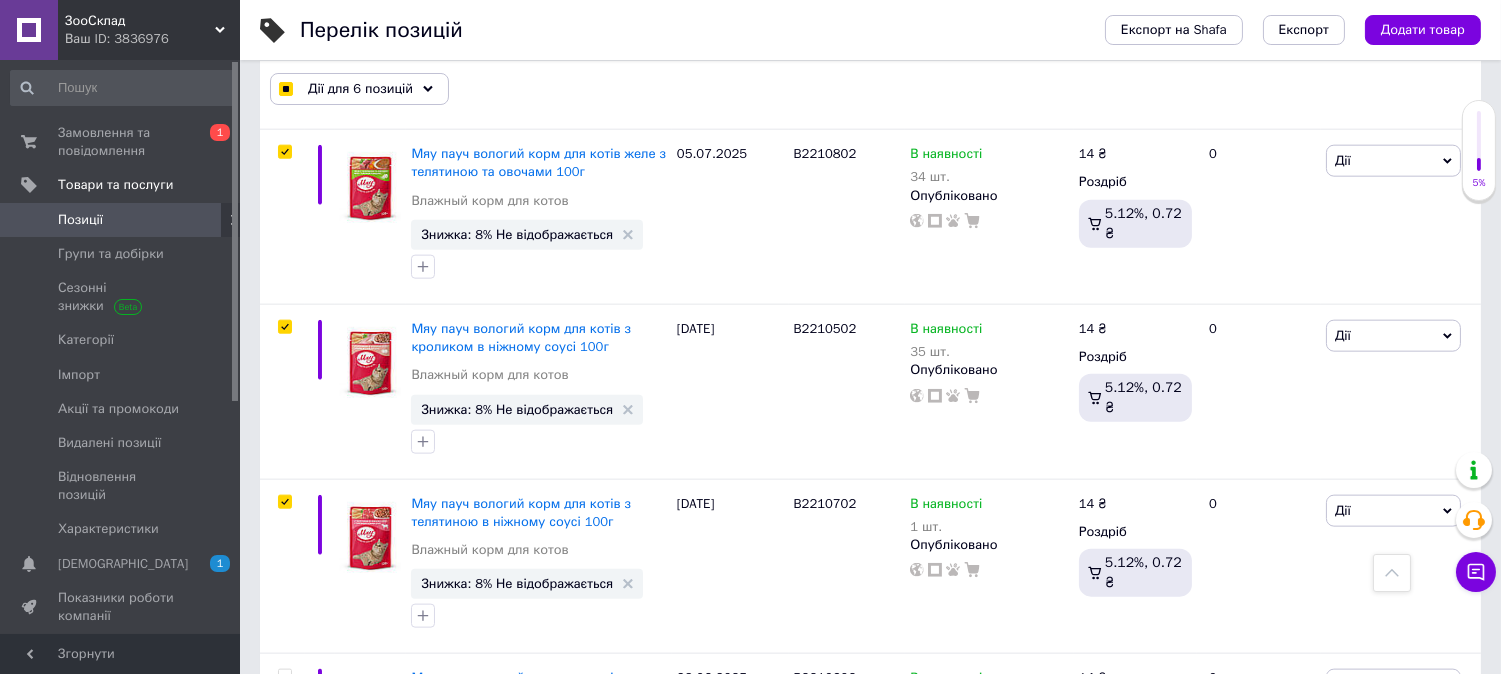 click at bounding box center (284, 1026) 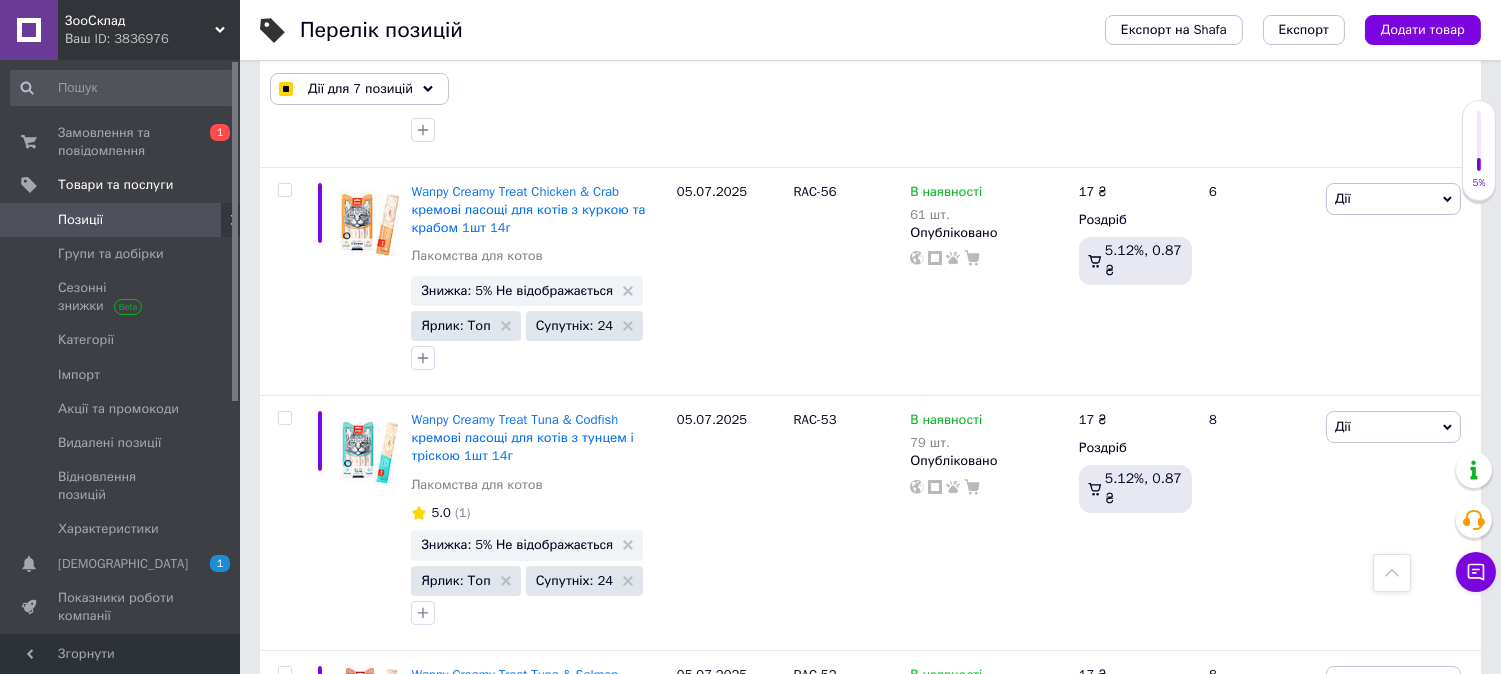 scroll, scrollTop: 13262, scrollLeft: 0, axis: vertical 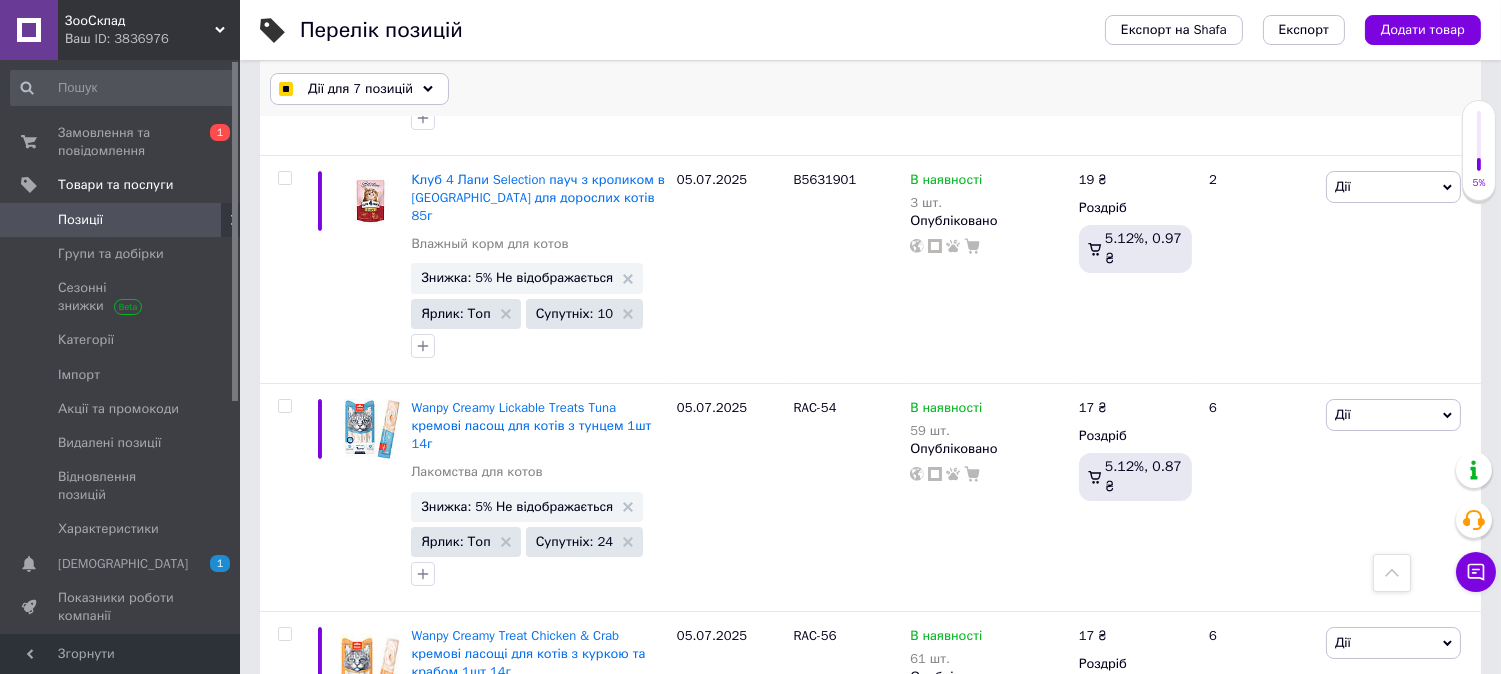 click on "Дії для 7 позицій" at bounding box center (360, 89) 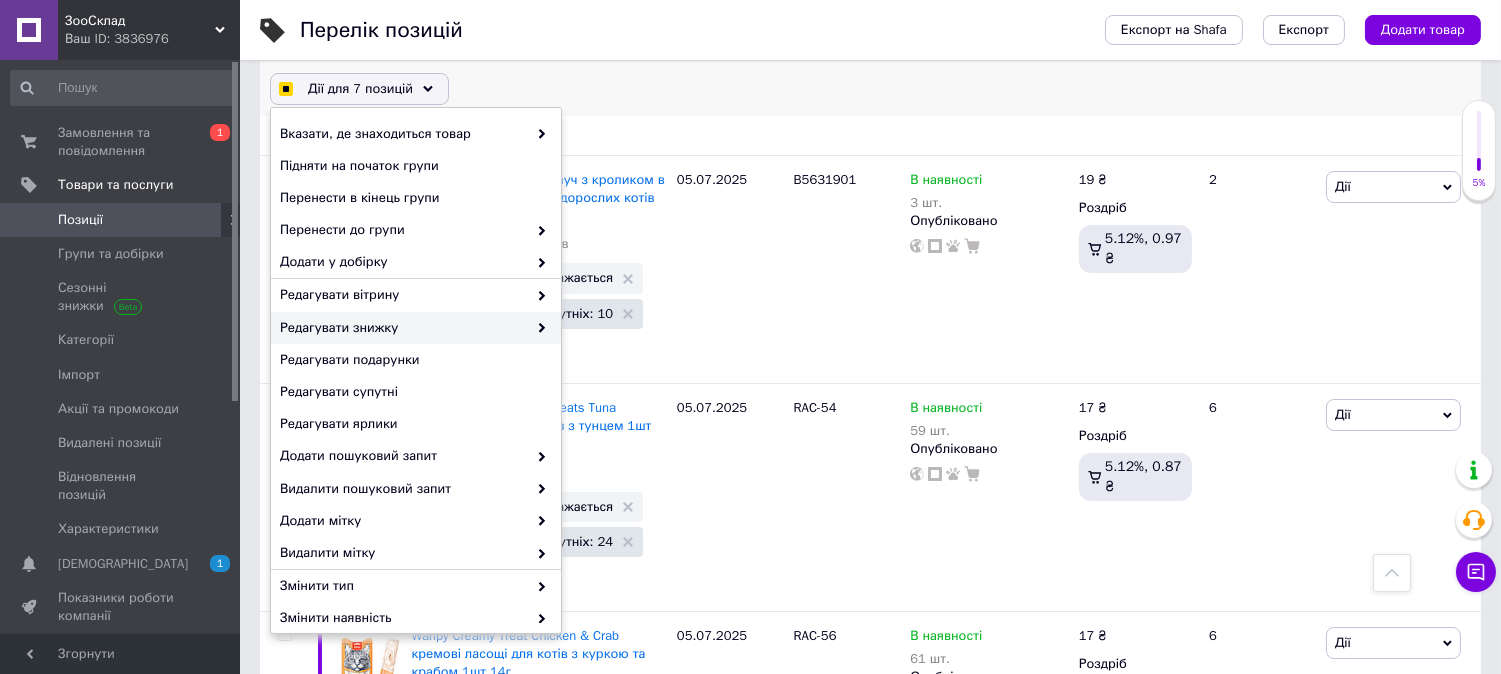 checkbox on "true" 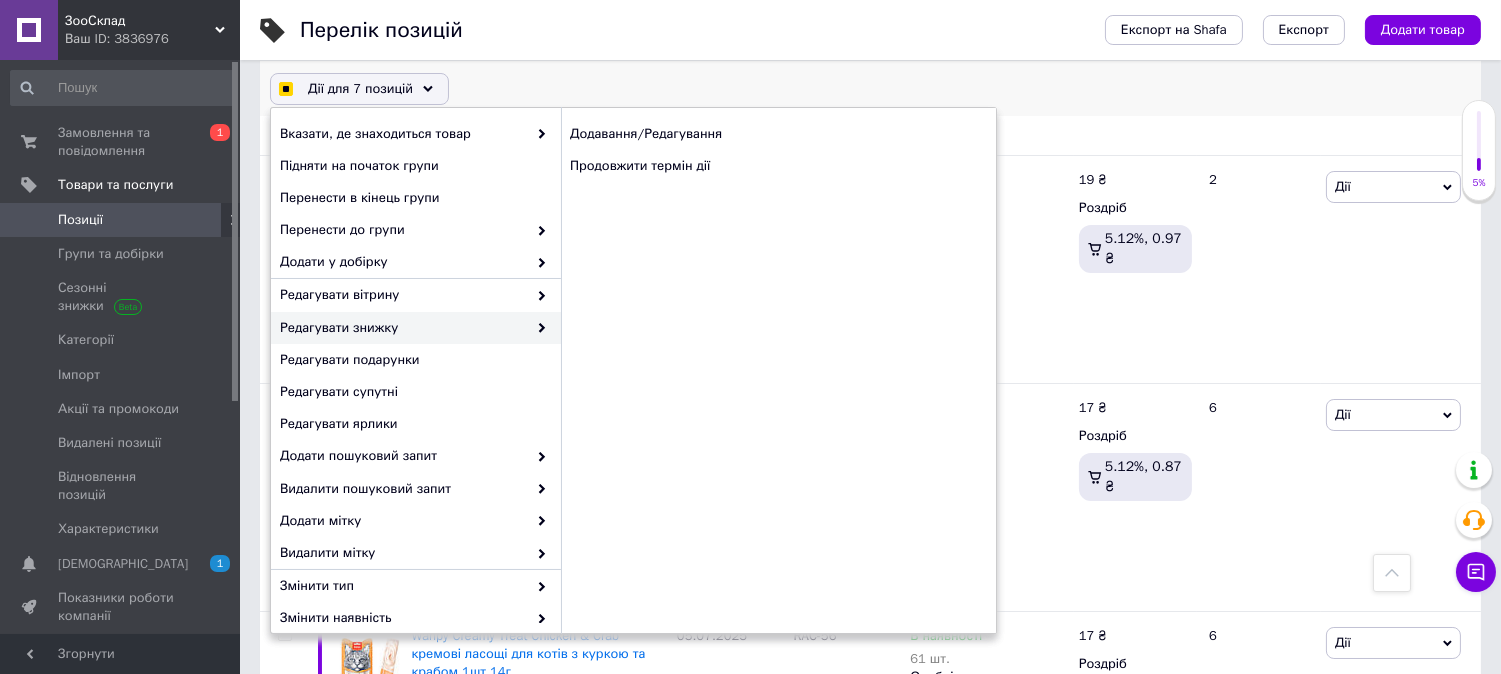 checkbox on "true" 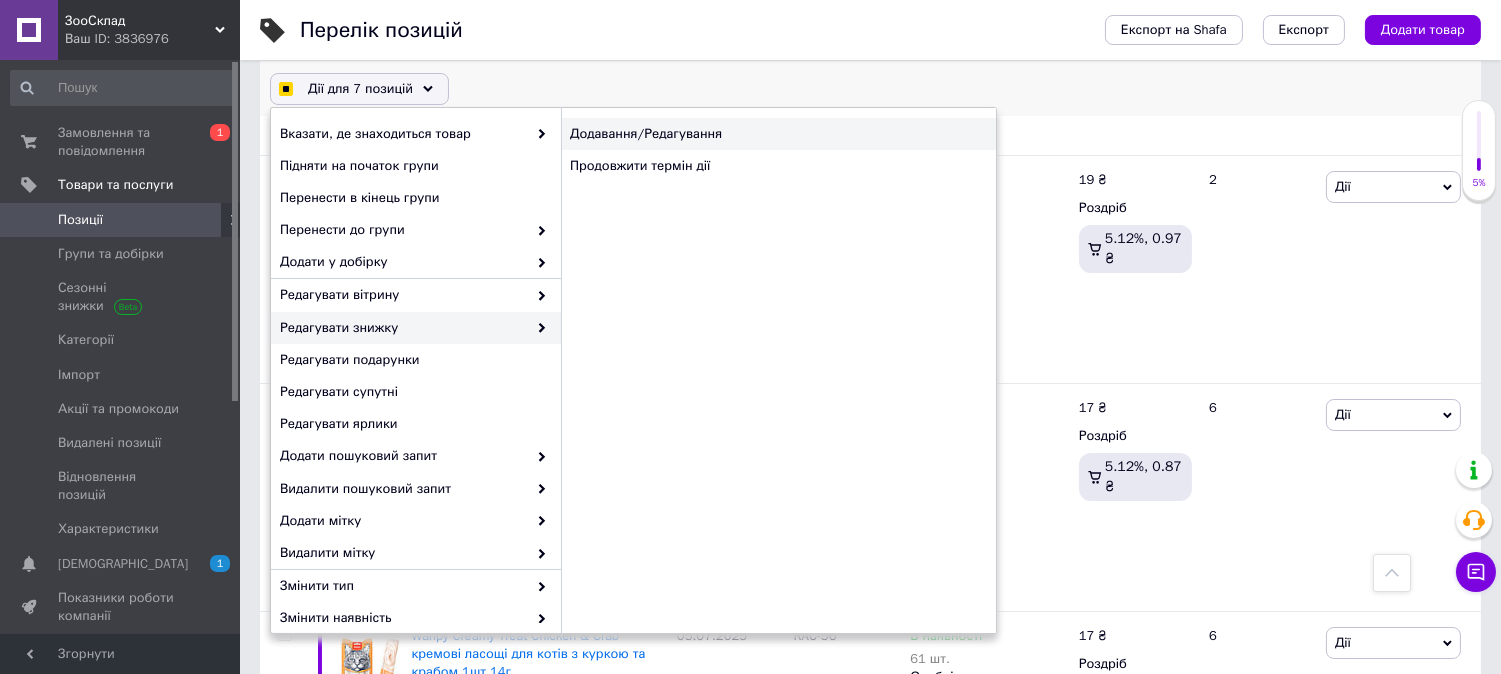 click on "Додавання/Редагування" at bounding box center (778, 134) 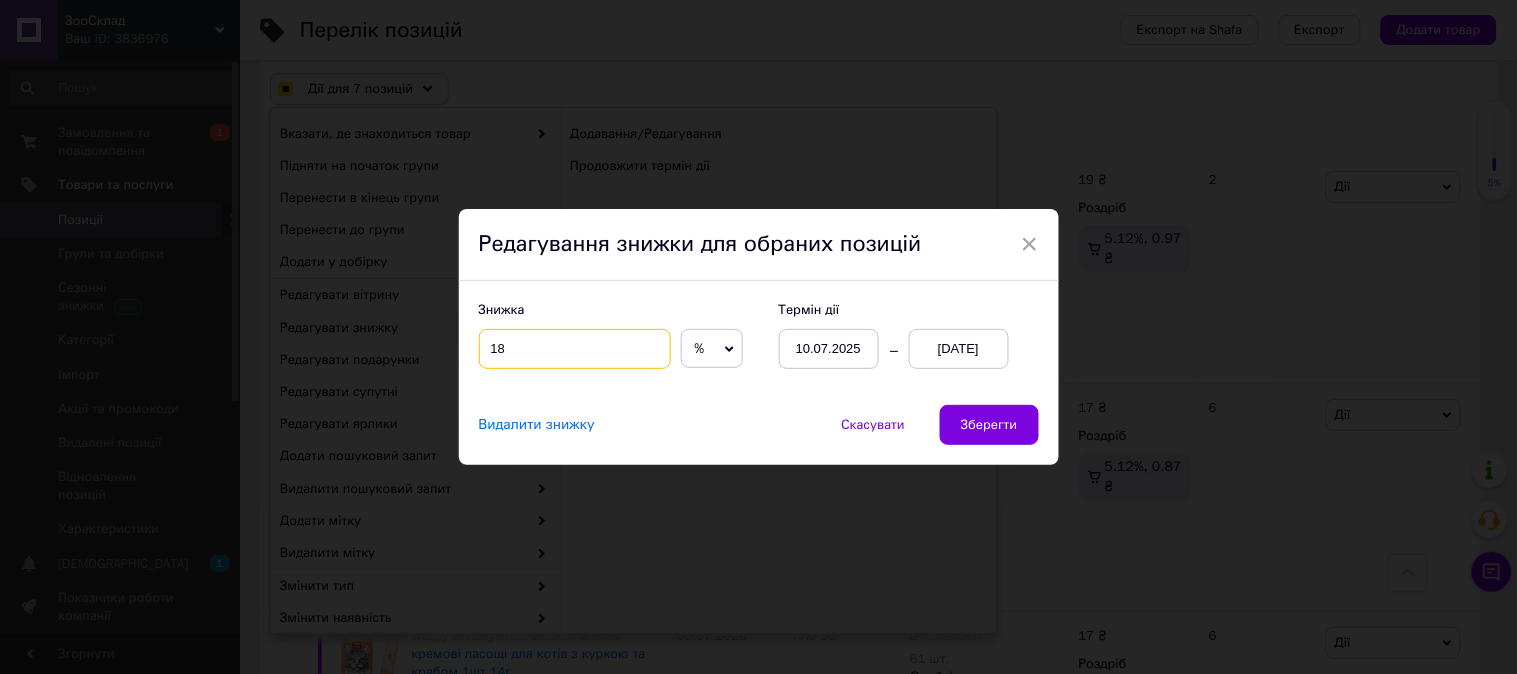 click on "18" at bounding box center (575, 349) 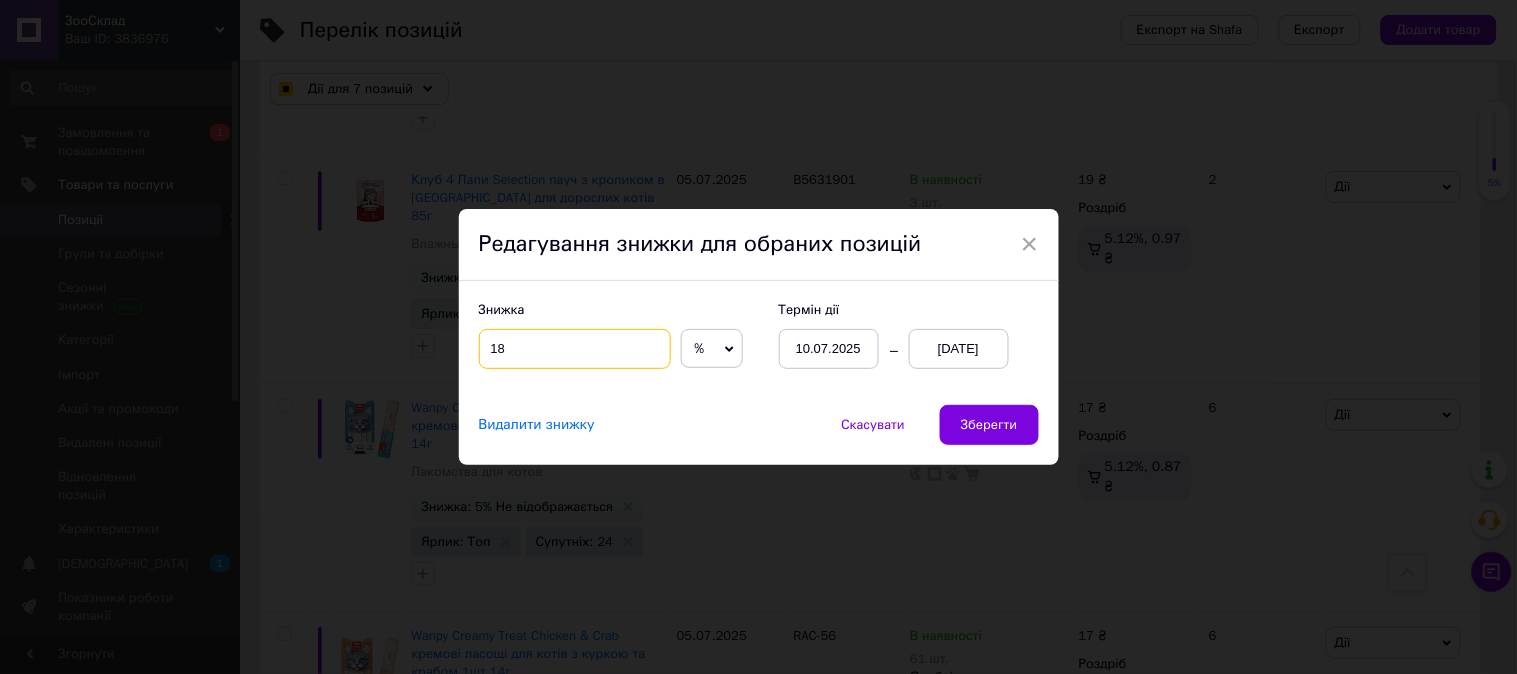 checkbox on "true" 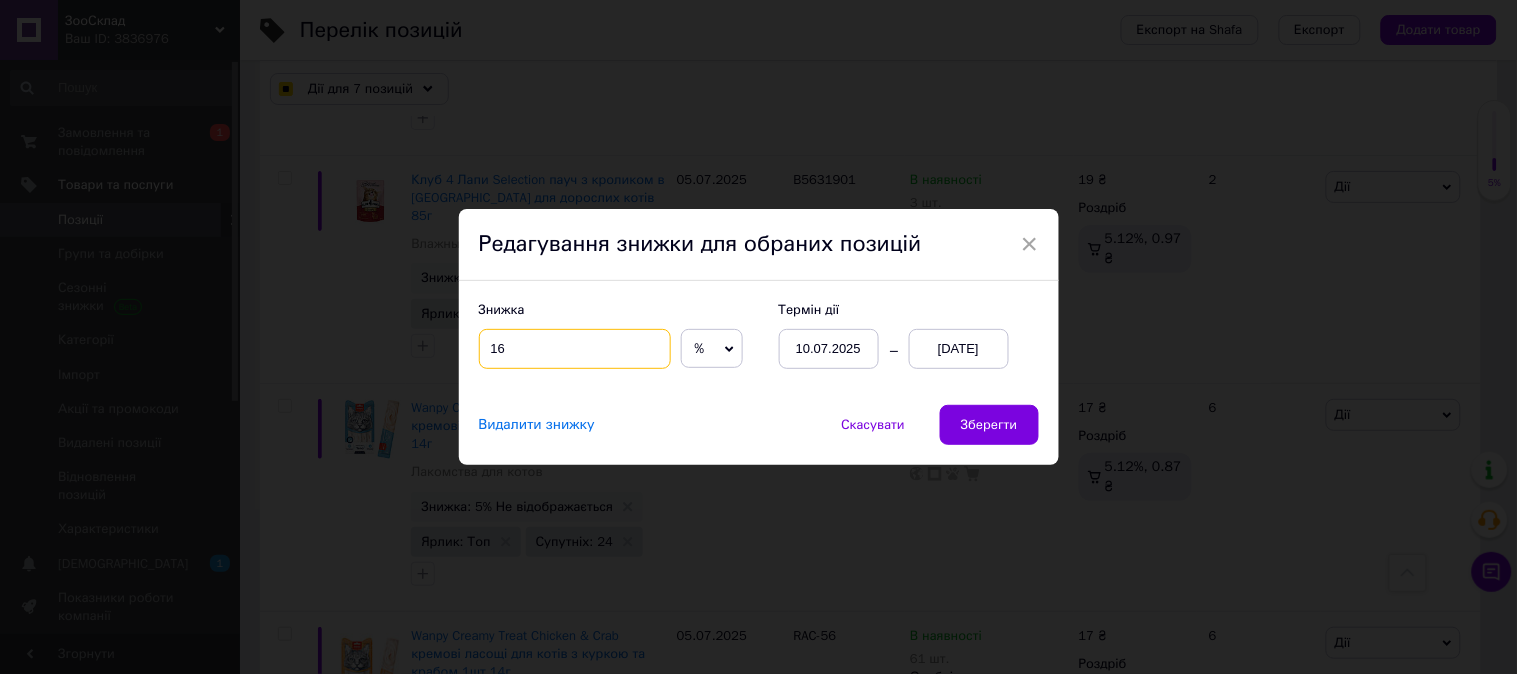 click on "16" at bounding box center (575, 349) 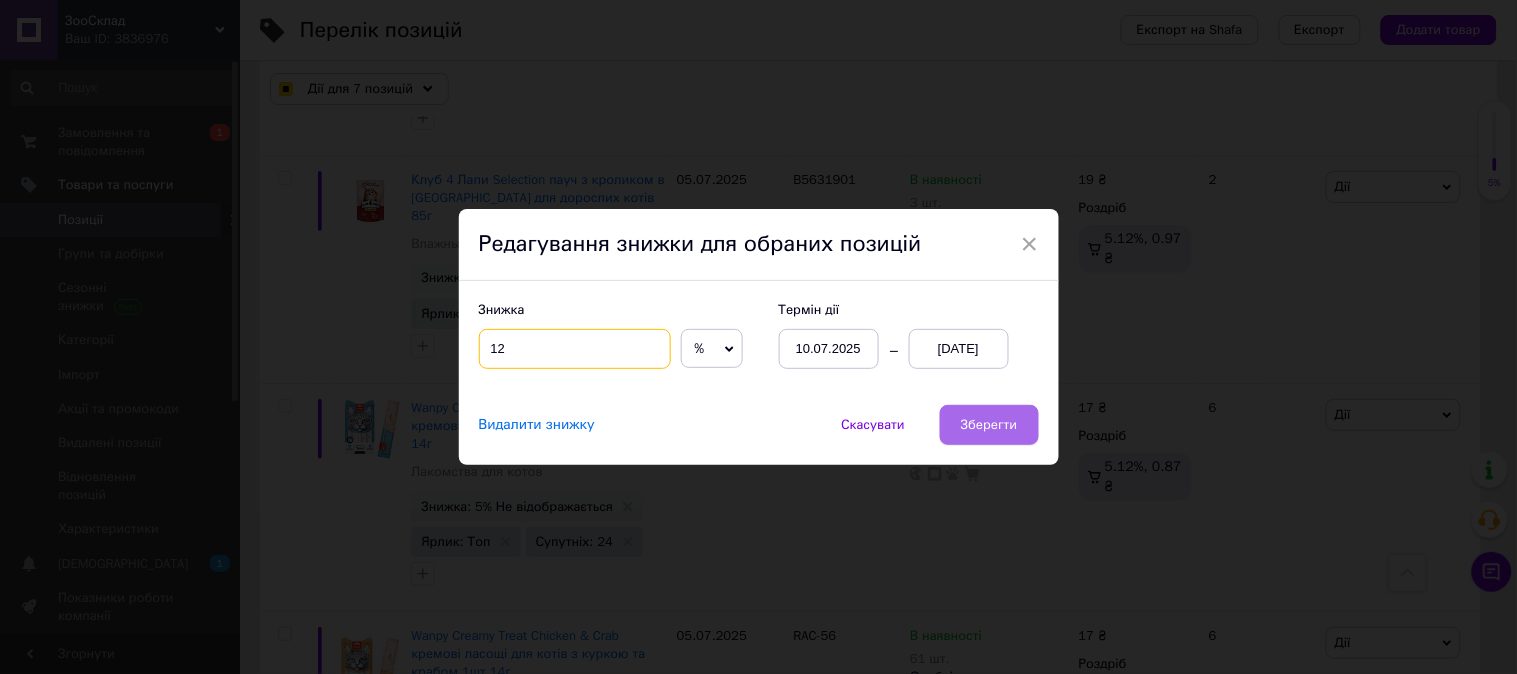type on "12" 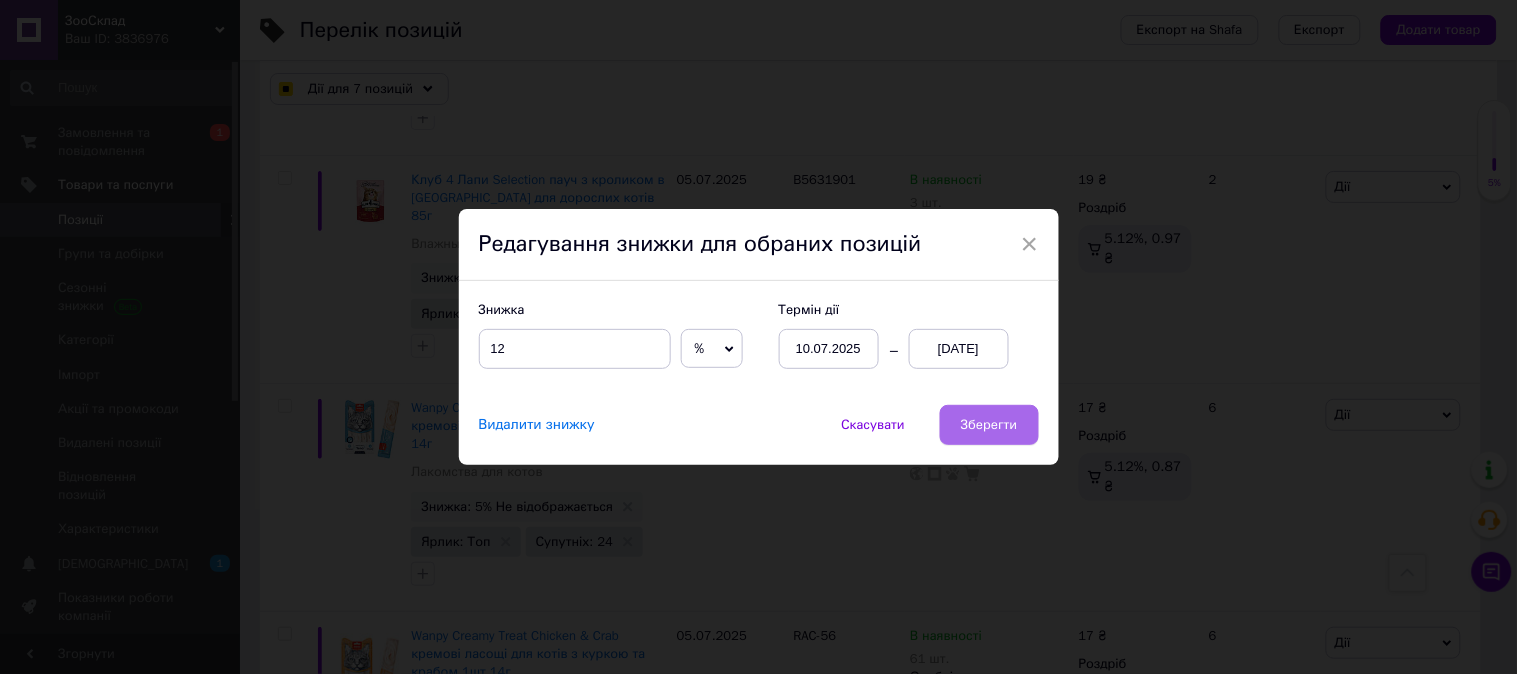 click on "Зберегти" at bounding box center (989, 425) 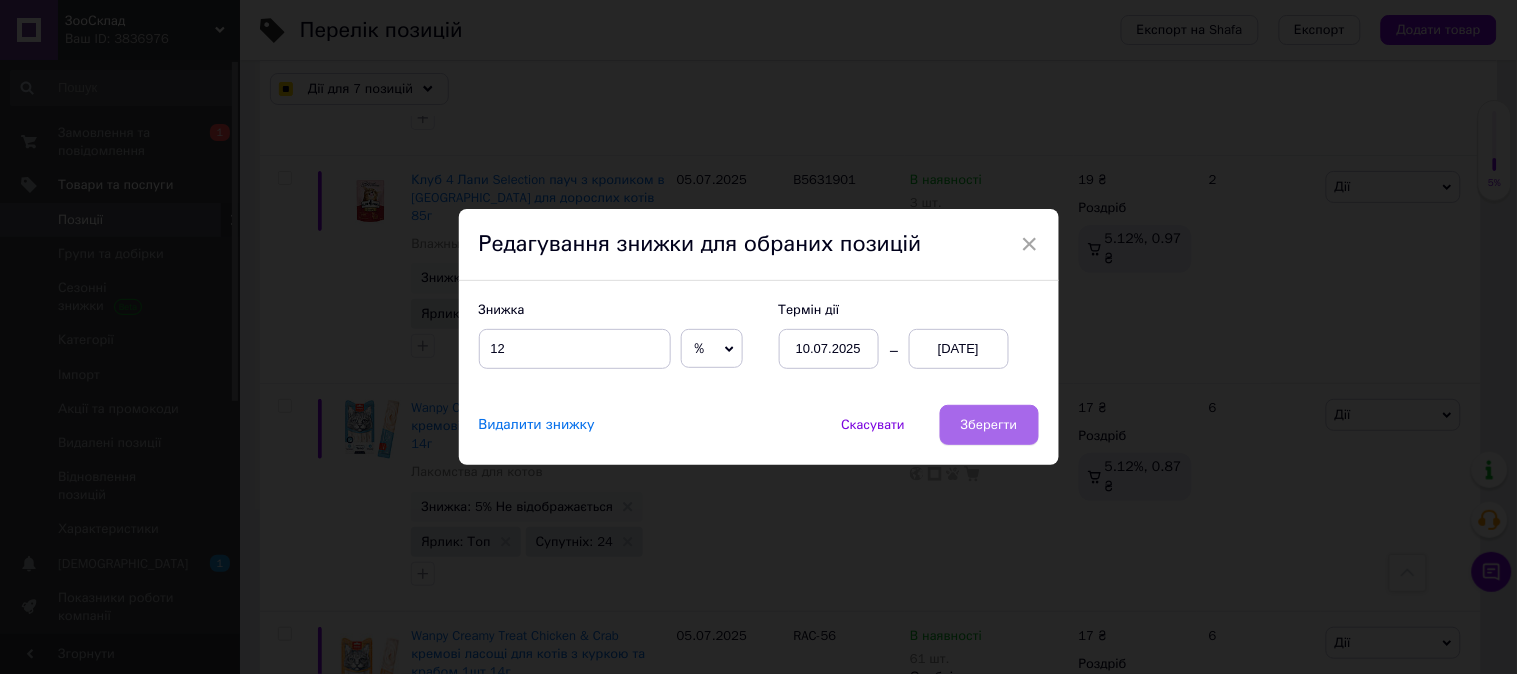 checkbox on "true" 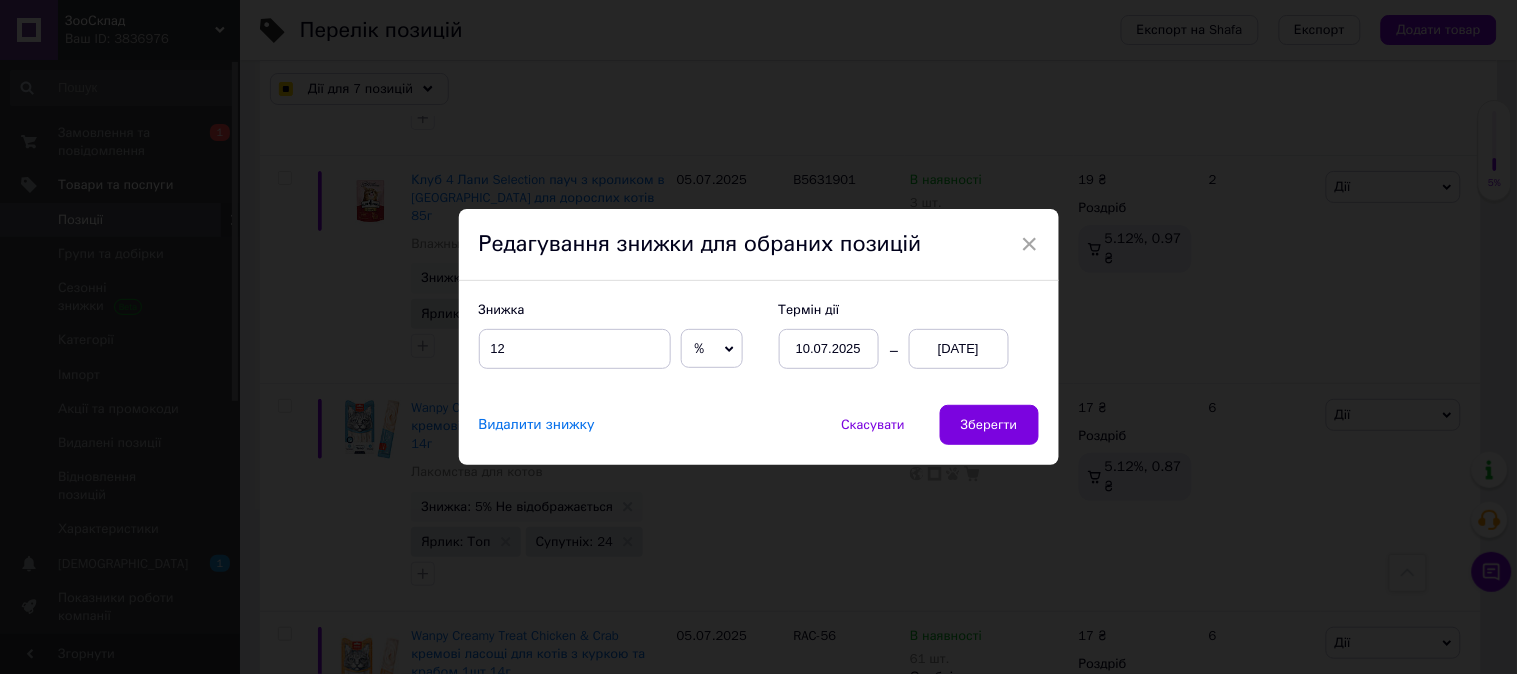checkbox on "true" 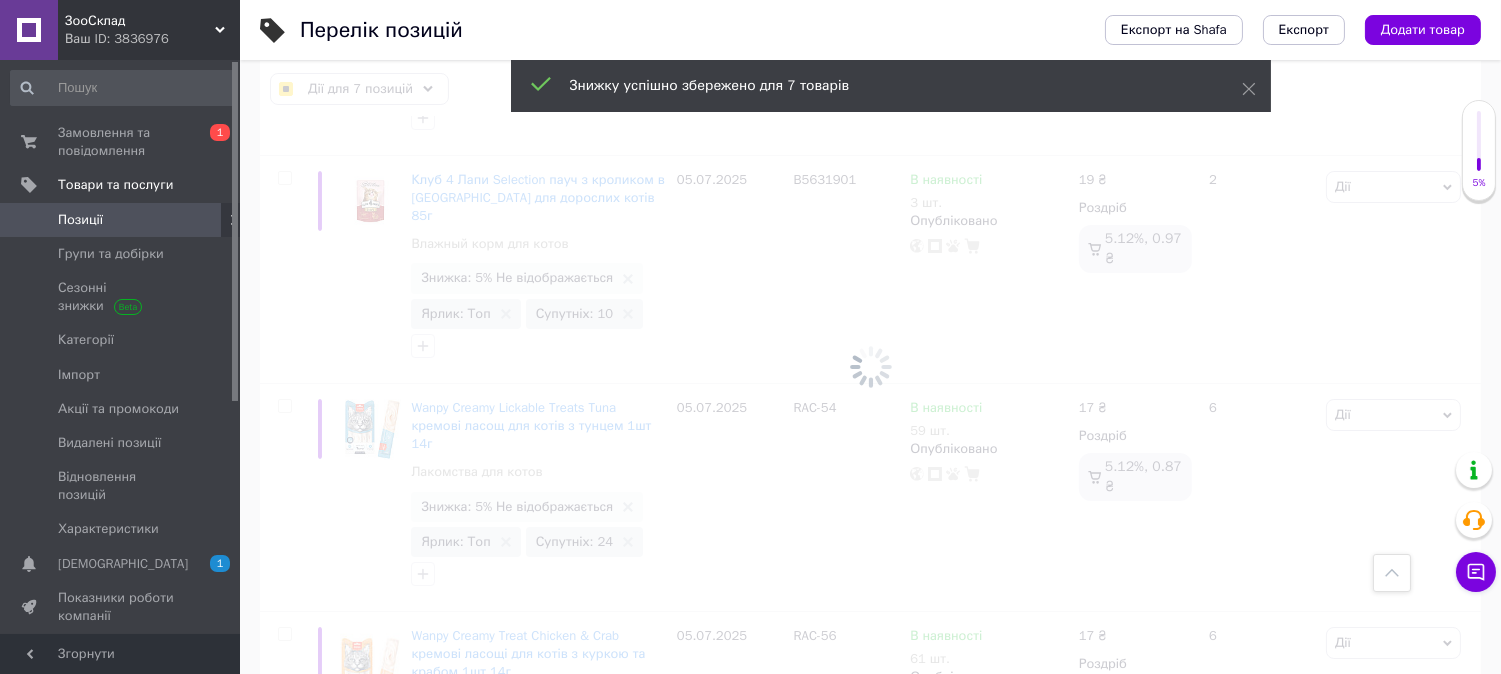 checkbox on "false" 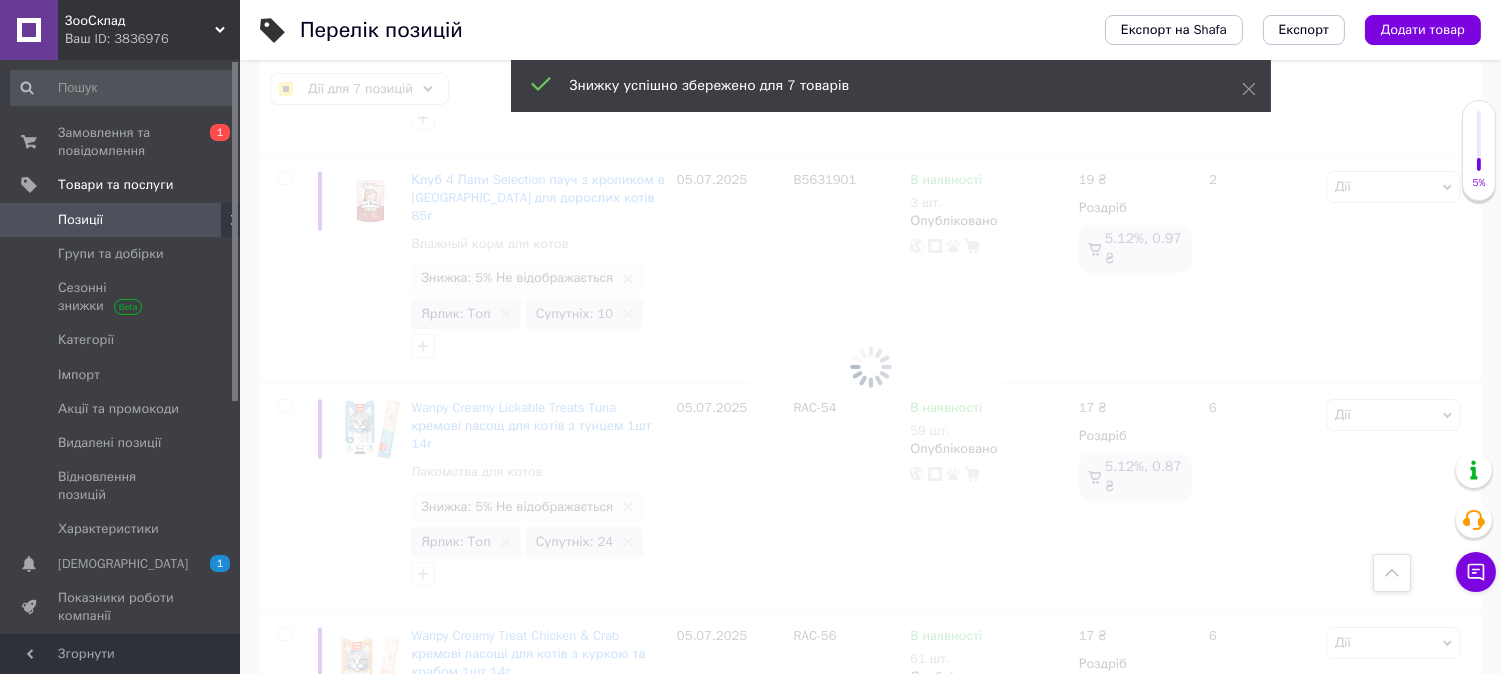 checkbox on "false" 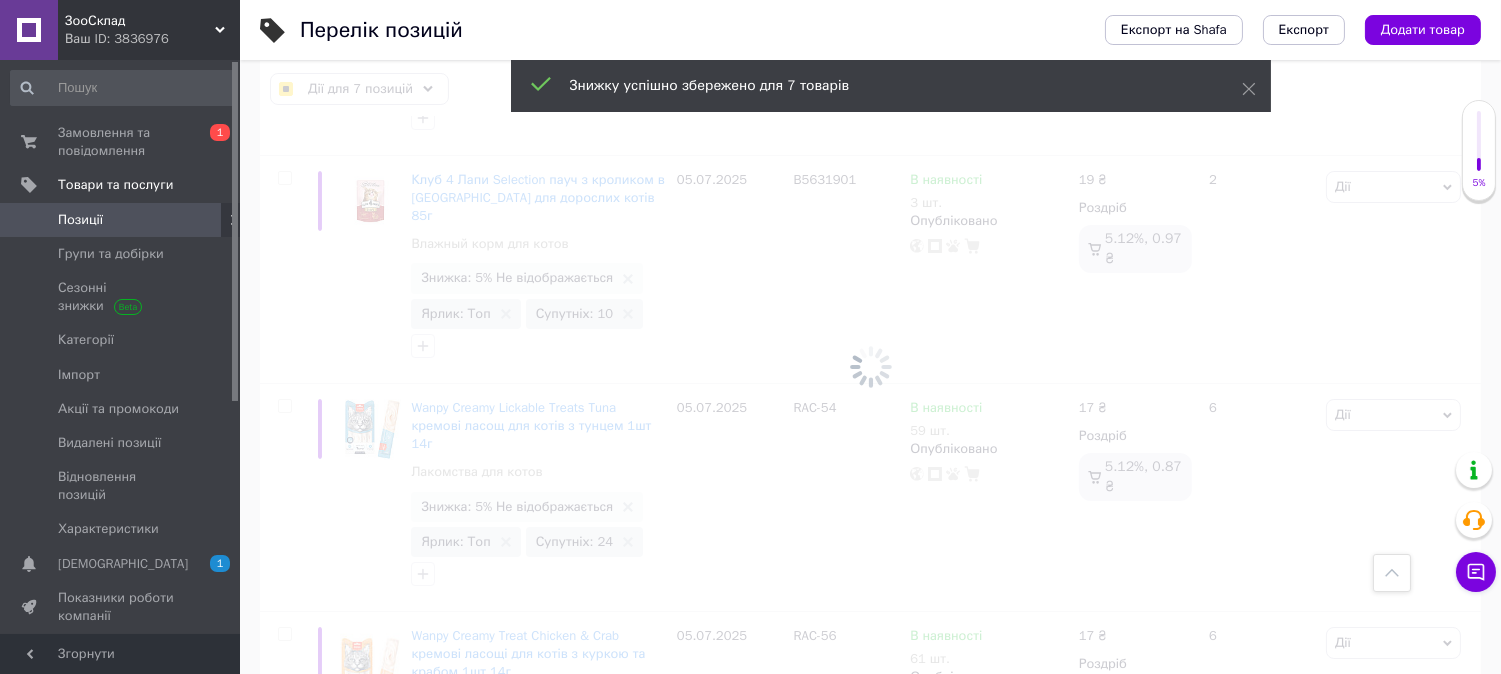 checkbox on "false" 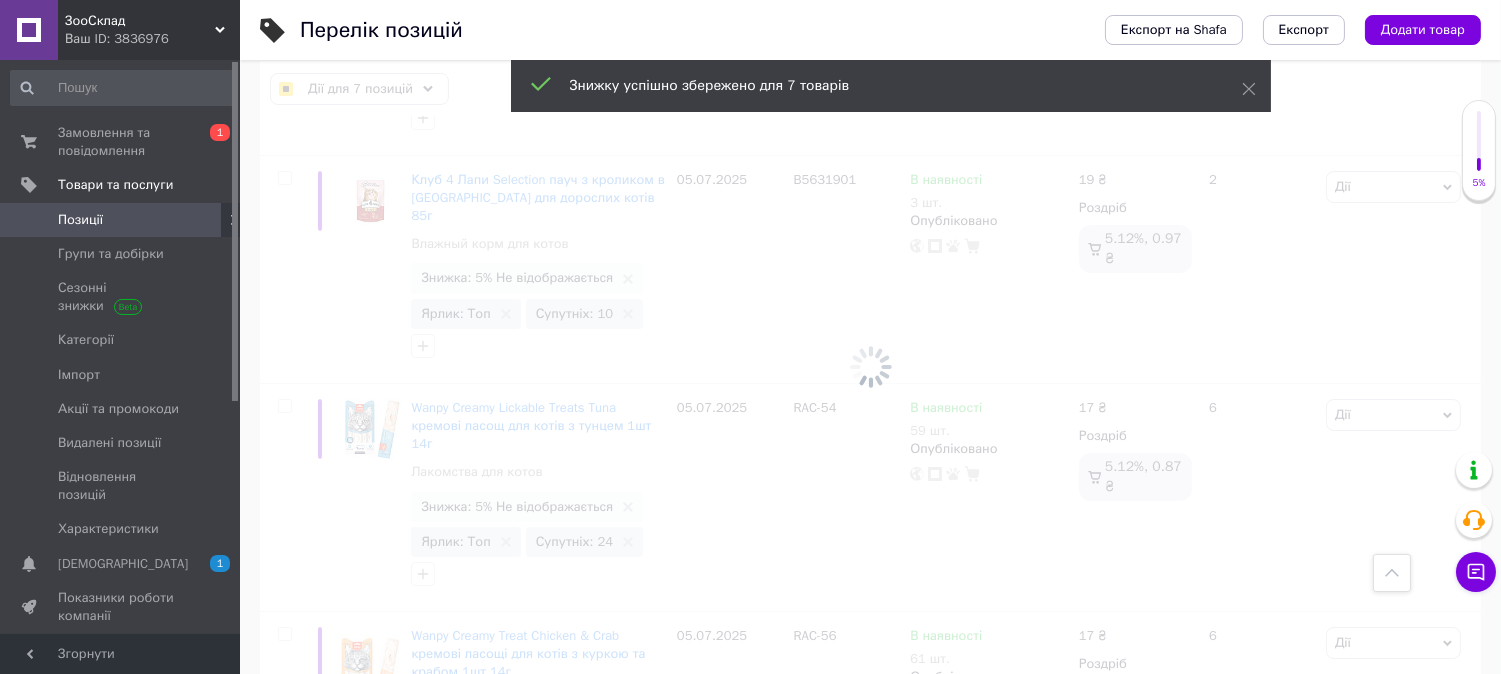 checkbox on "false" 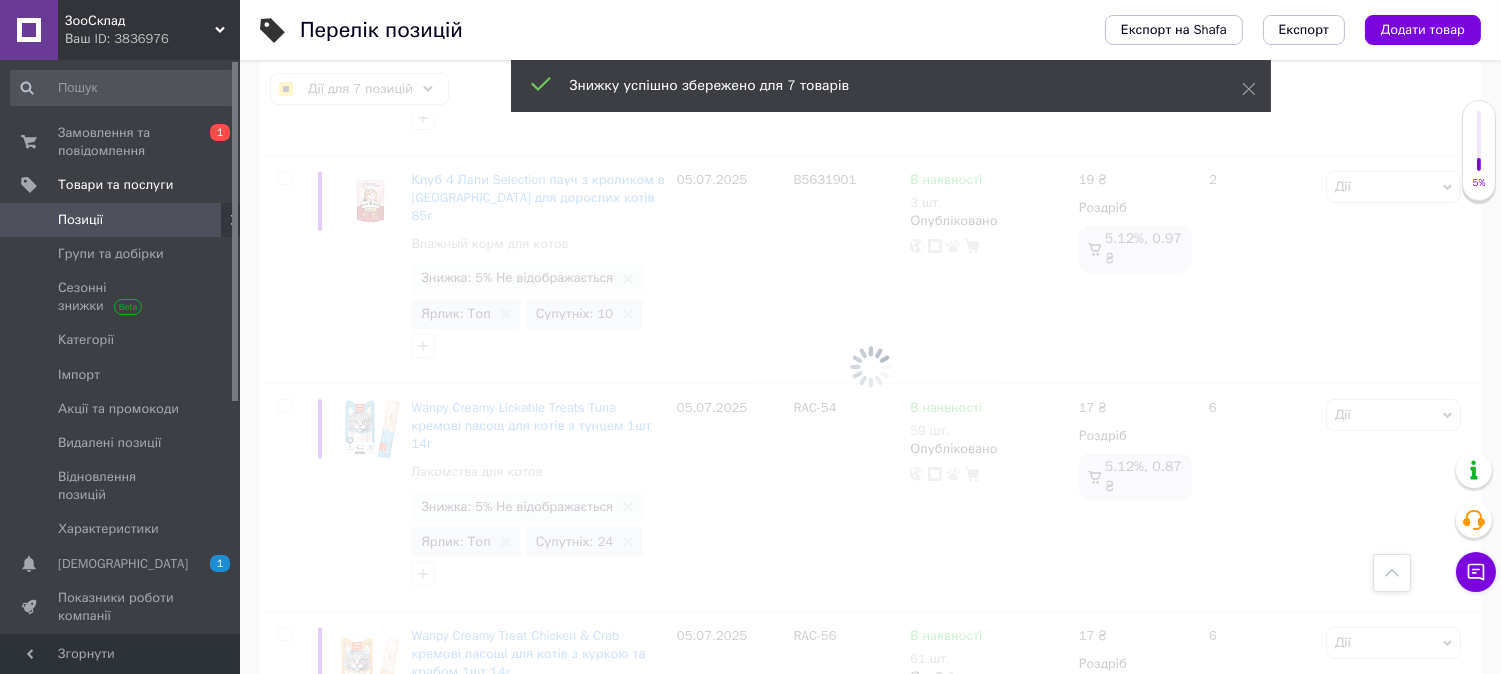 checkbox on "false" 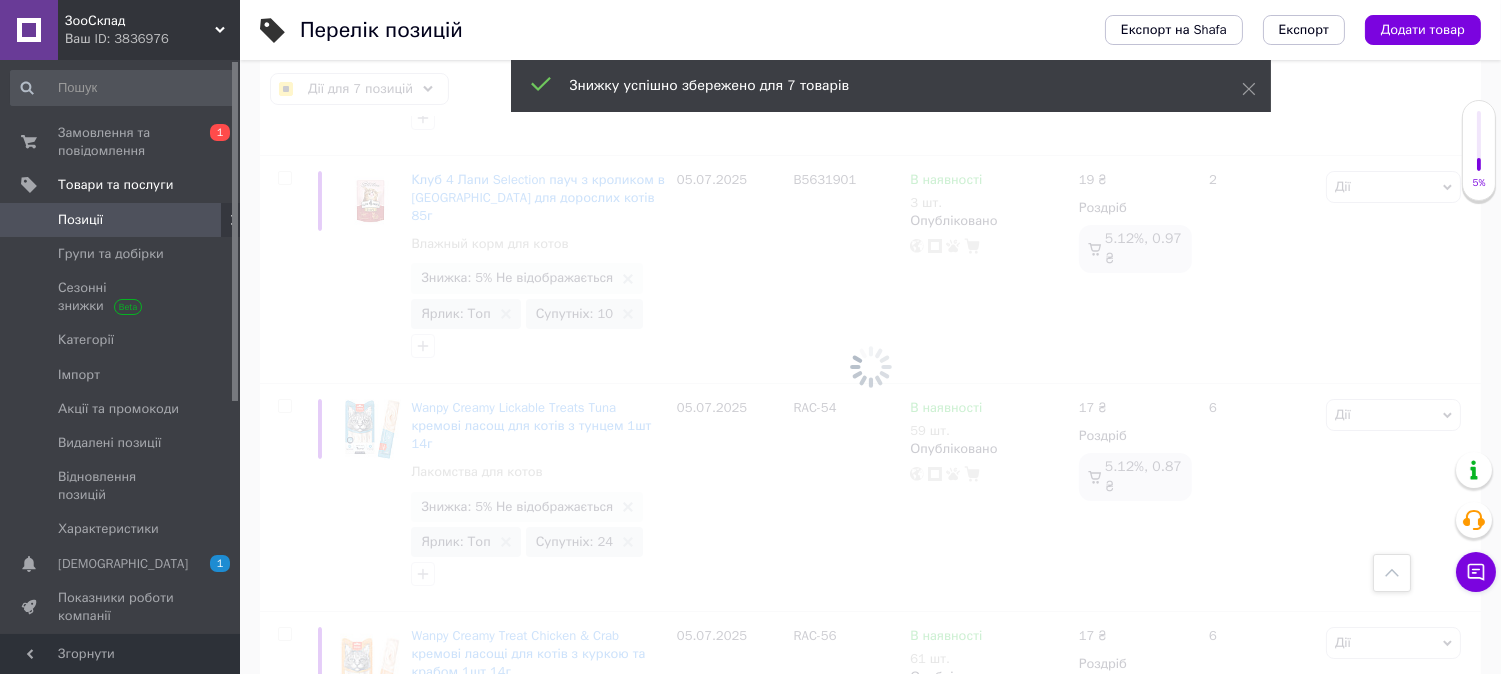 checkbox on "false" 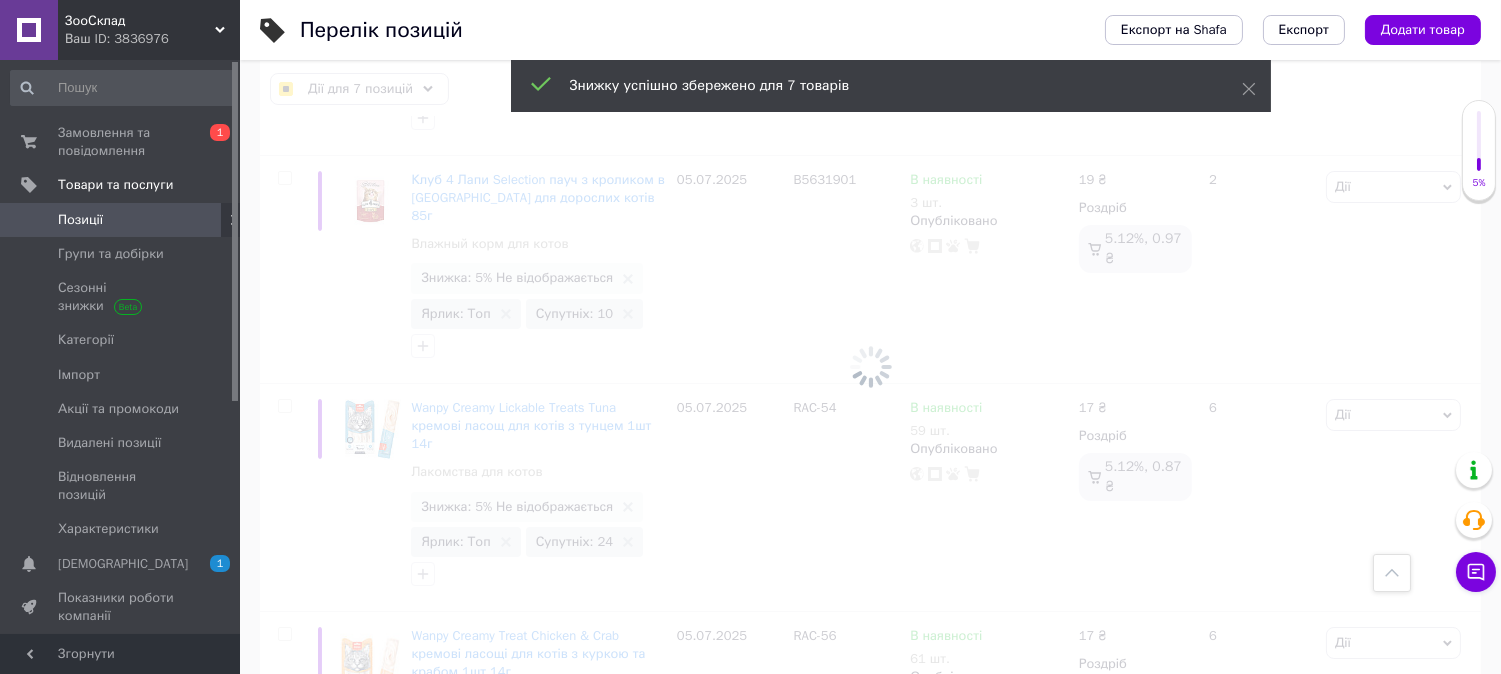 checkbox on "false" 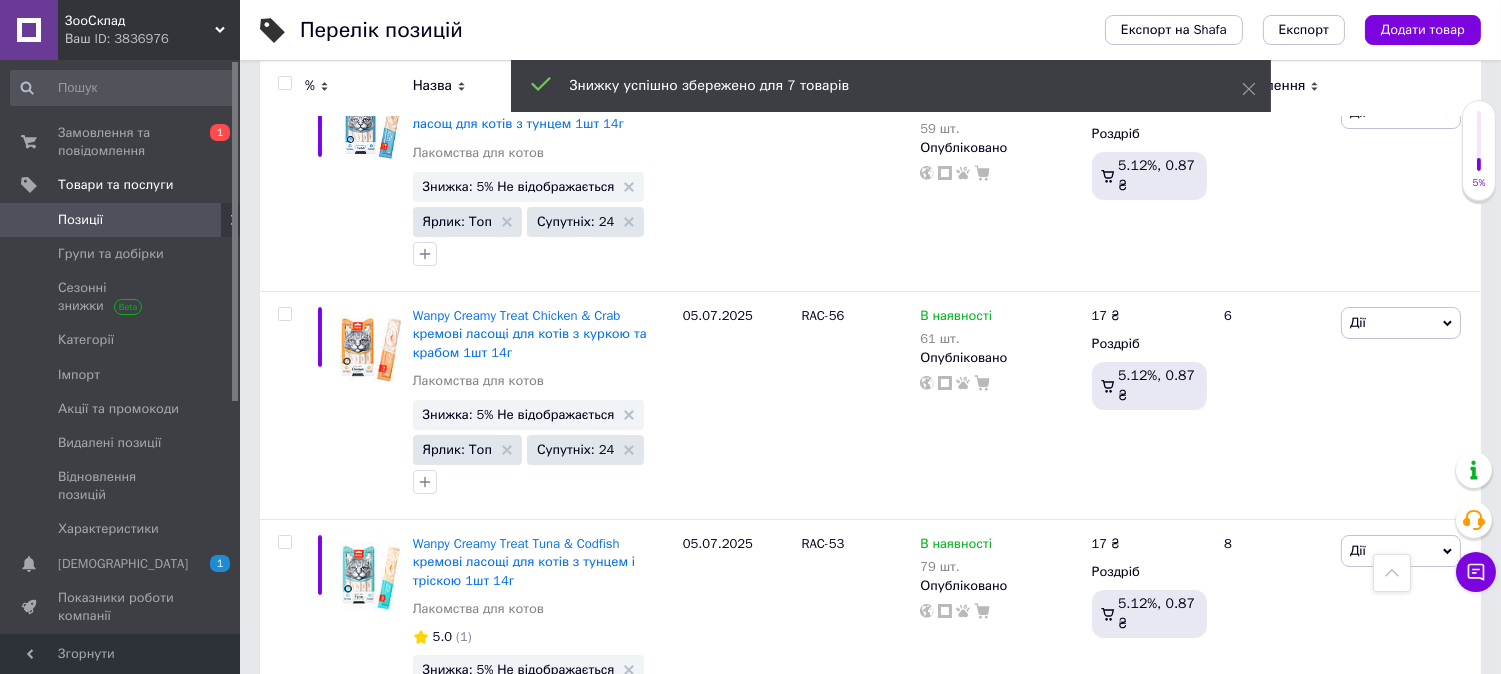 click at bounding box center (284, 83) 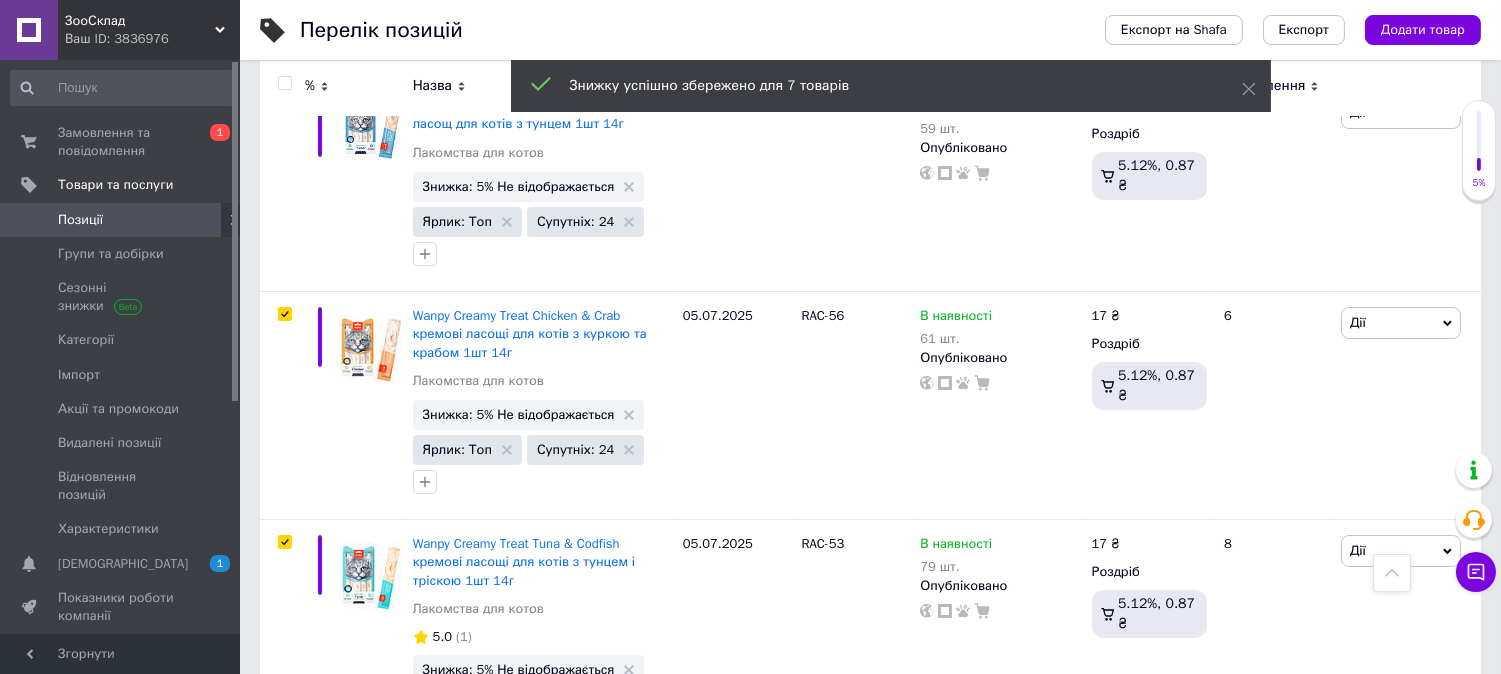 checkbox on "true" 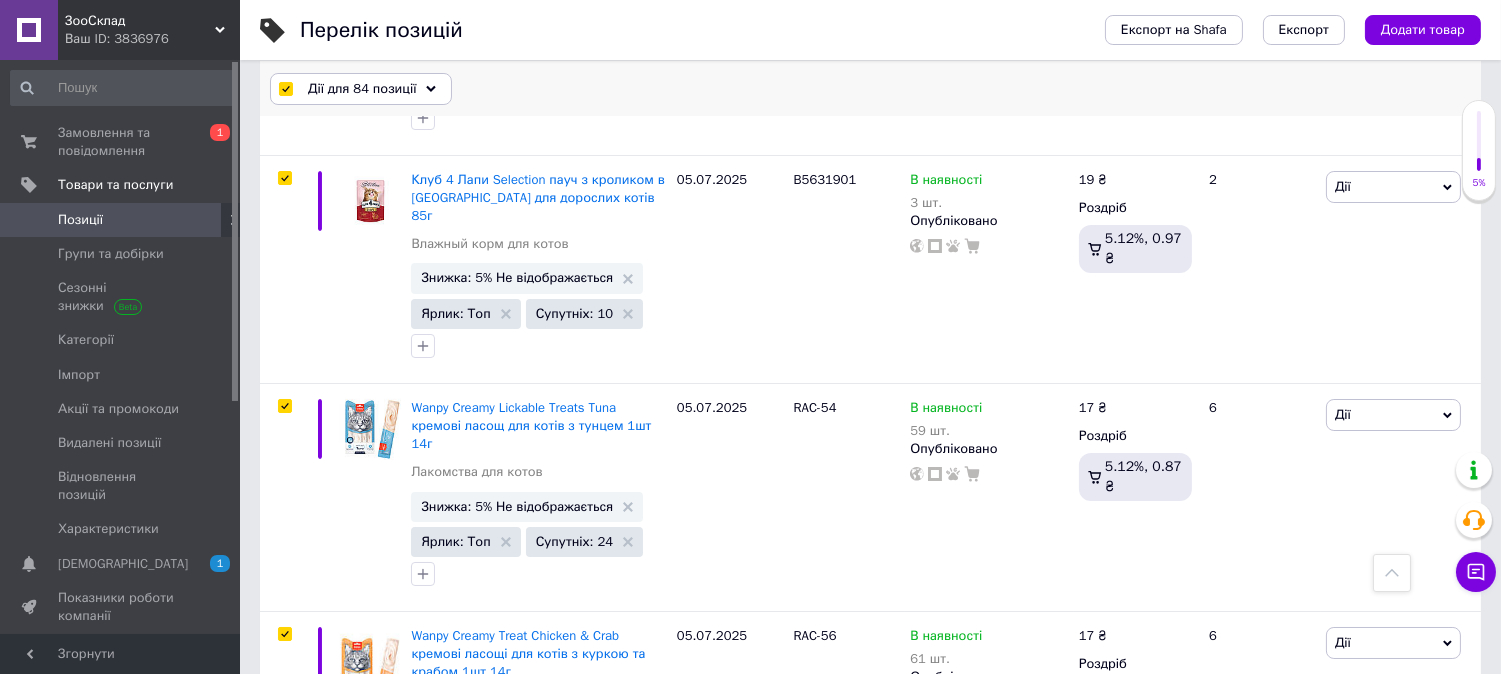 click on "Дії для 84 позиції" at bounding box center [362, 89] 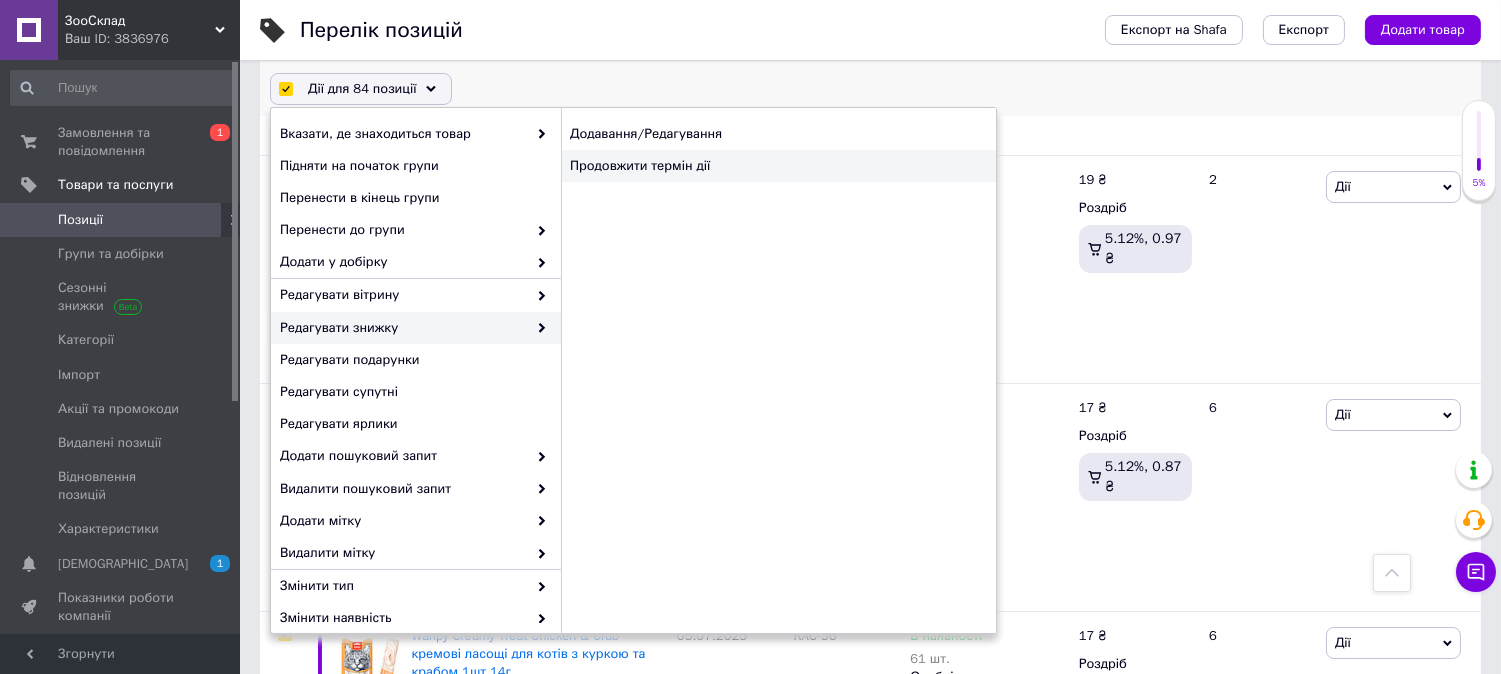 click on "Продовжити термін дії" at bounding box center [778, 166] 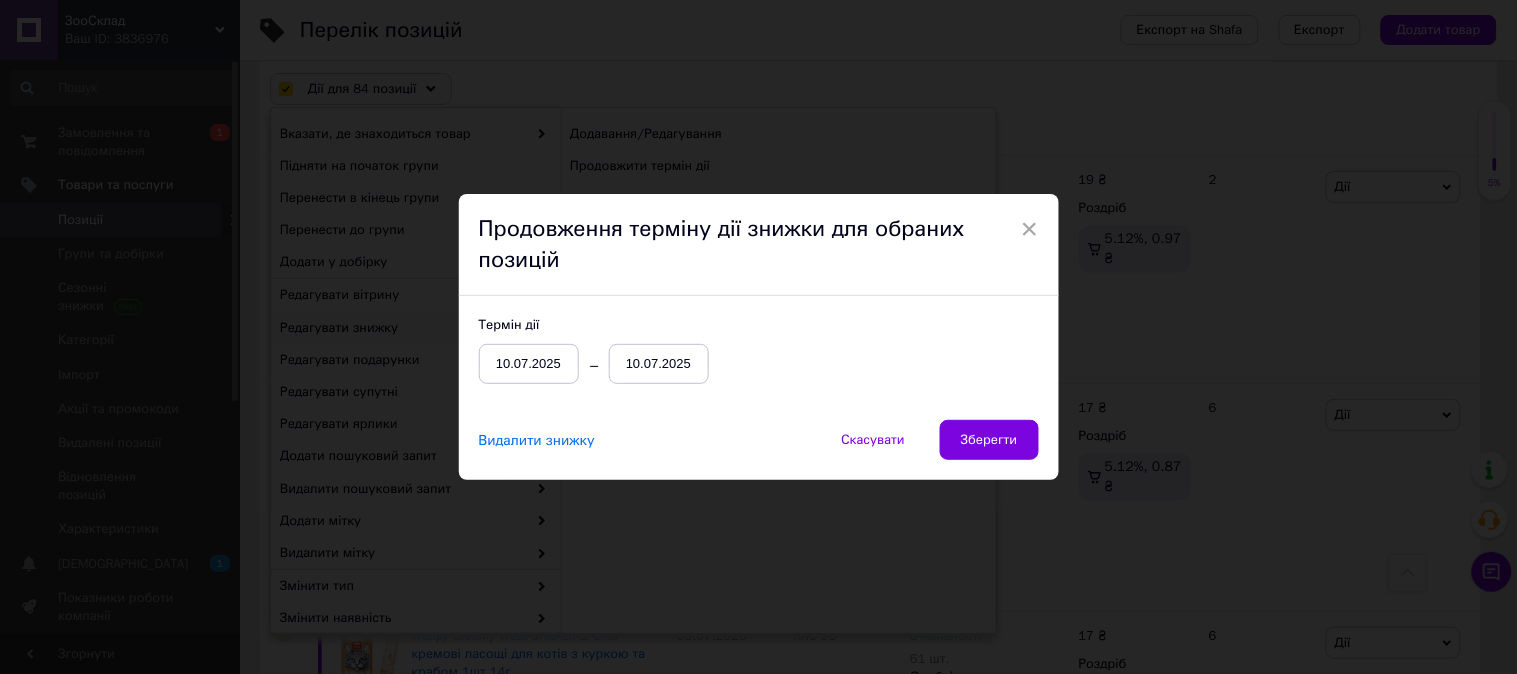 click on "10.07.2025" at bounding box center (659, 364) 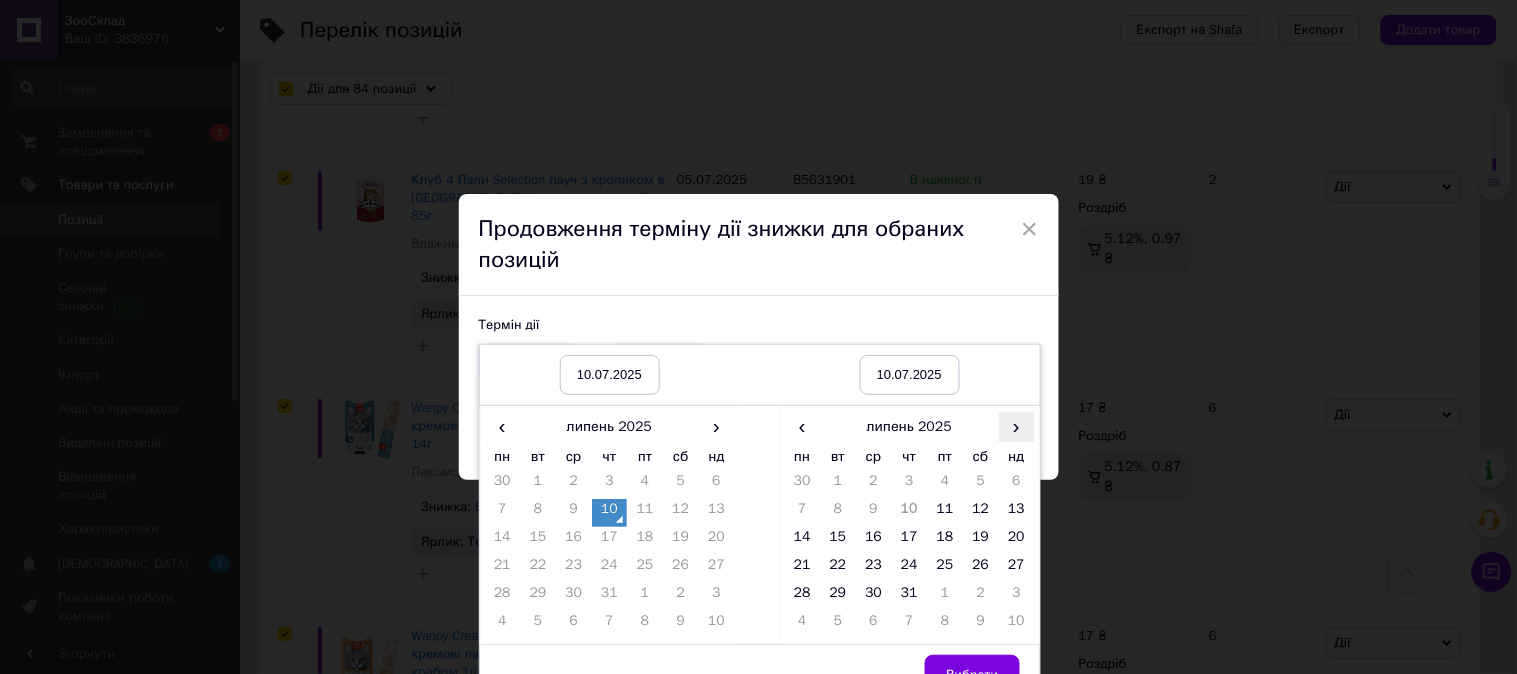 click on "›" at bounding box center (1017, 426) 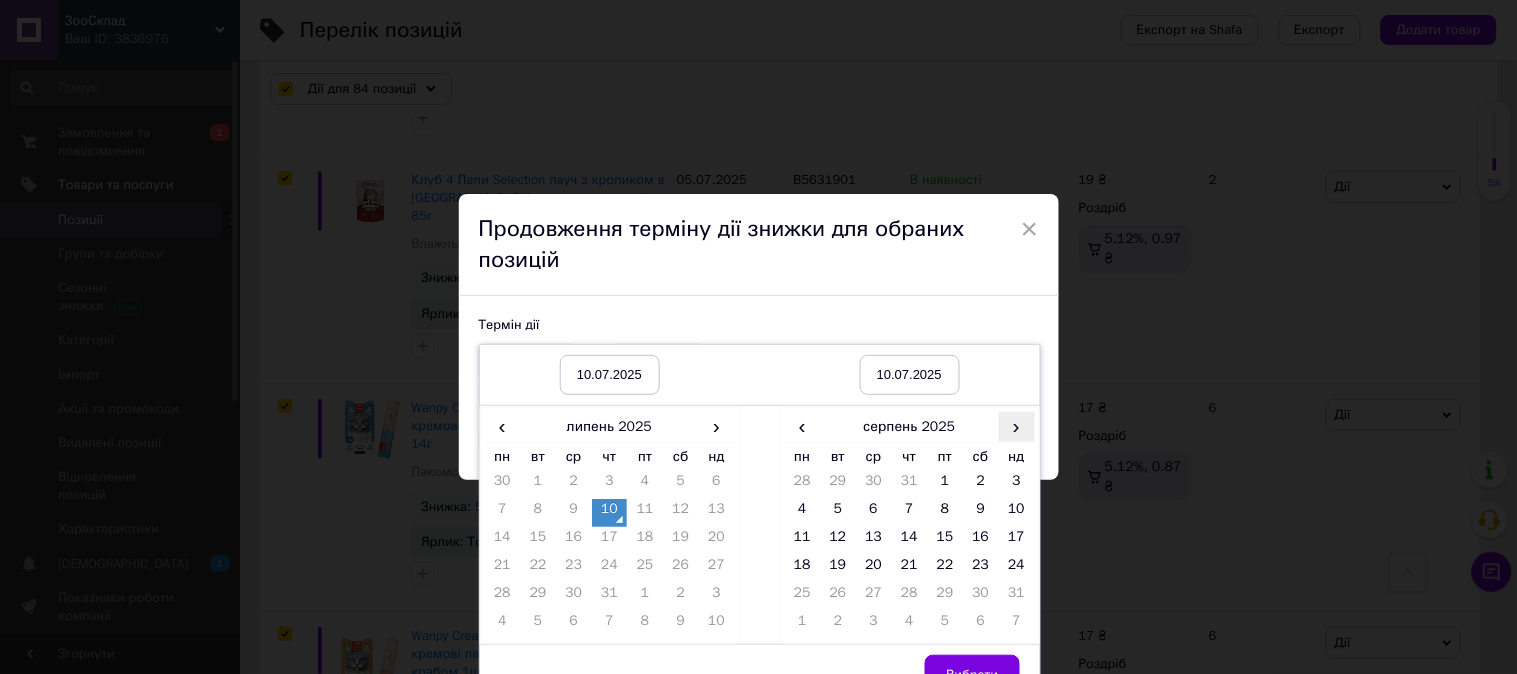 click on "›" at bounding box center (1017, 426) 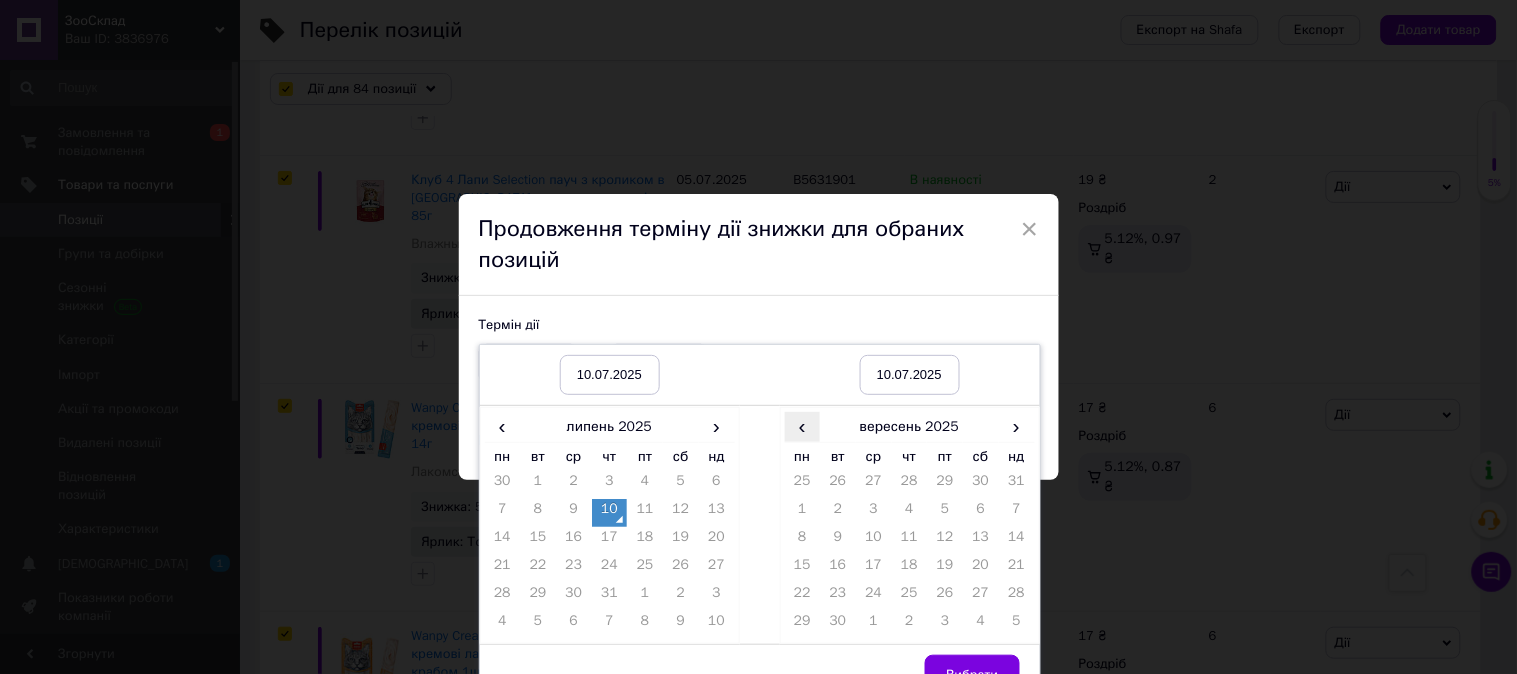 click on "‹" at bounding box center (803, 426) 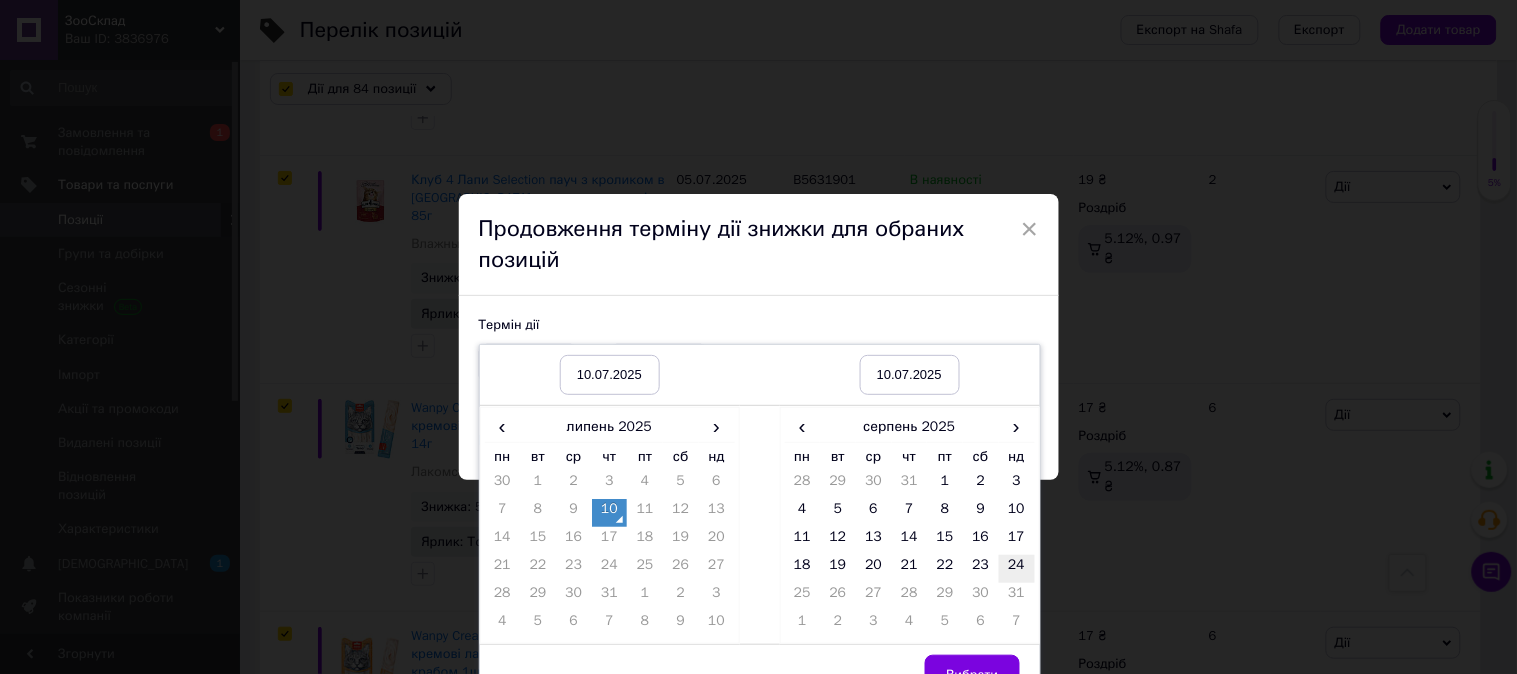 click on "24" at bounding box center (1017, 569) 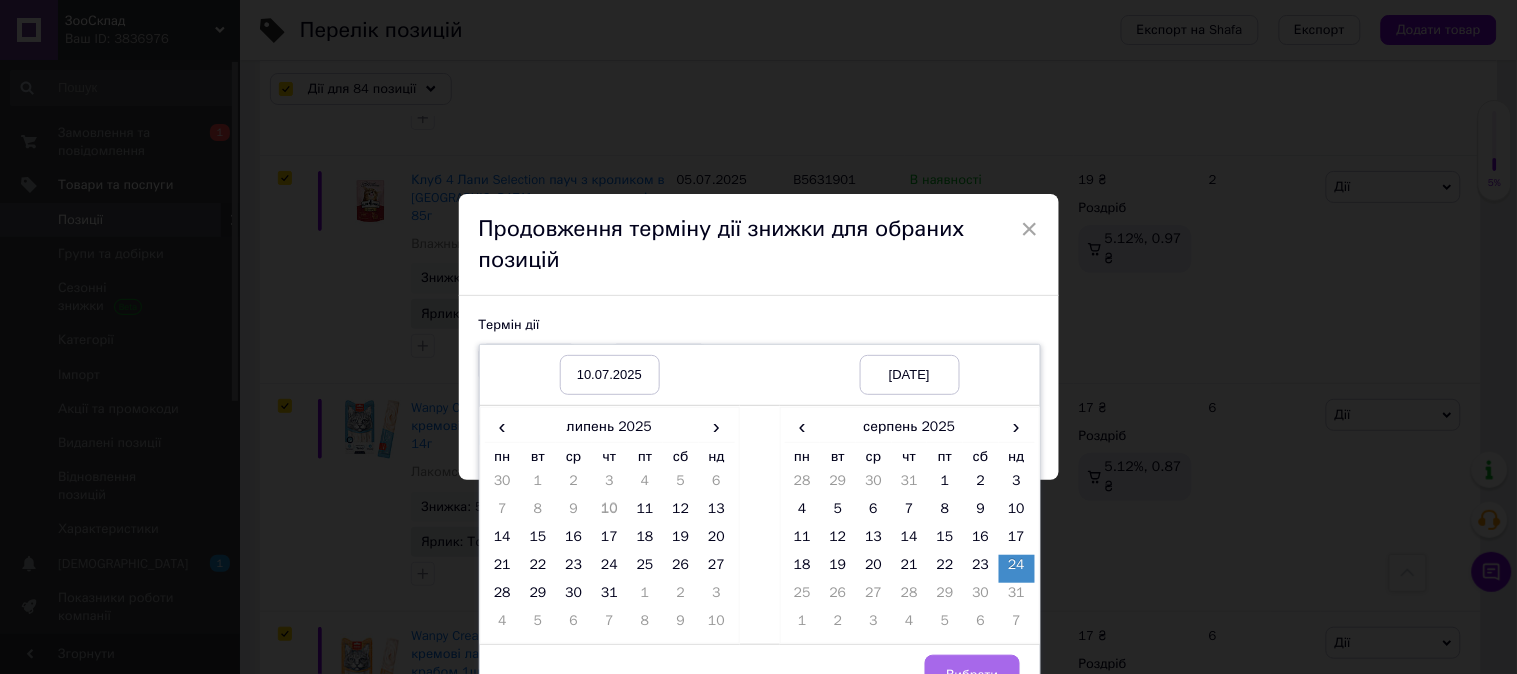 click on "Вибрати" at bounding box center [972, 675] 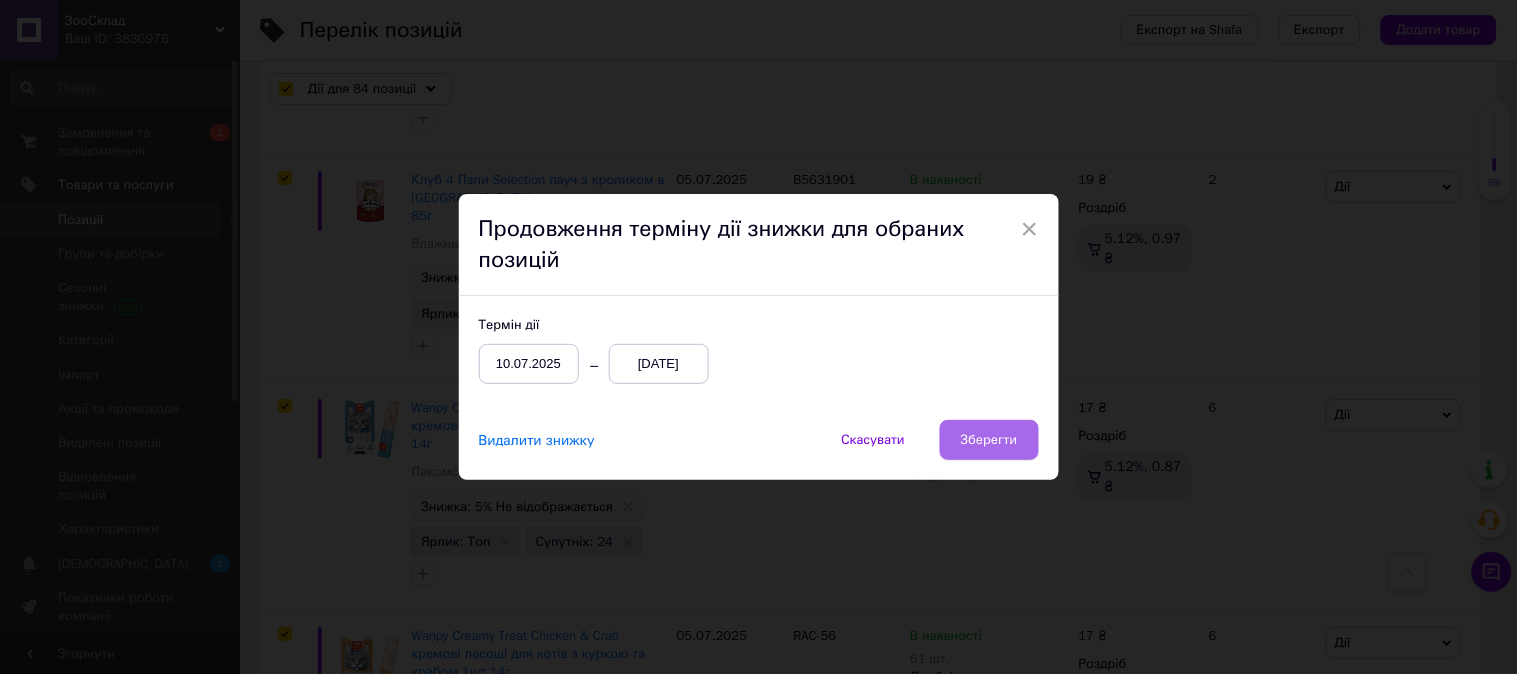 click on "Зберегти" at bounding box center (989, 440) 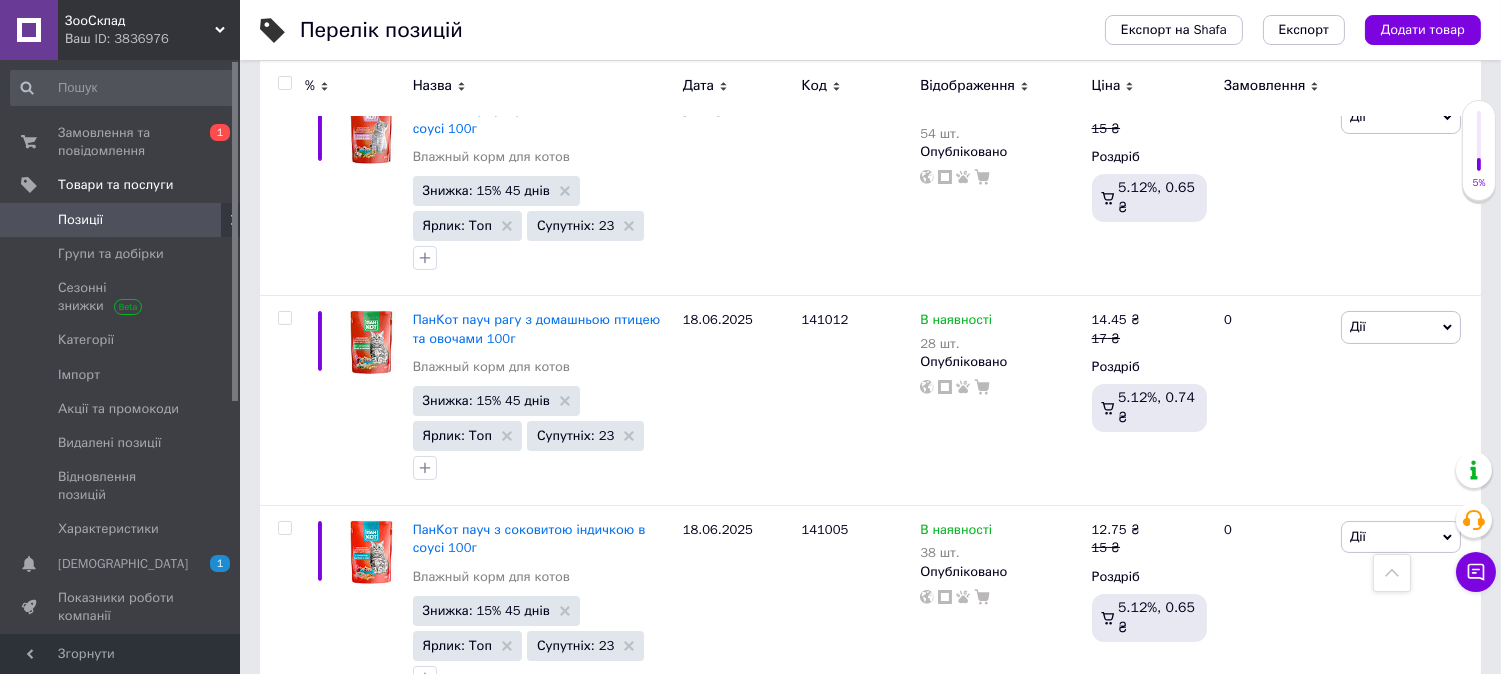scroll, scrollTop: 16078, scrollLeft: 0, axis: vertical 